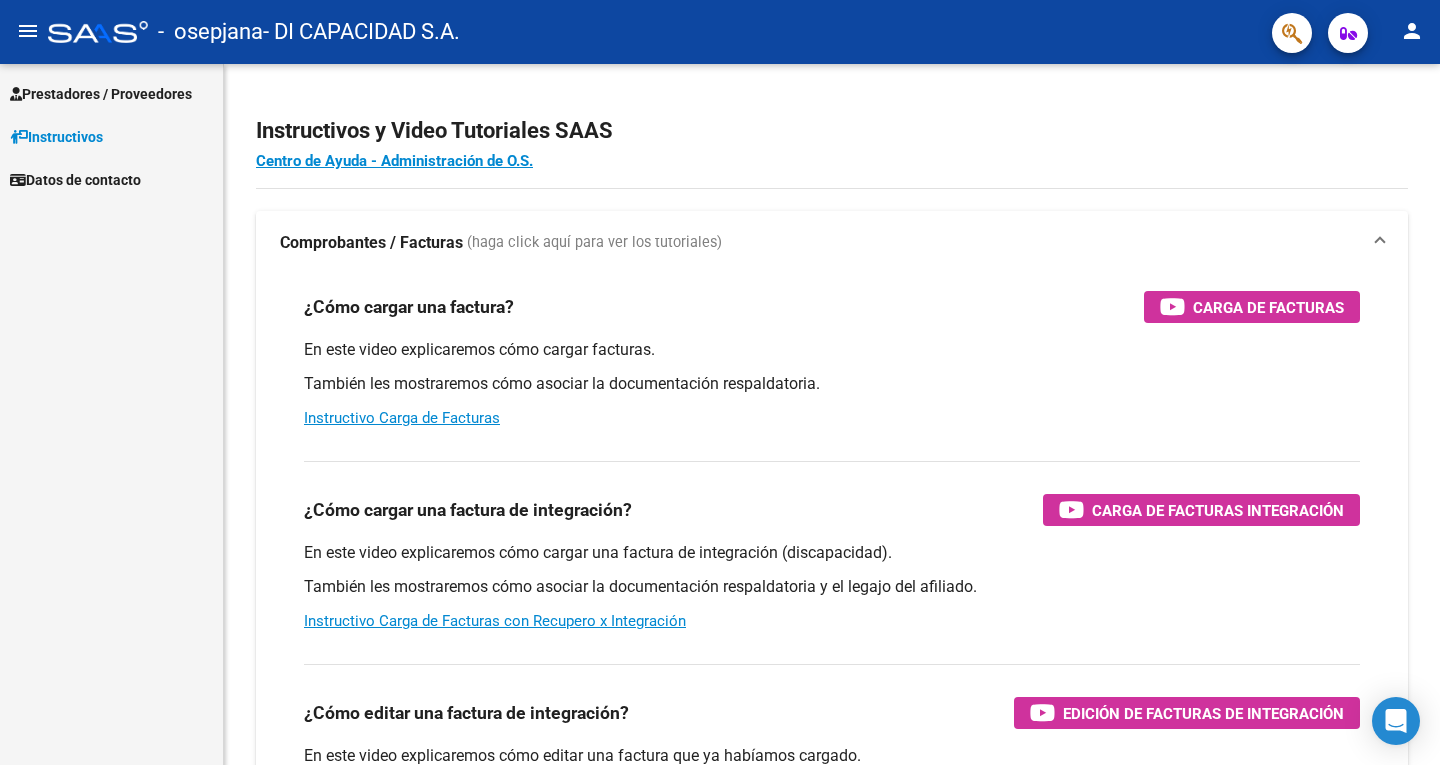 scroll, scrollTop: 0, scrollLeft: 0, axis: both 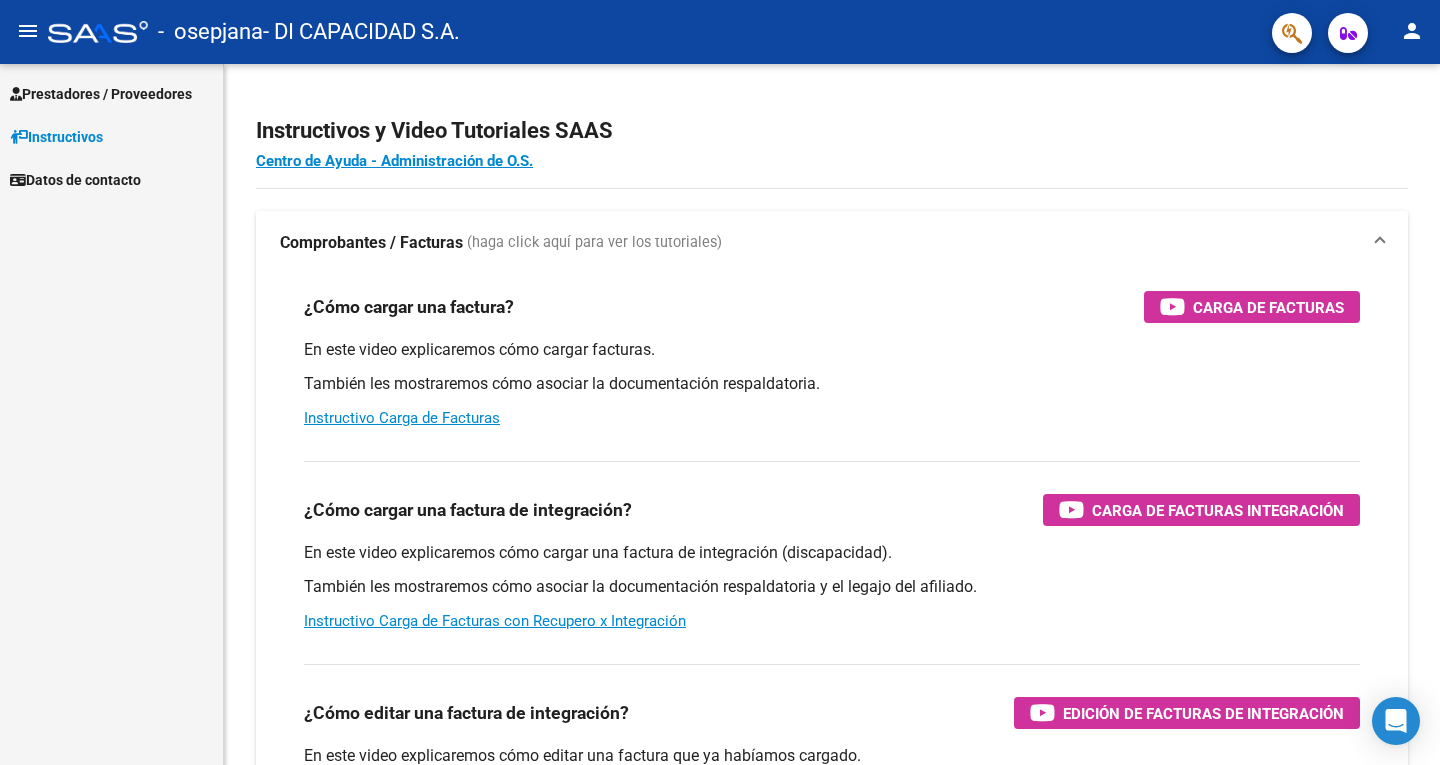 click on "Prestadores / Proveedores" at bounding box center [101, 94] 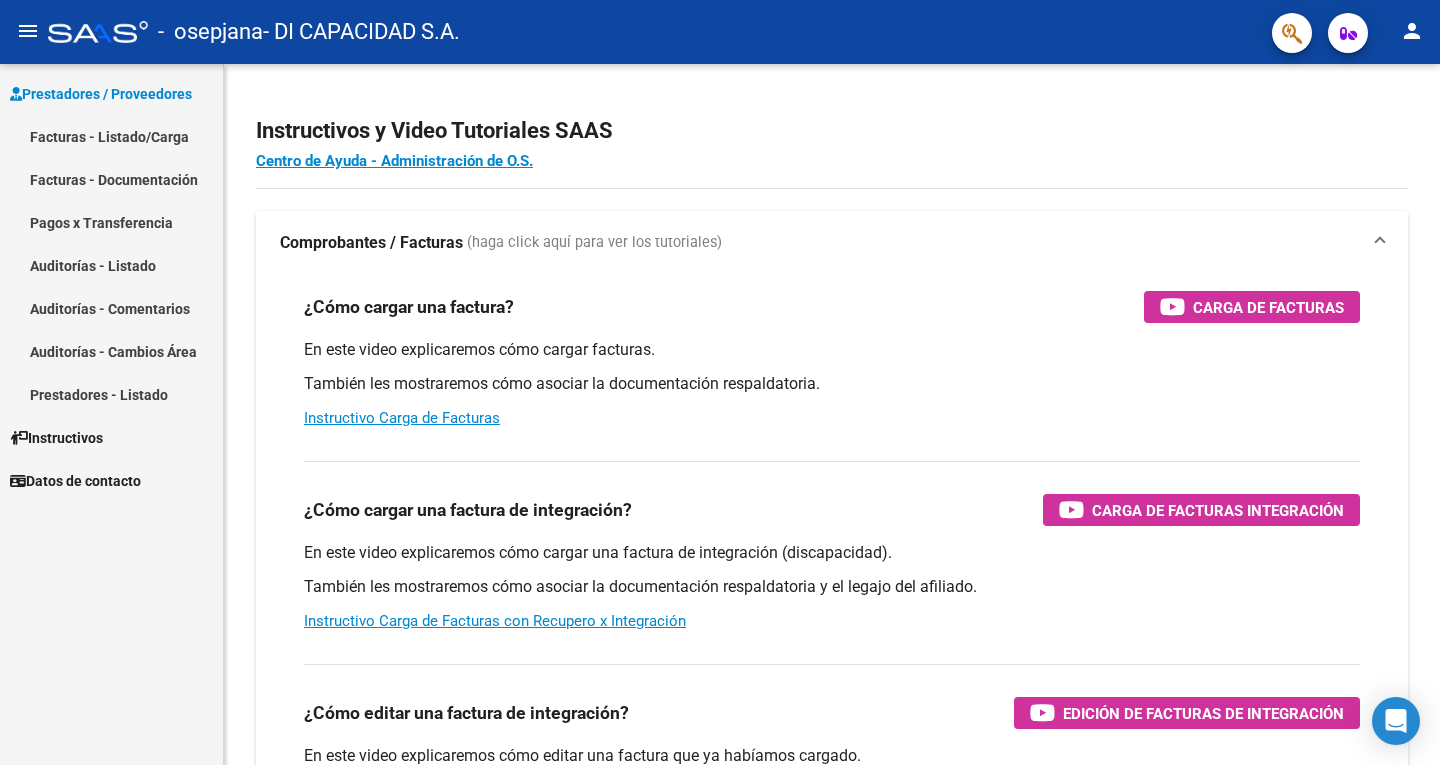 click on "Facturas - Listado/Carga" at bounding box center [111, 136] 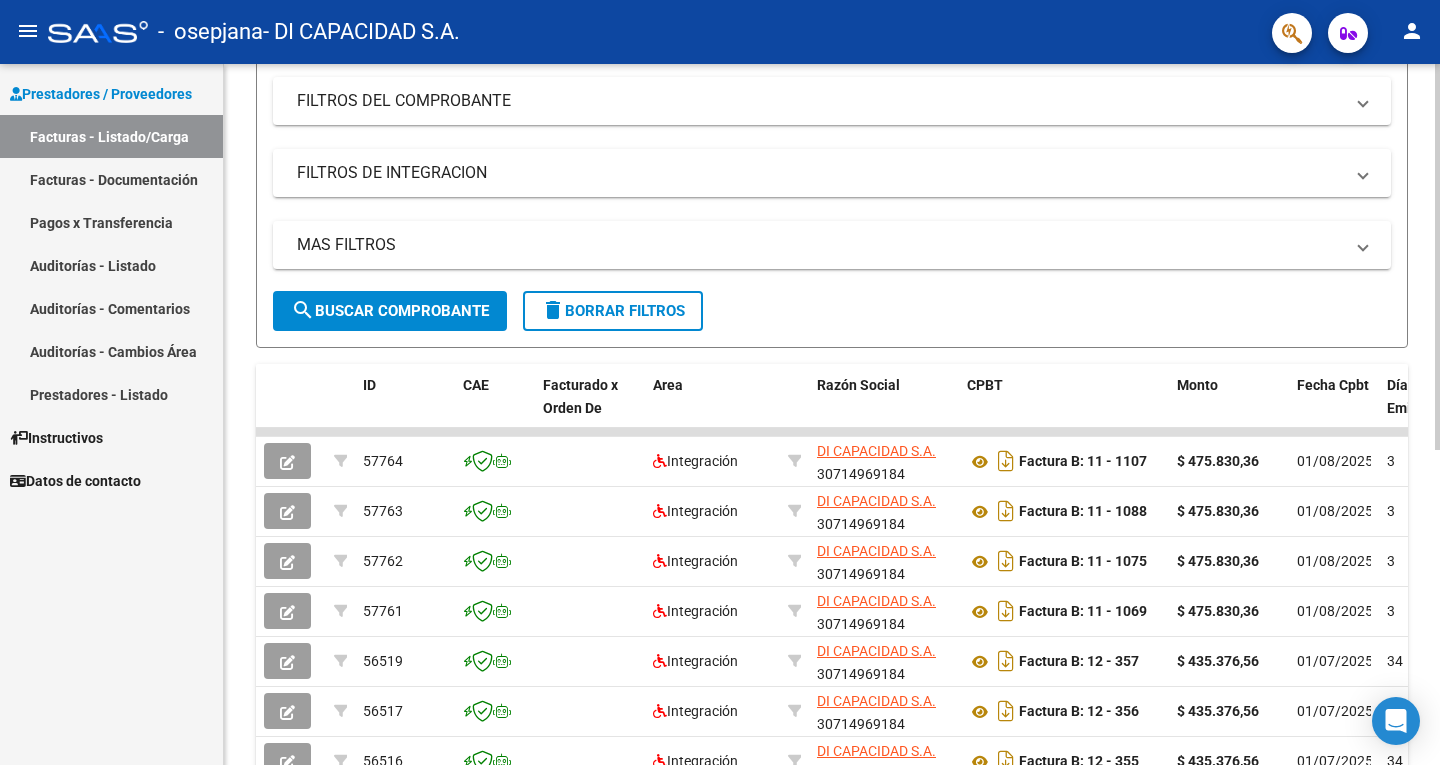 scroll, scrollTop: 260, scrollLeft: 0, axis: vertical 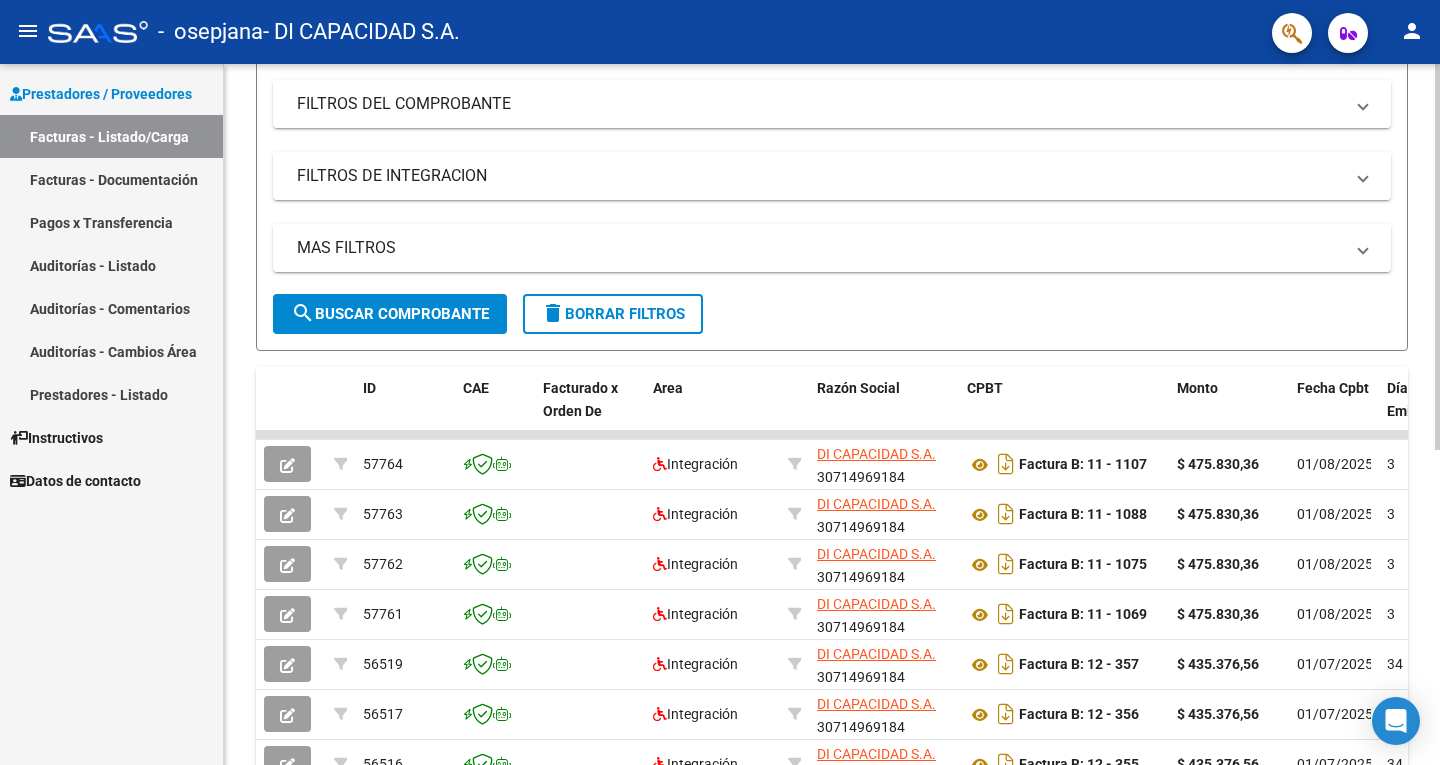 click on "Video tutorial   PRESTADORES -> Listado de CPBTs Emitidos por Prestadores / Proveedores (alt+q)   Cargar Comprobante
cloud_download  CSV  cloud_download  EXCEL  cloud_download  Estandar   Descarga Masiva
Filtros Id Area Area Todos Confirmado   Mostrar totalizadores   FILTROS DEL COMPROBANTE  Comprobante Tipo Comprobante Tipo Start date – End date Fec. Comprobante Desde / Hasta Días Emisión Desde(cant. días) Días Emisión Hasta(cant. días) CUIT / Razón Social Pto. Venta Nro. Comprobante Código SSS CAE Válido CAE Válido Todos Cargado Módulo Hosp. Todos Tiene facturacion Apócrifa Hospital Refes  FILTROS DE INTEGRACION  Período De Prestación Campos del Archivo de Rendición Devuelto x SSS (dr_envio) Todos Rendido x SSS (dr_envio) Tipo de Registro Tipo de Registro Período Presentación Período Presentación Campos del Legajo Asociado (preaprobación) Afiliado Legajo (cuil/nombre) Todos Solo facturas preaprobadas  MAS FILTROS  Todos Con Doc. Respaldatoria Todos Con Trazabilidad Todos – – 3" 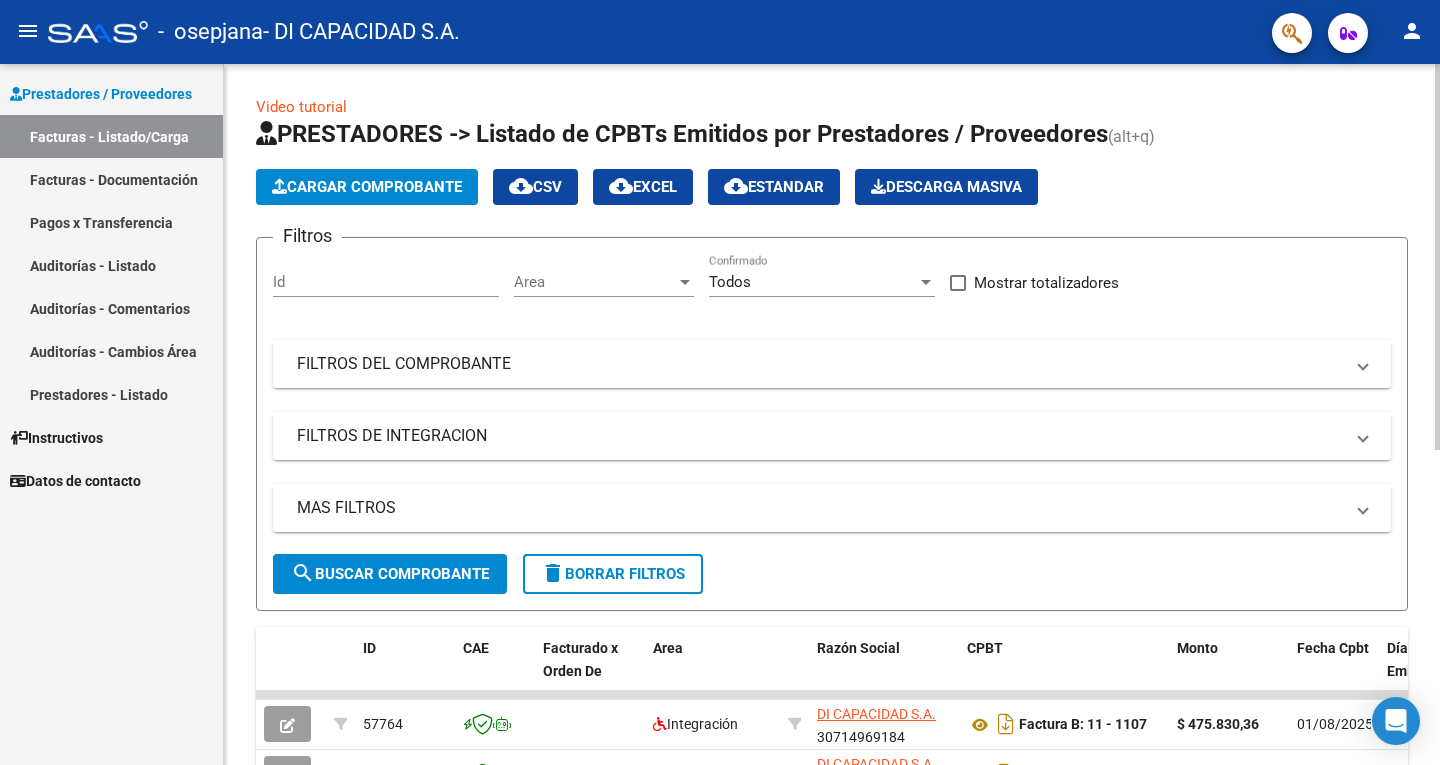 click on "Video tutorial   PRESTADORES -> Listado de CPBTs Emitidos por Prestadores / Proveedores (alt+q)   Cargar Comprobante
cloud_download  CSV  cloud_download  EXCEL  cloud_download  Estandar   Descarga Masiva
Filtros Id Area Area Todos Confirmado   Mostrar totalizadores   FILTROS DEL COMPROBANTE  Comprobante Tipo Comprobante Tipo Start date – End date Fec. Comprobante Desde / Hasta Días Emisión Desde(cant. días) Días Emisión Hasta(cant. días) CUIT / Razón Social Pto. Venta Nro. Comprobante Código SSS CAE Válido CAE Válido Todos Cargado Módulo Hosp. Todos Tiene facturacion Apócrifa Hospital Refes  FILTROS DE INTEGRACION  Período De Prestación Campos del Archivo de Rendición Devuelto x SSS (dr_envio) Todos Rendido x SSS (dr_envio) Tipo de Registro Tipo de Registro Período Presentación Período Presentación Campos del Legajo Asociado (preaprobación) Afiliado Legajo (cuil/nombre) Todos Solo facturas preaprobadas  MAS FILTROS  Todos Con Doc. Respaldatoria Todos Con Trazabilidad Todos – – 3" 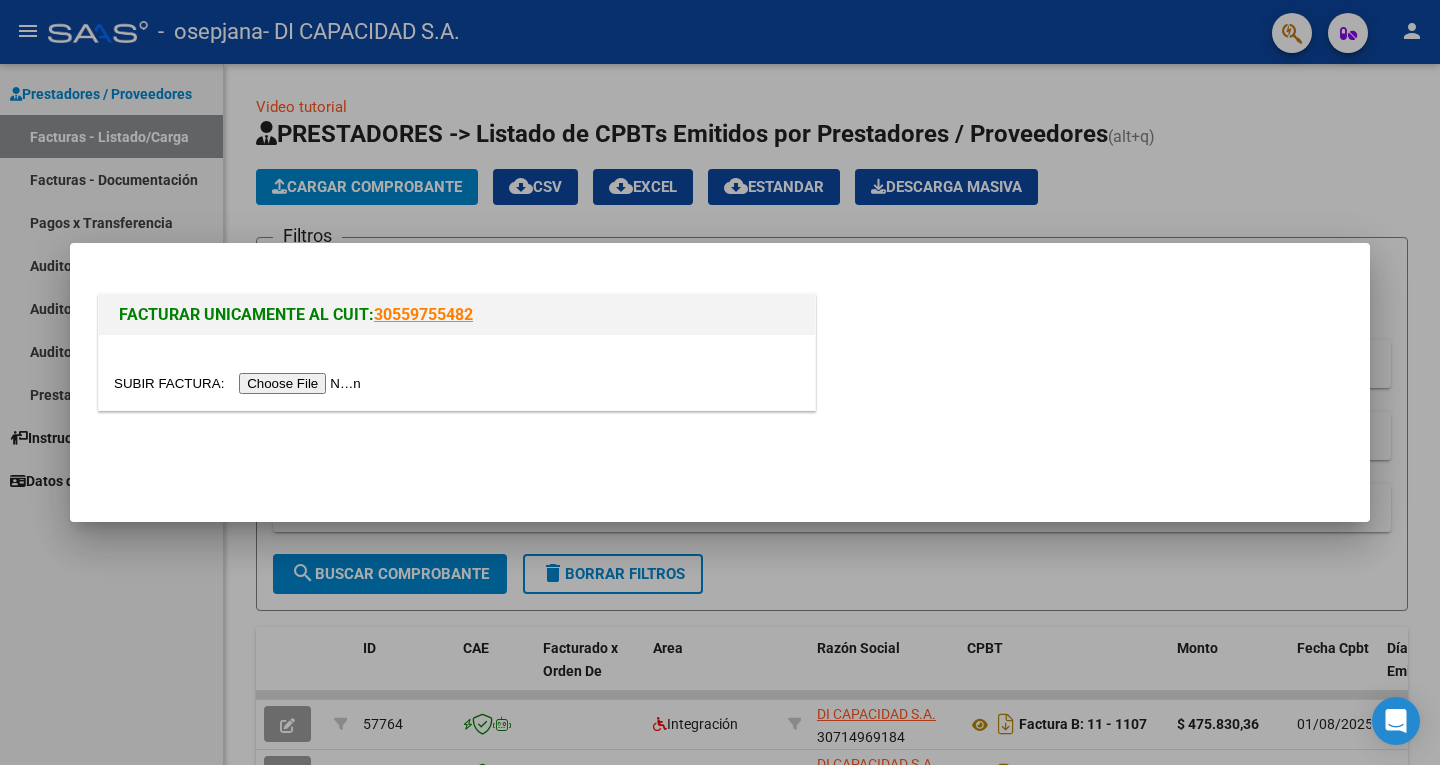 click at bounding box center (240, 383) 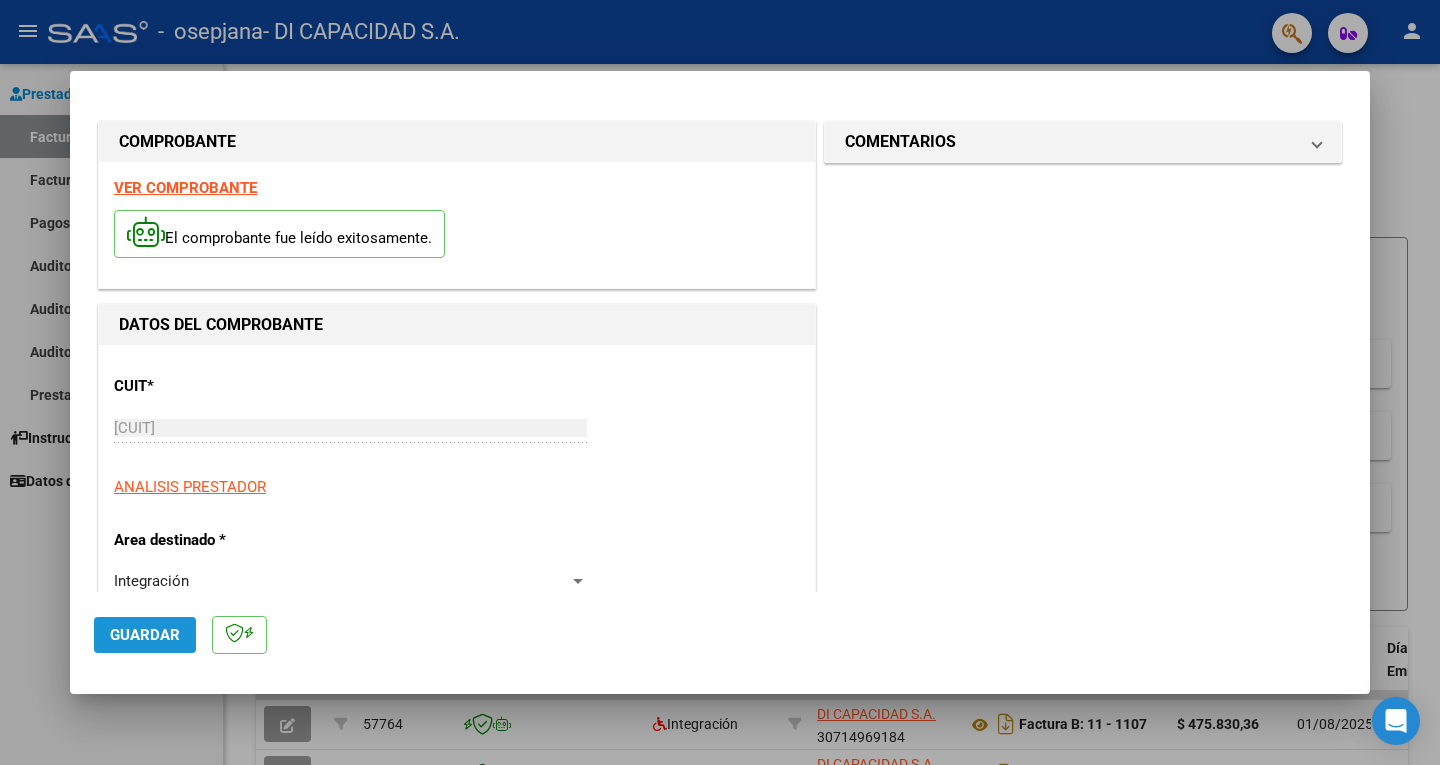 click on "Guardar" 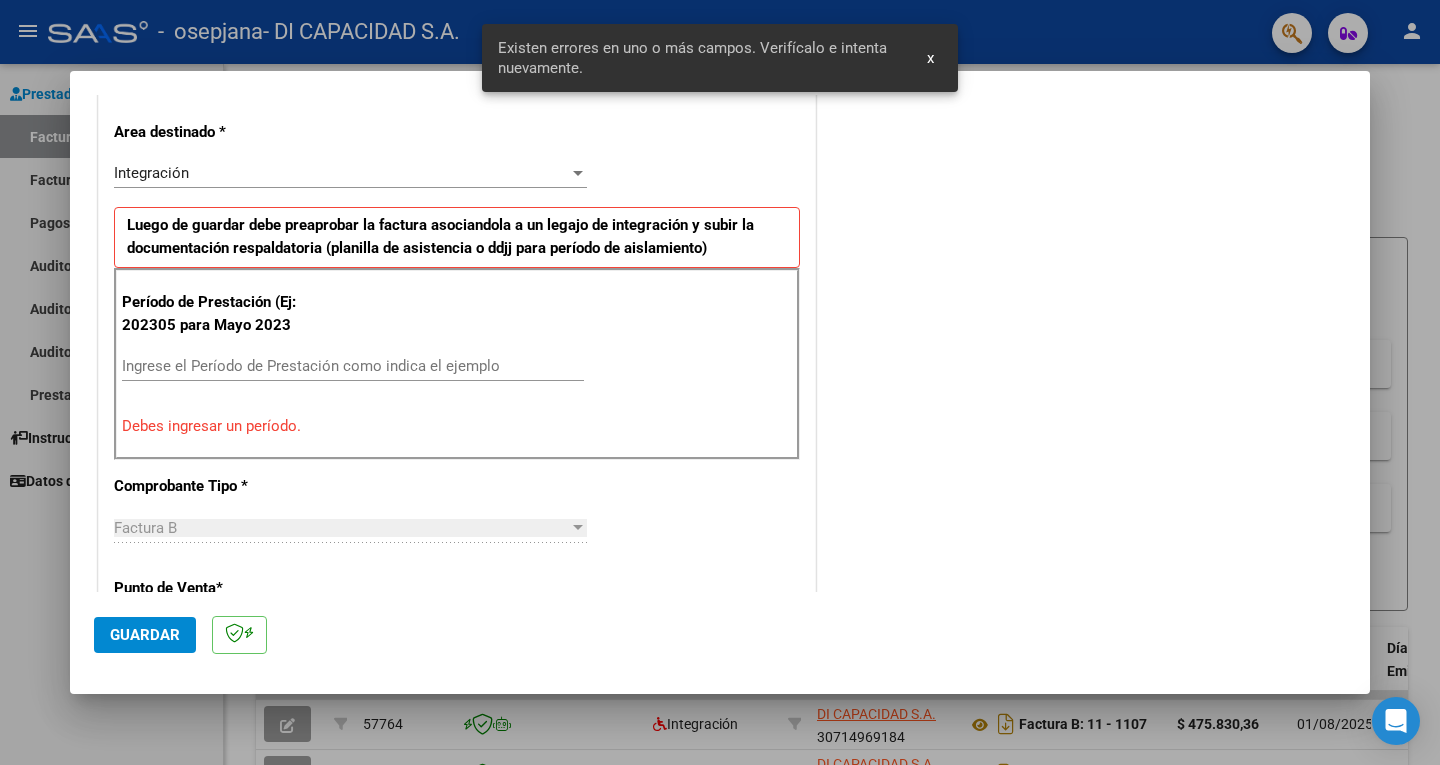 scroll, scrollTop: 408, scrollLeft: 0, axis: vertical 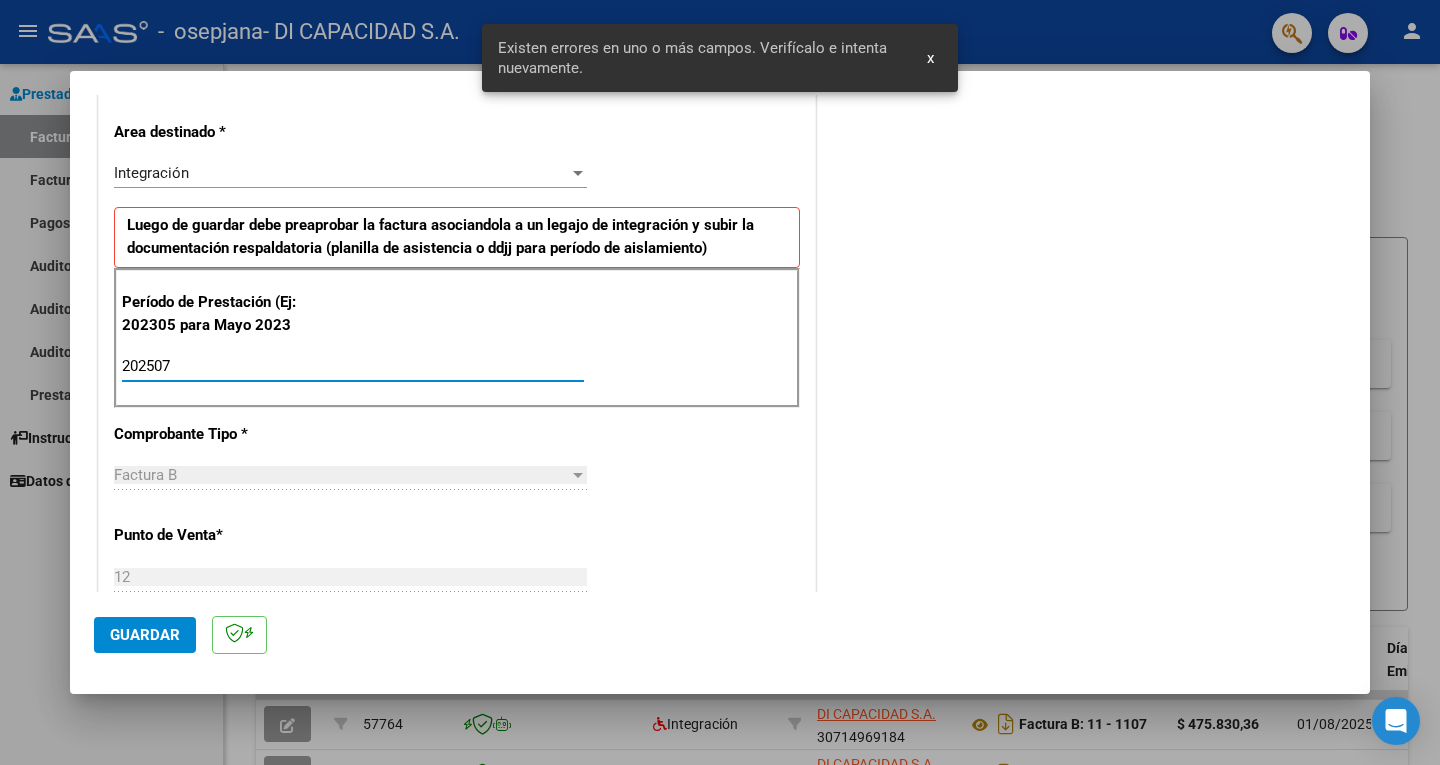 type on "202507" 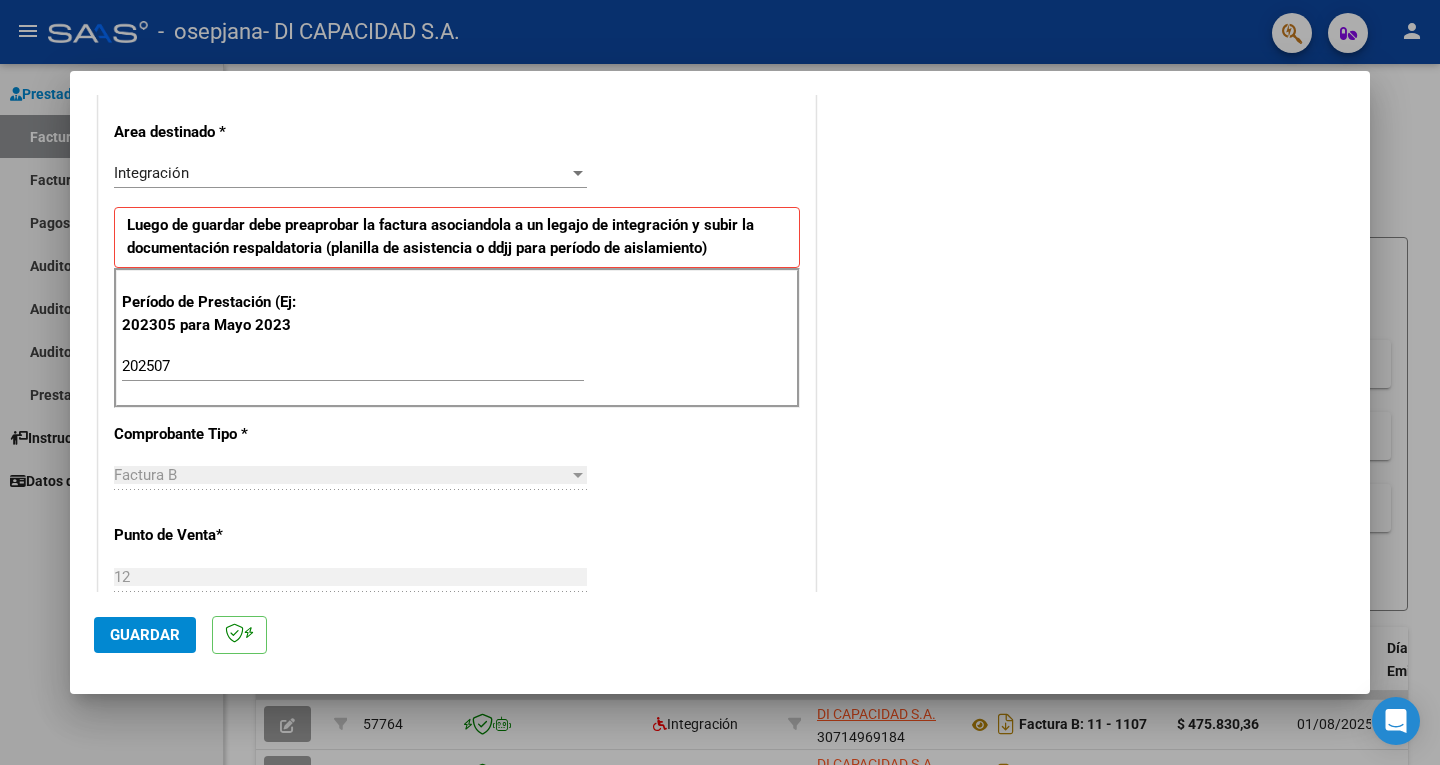 click on "Guardar" 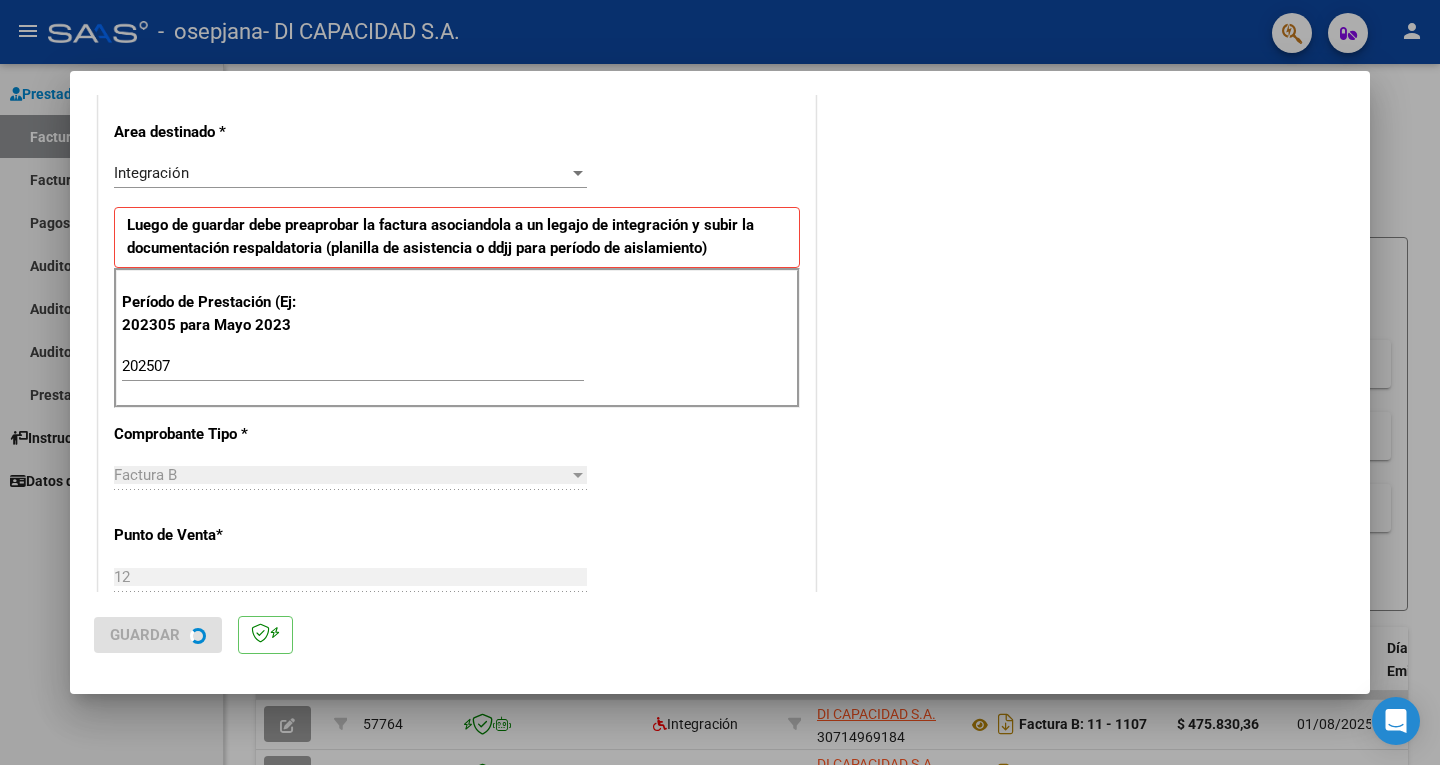 scroll, scrollTop: 0, scrollLeft: 0, axis: both 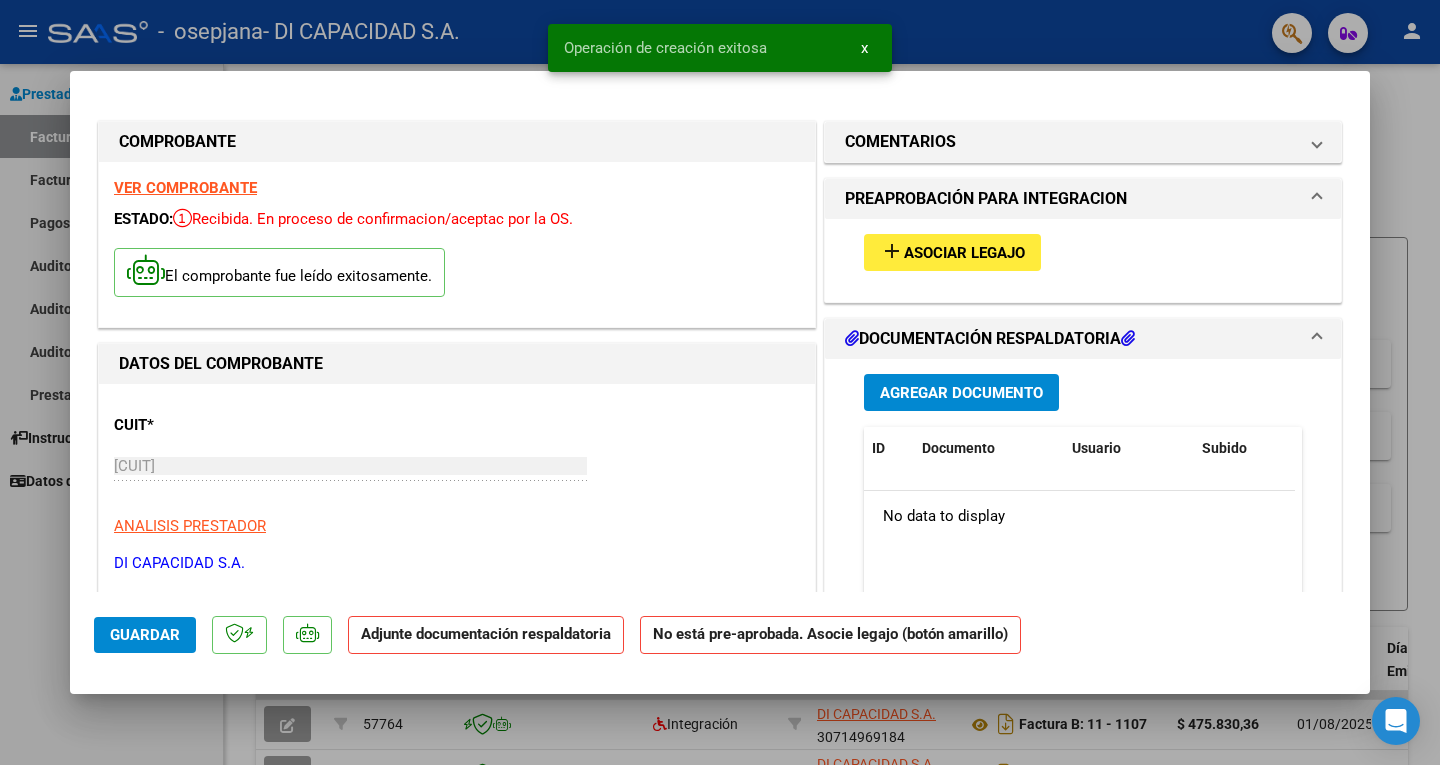 click on "add Asociar Legajo" at bounding box center [952, 252] 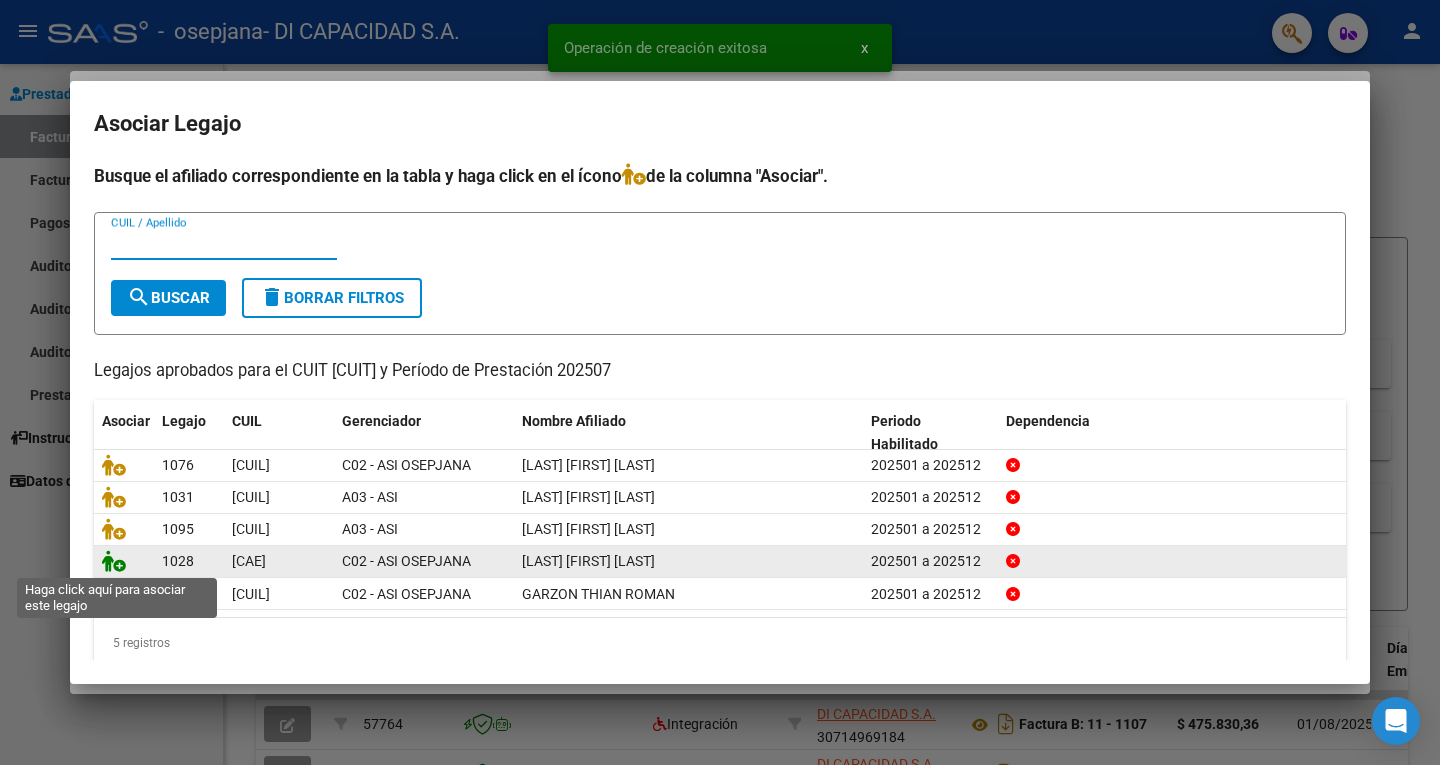 click 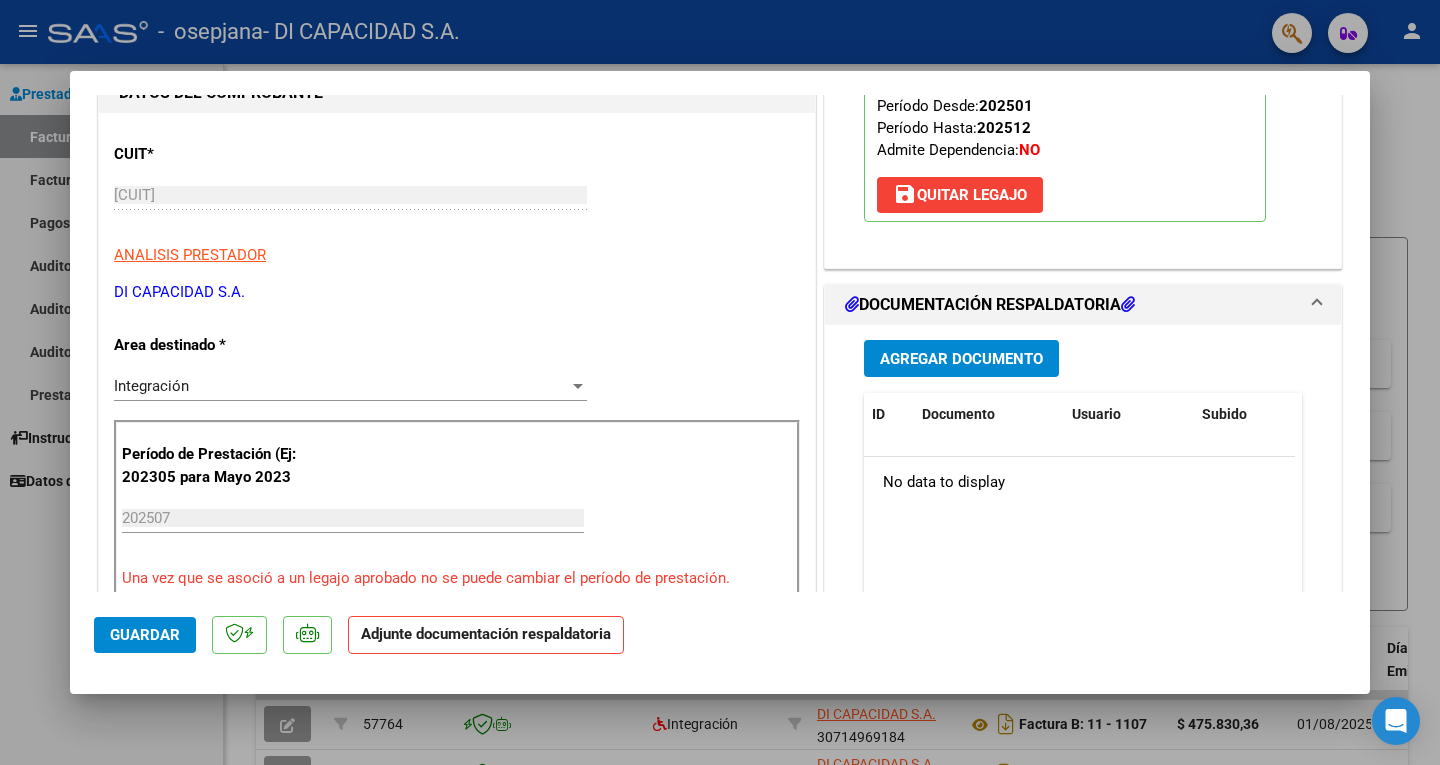 scroll, scrollTop: 304, scrollLeft: 0, axis: vertical 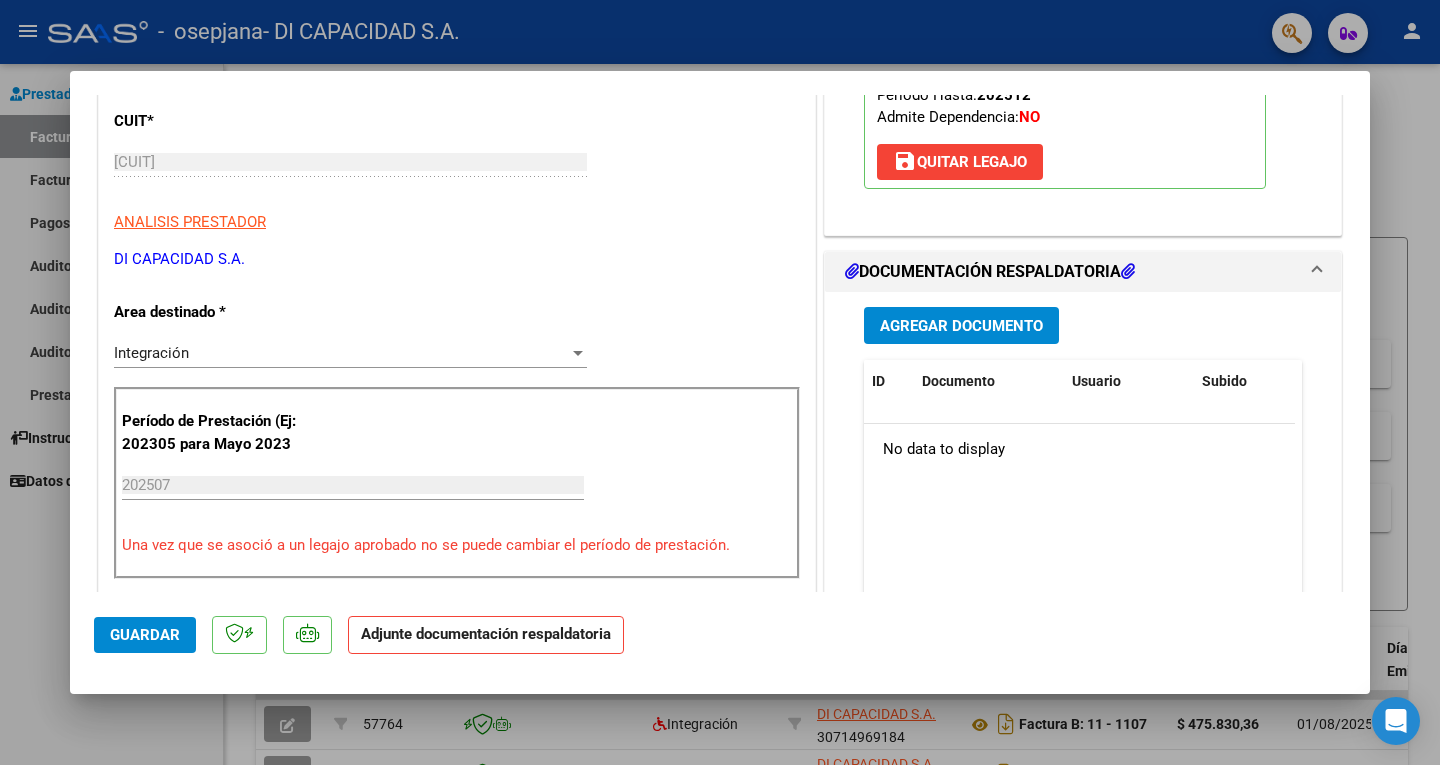 click on "Agregar Documento" at bounding box center [961, 326] 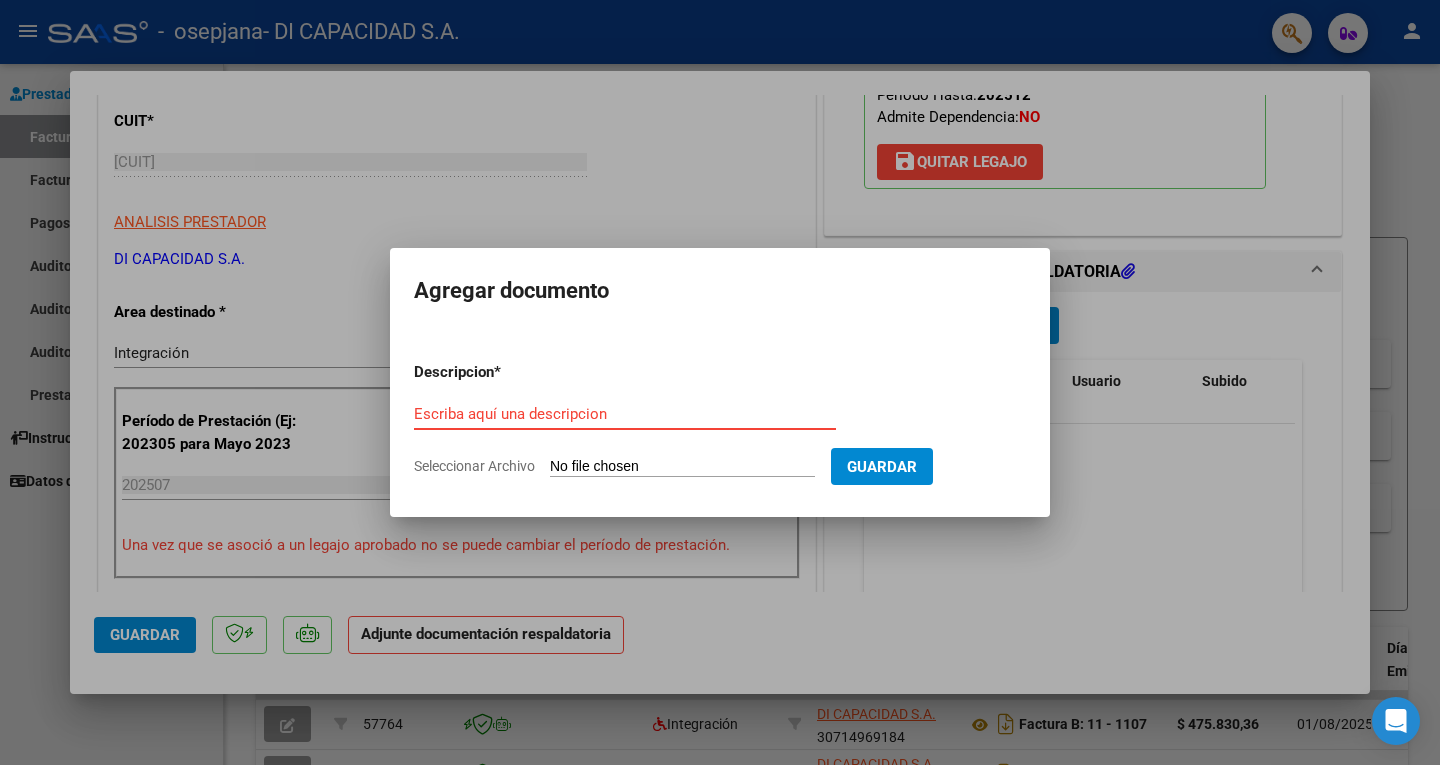 click on "Seleccionar Archivo" at bounding box center (682, 467) 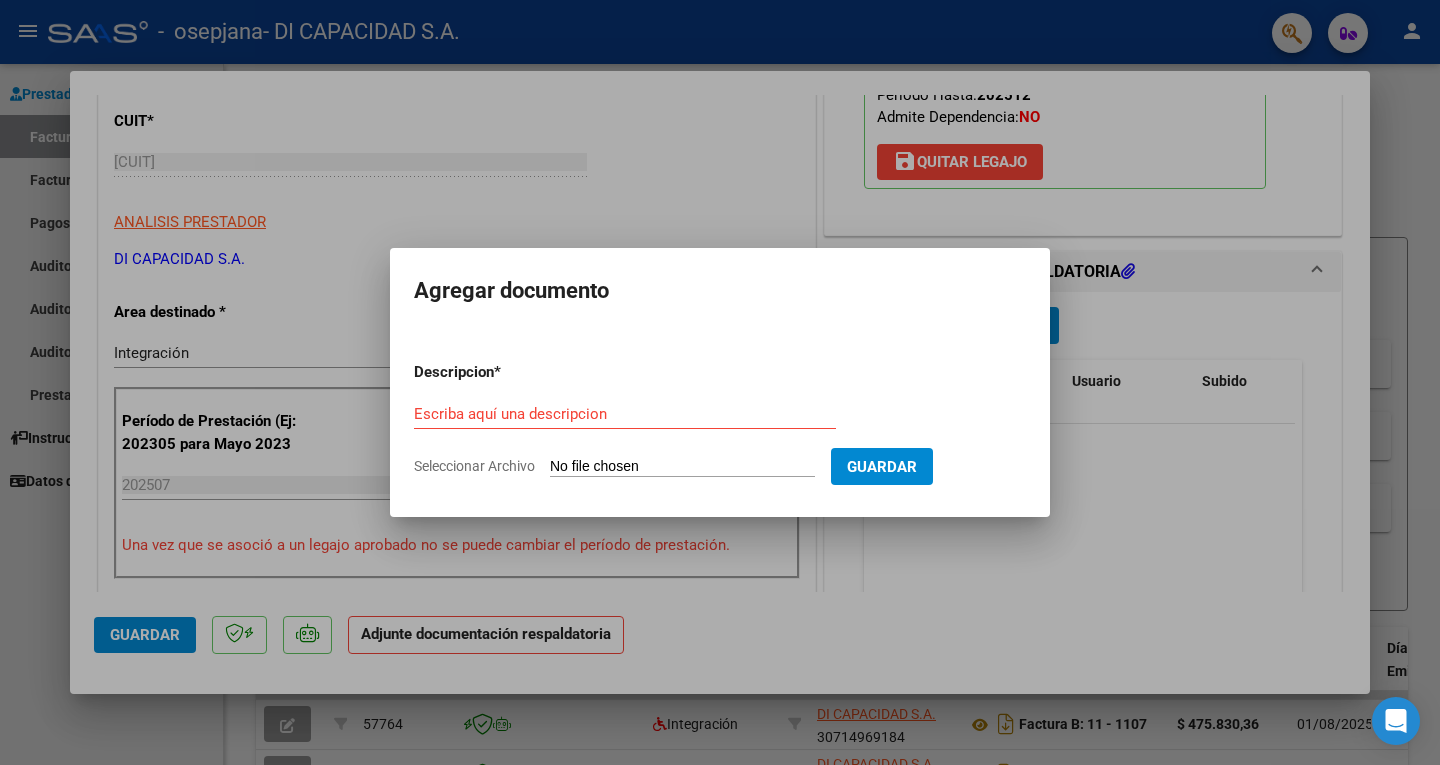 type on "C:\fakepath\[CUIT]_[NUMBER]_[NUMBER]_[NUMBER].pdf" 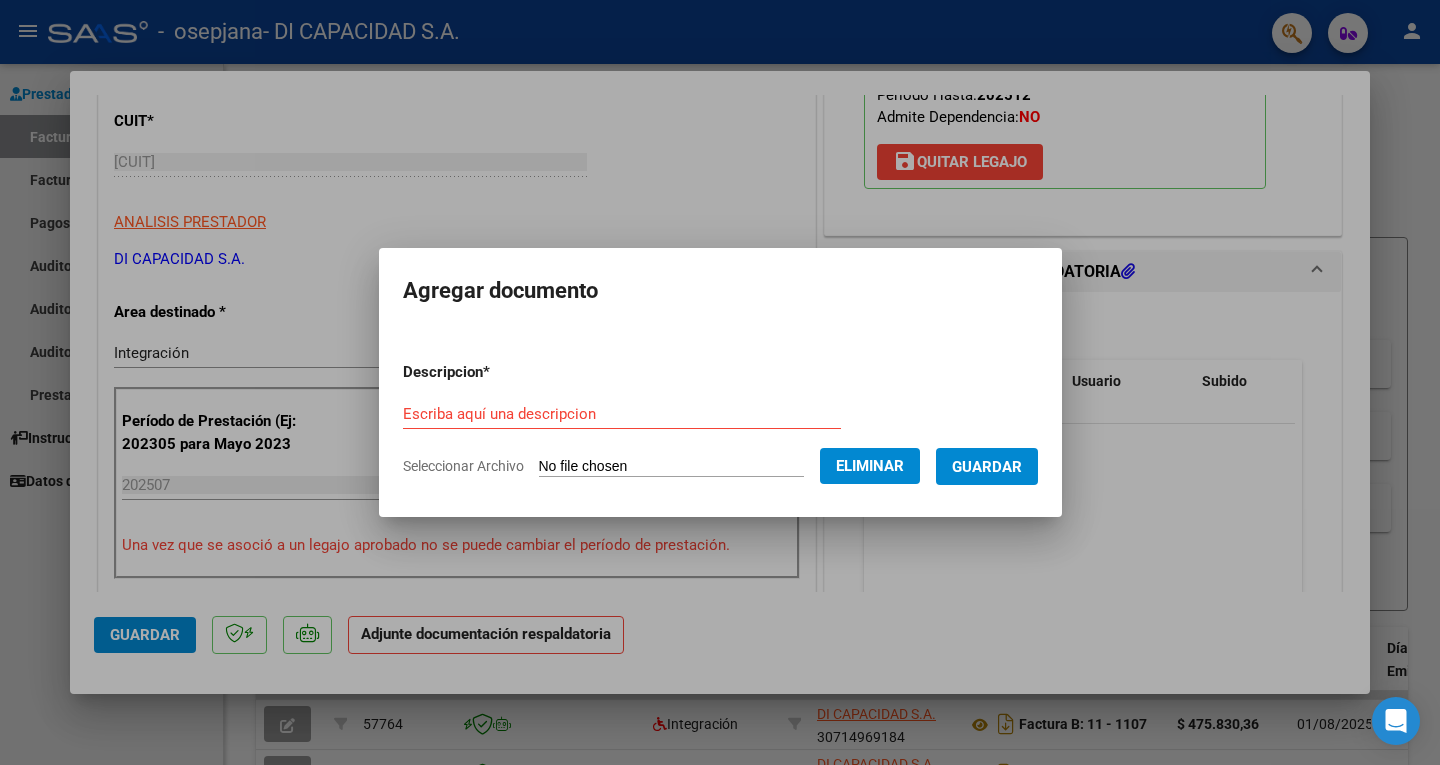 click on "Descripcion  *   Escriba aquí una descripcion  Seleccionar Archivo Eliminar Guardar" at bounding box center [720, 419] 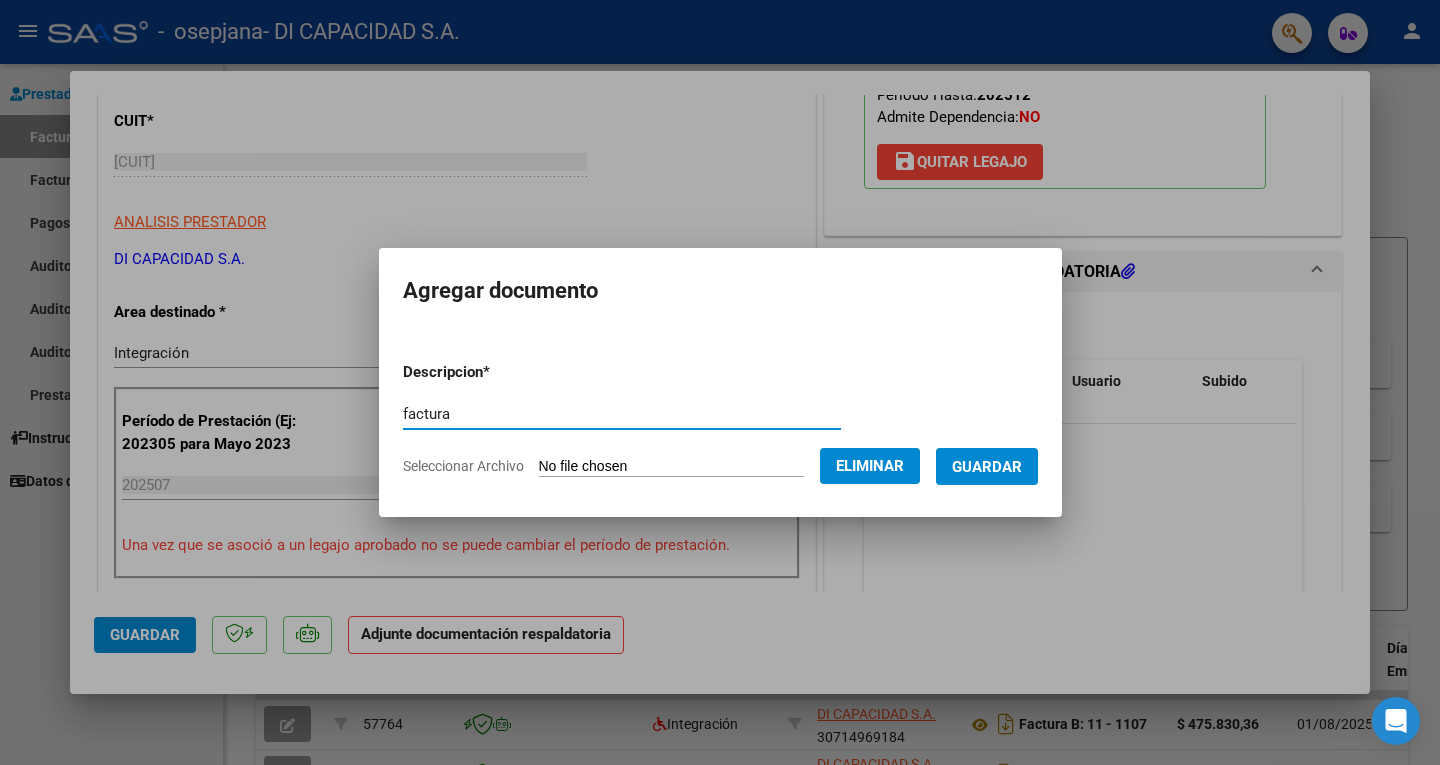 type on "factura" 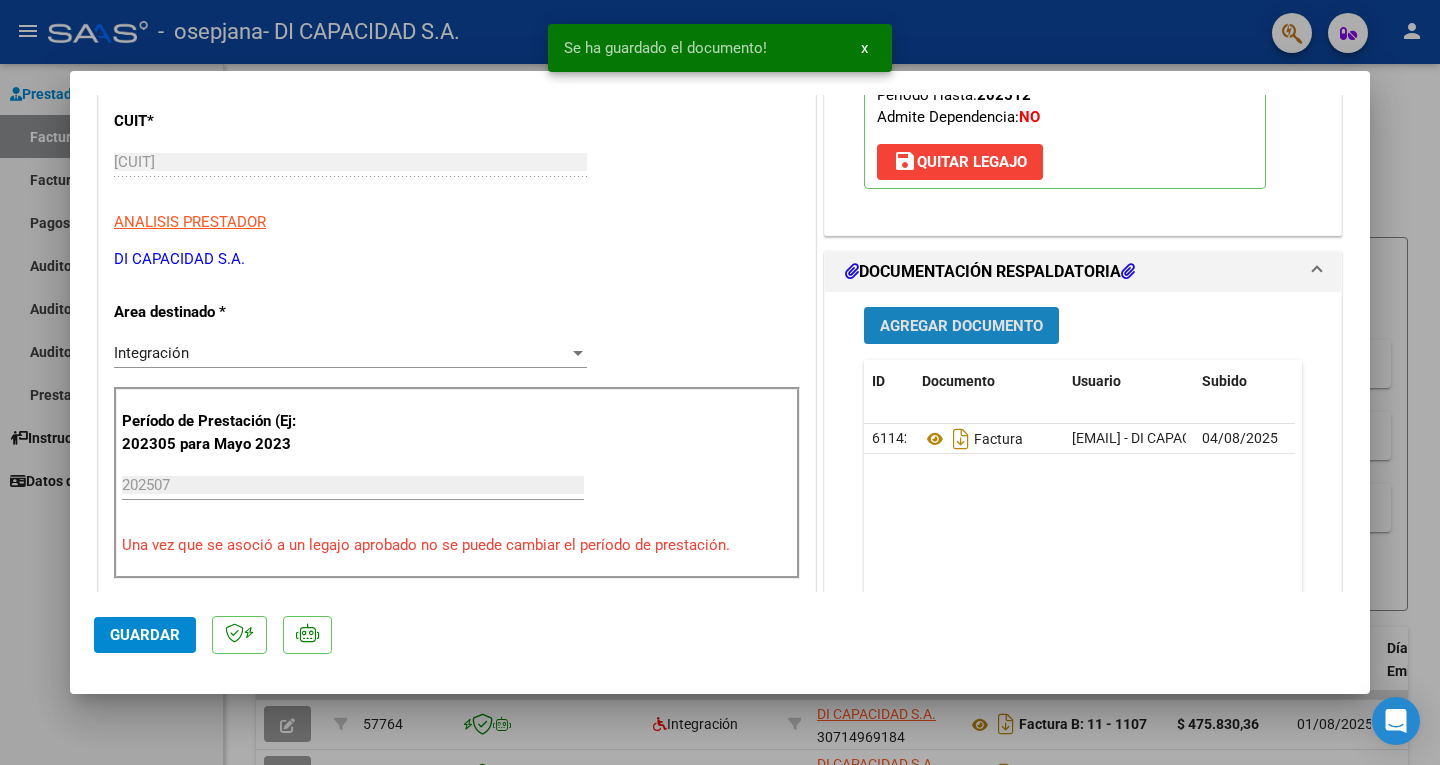click on "Agregar Documento" at bounding box center (961, 326) 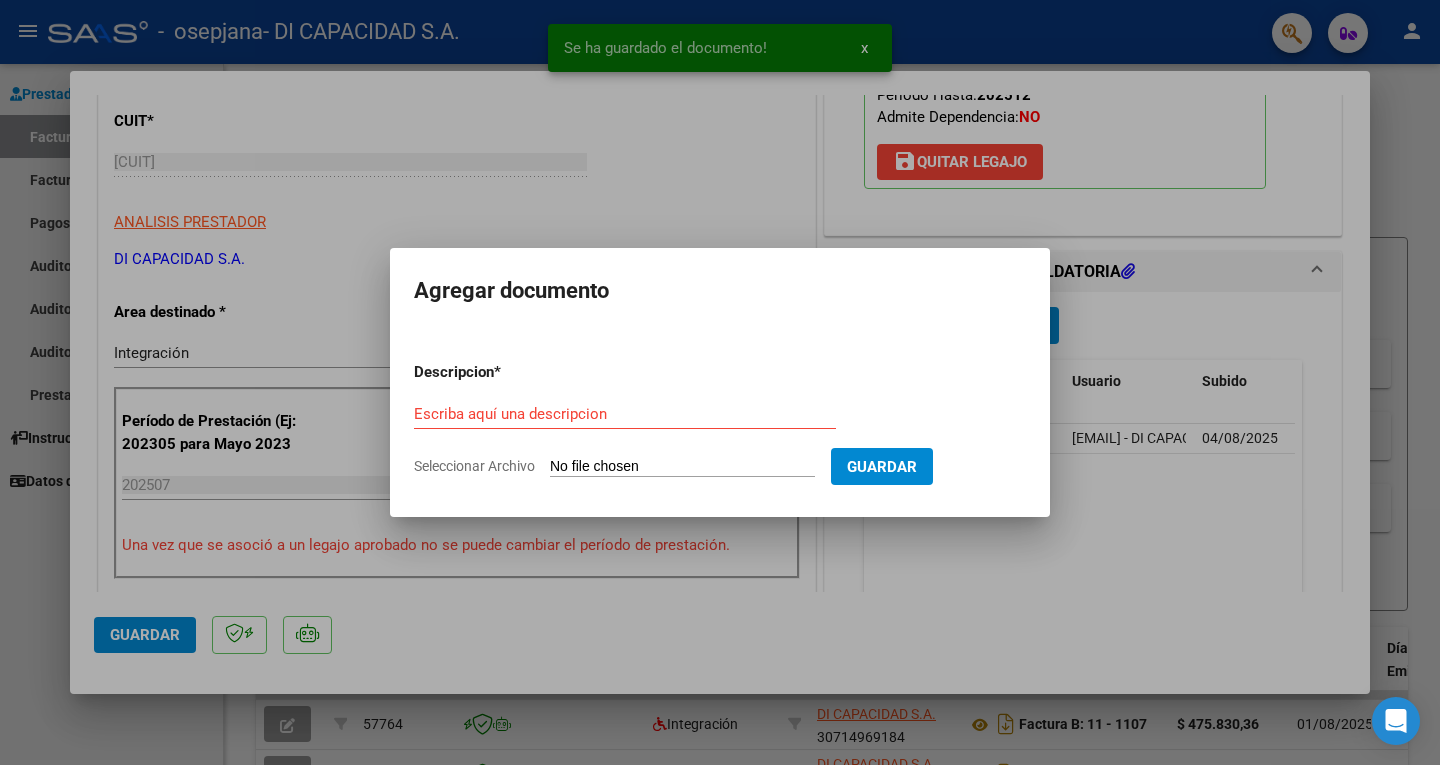 click on "Seleccionar Archivo" at bounding box center [682, 467] 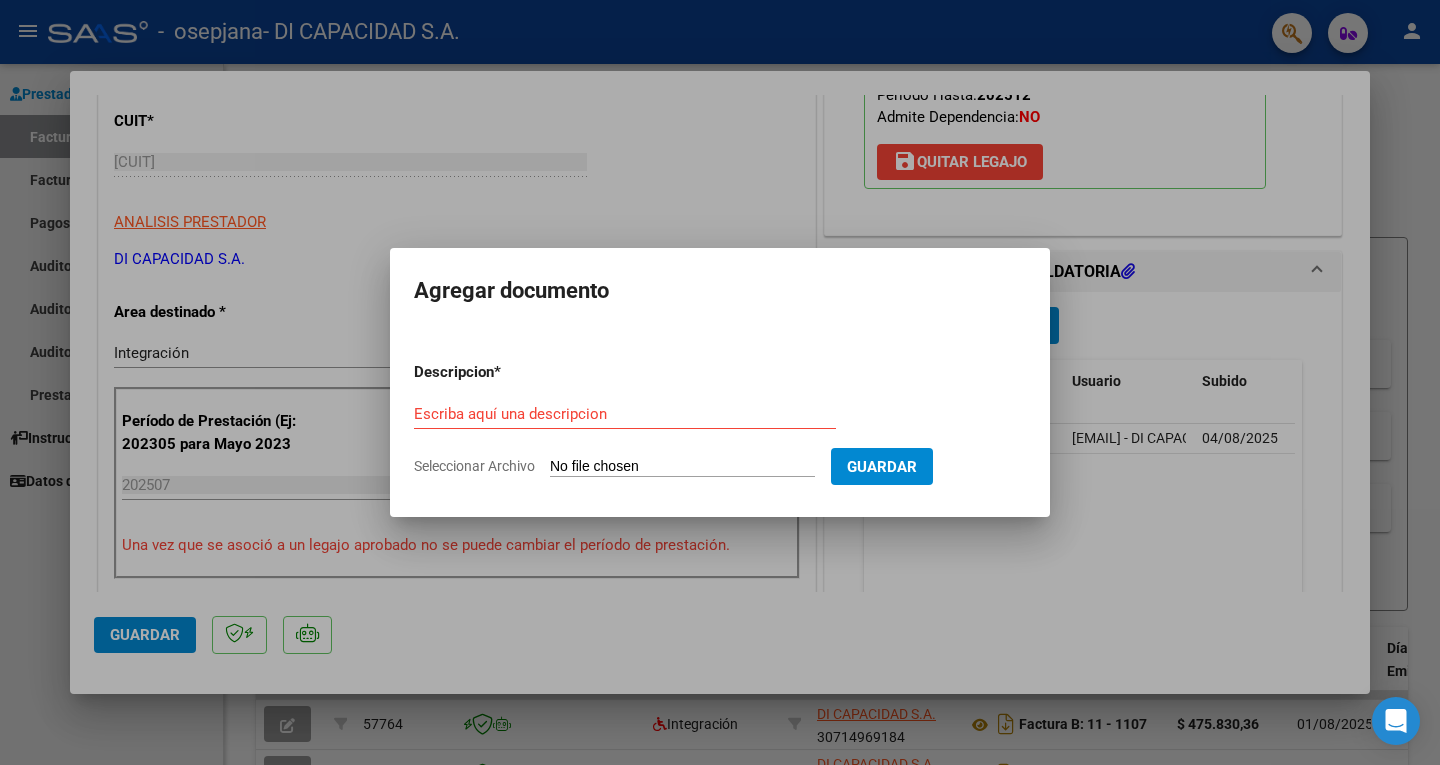 type on "C:\fakepath\0005 - AUTORIZACION - 01 AL 12.pdf" 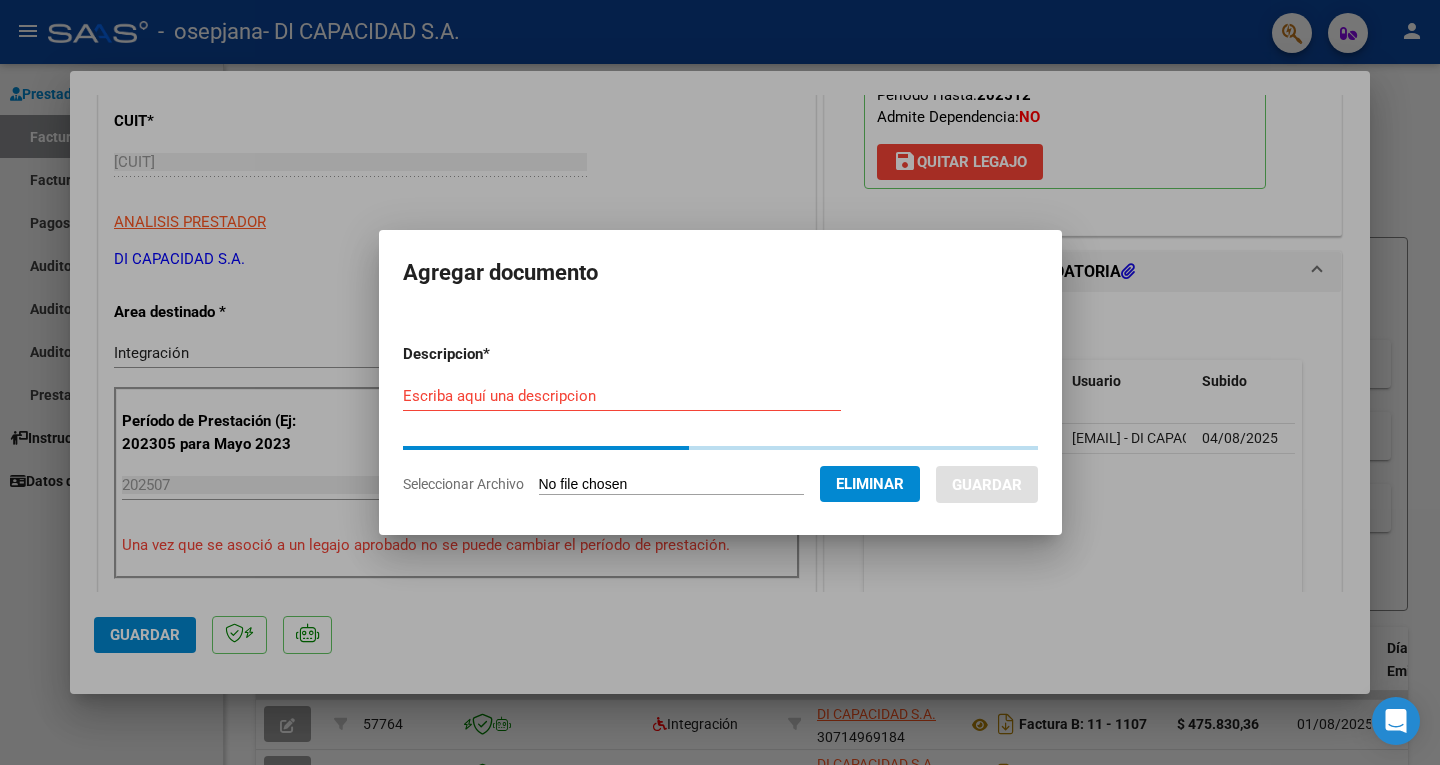 click on "Escriba aquí una descripcion" at bounding box center [622, 396] 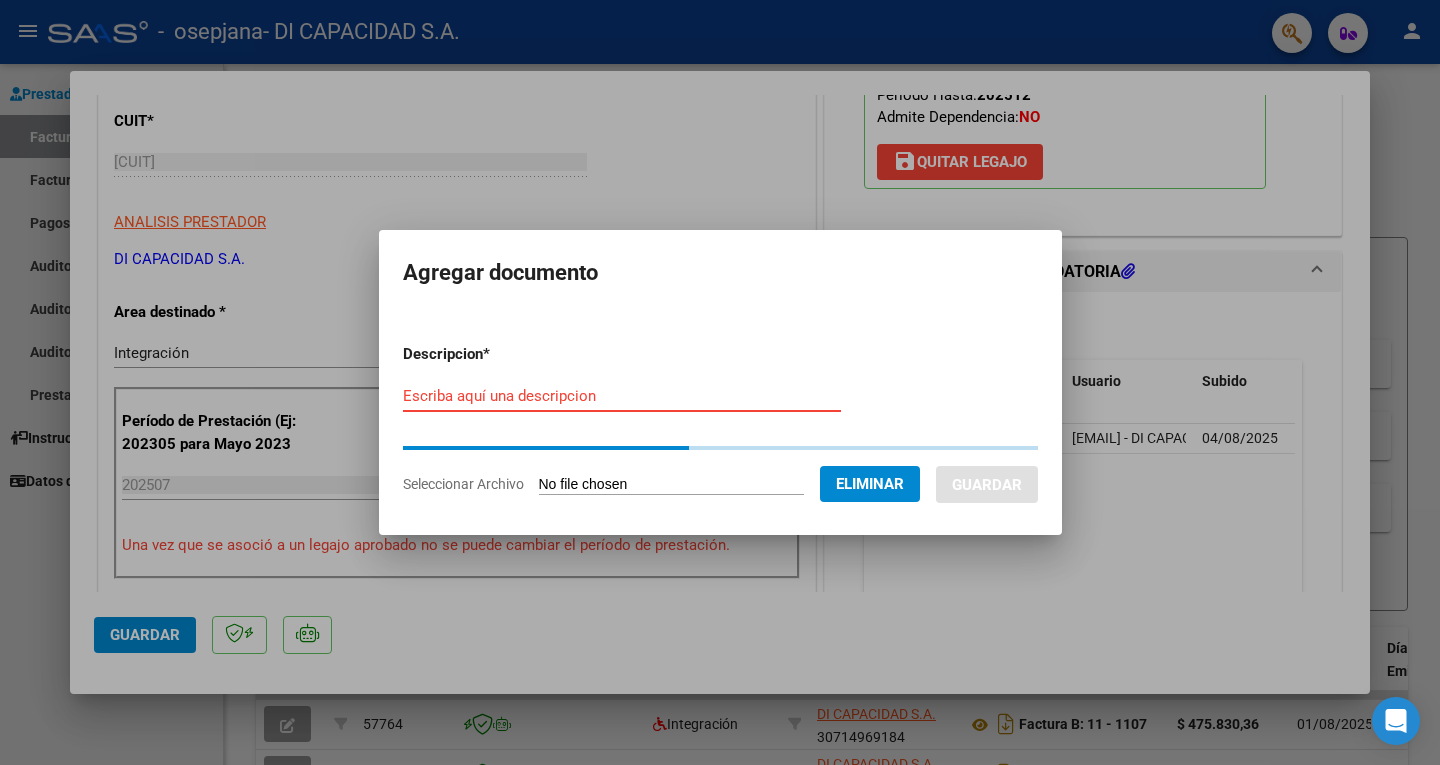 click on "Escriba aquí una descripcion" at bounding box center (622, 396) 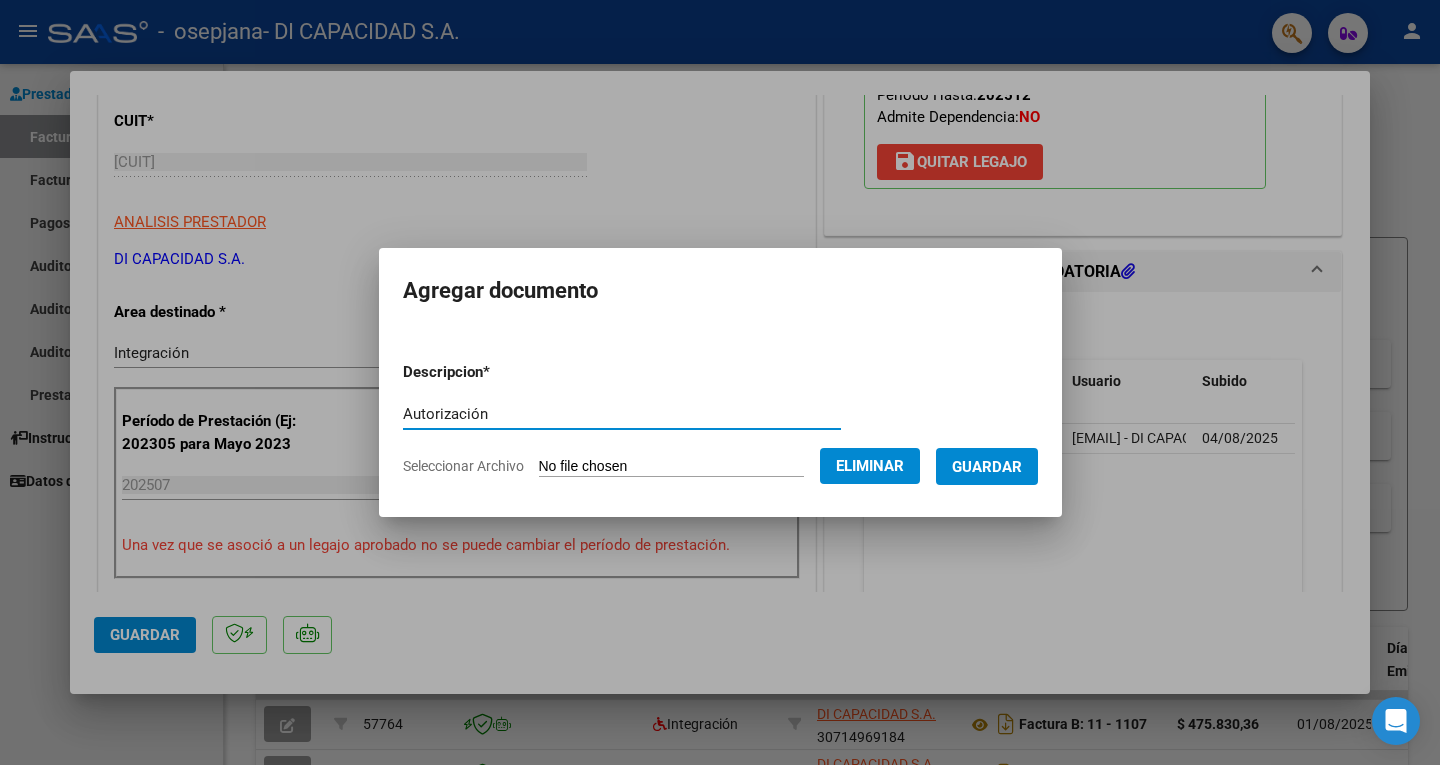 type on "Autorización" 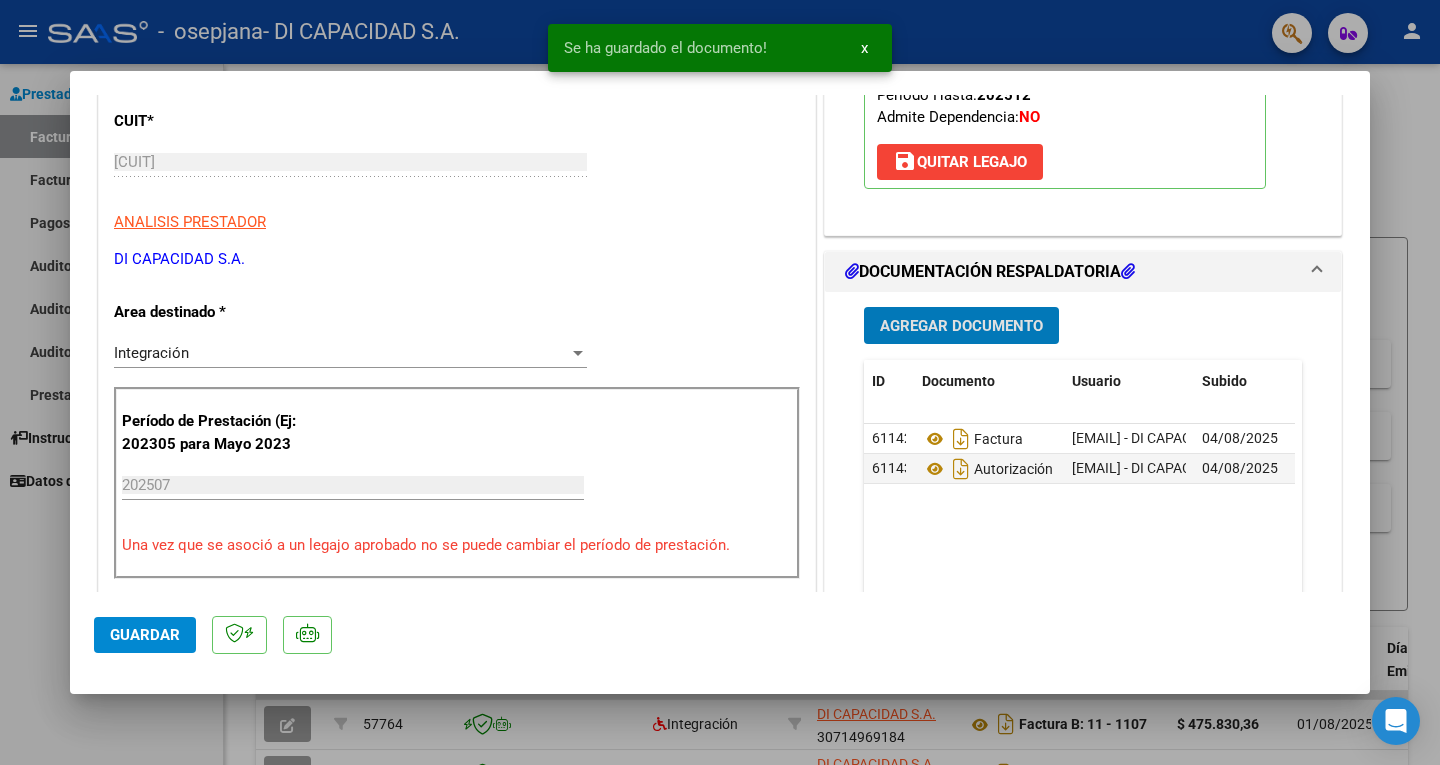 click on "Agregar Documento" at bounding box center (961, 326) 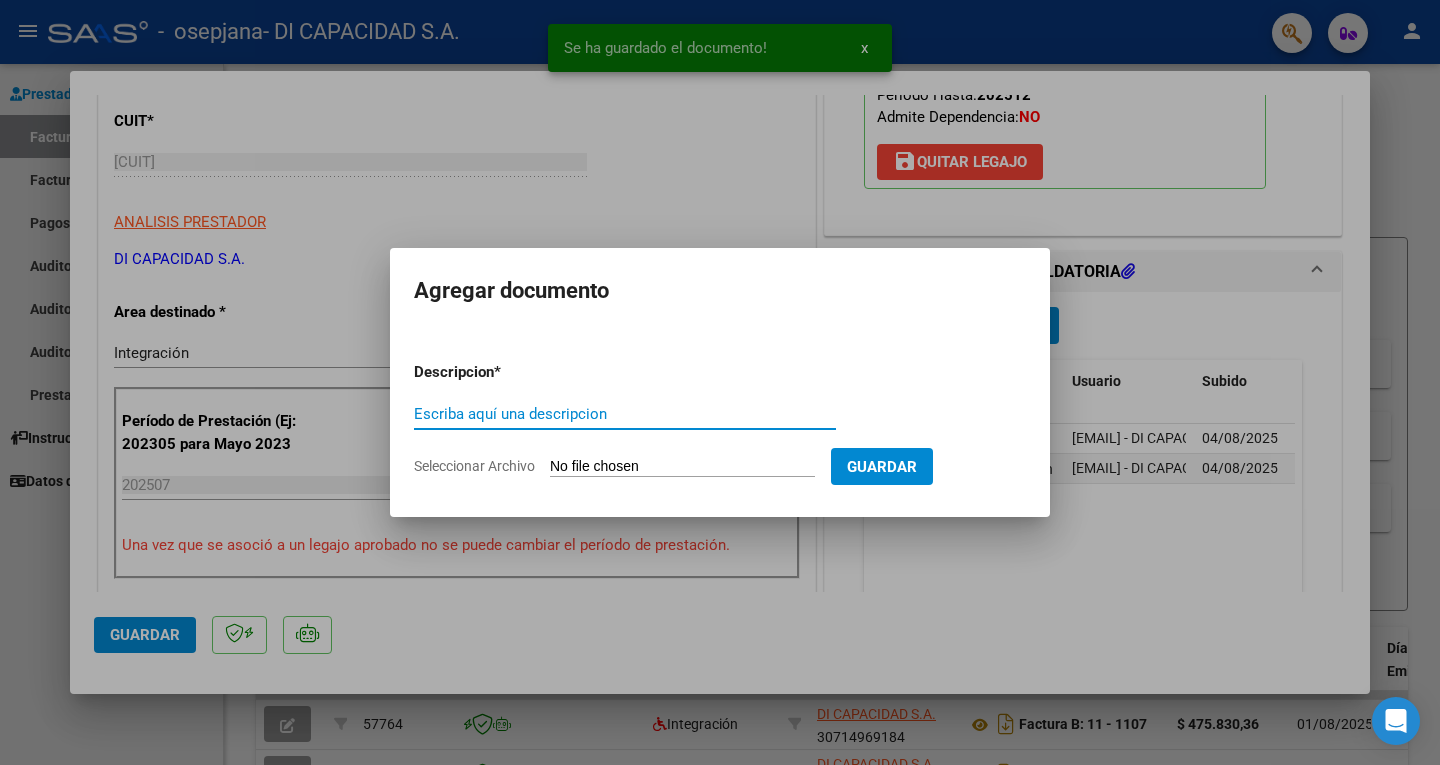 click on "Seleccionar Archivo" 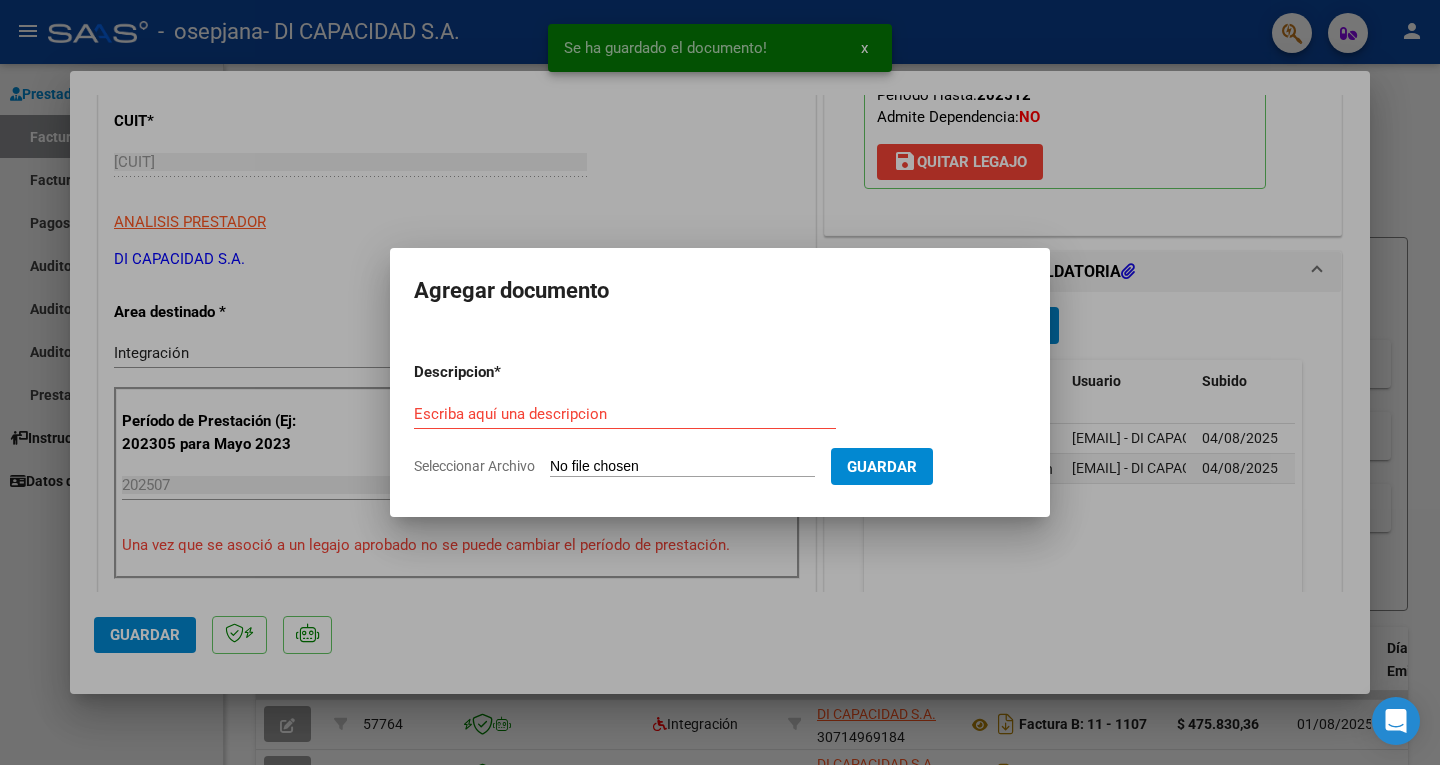 click on "Seleccionar Archivo" at bounding box center (682, 467) 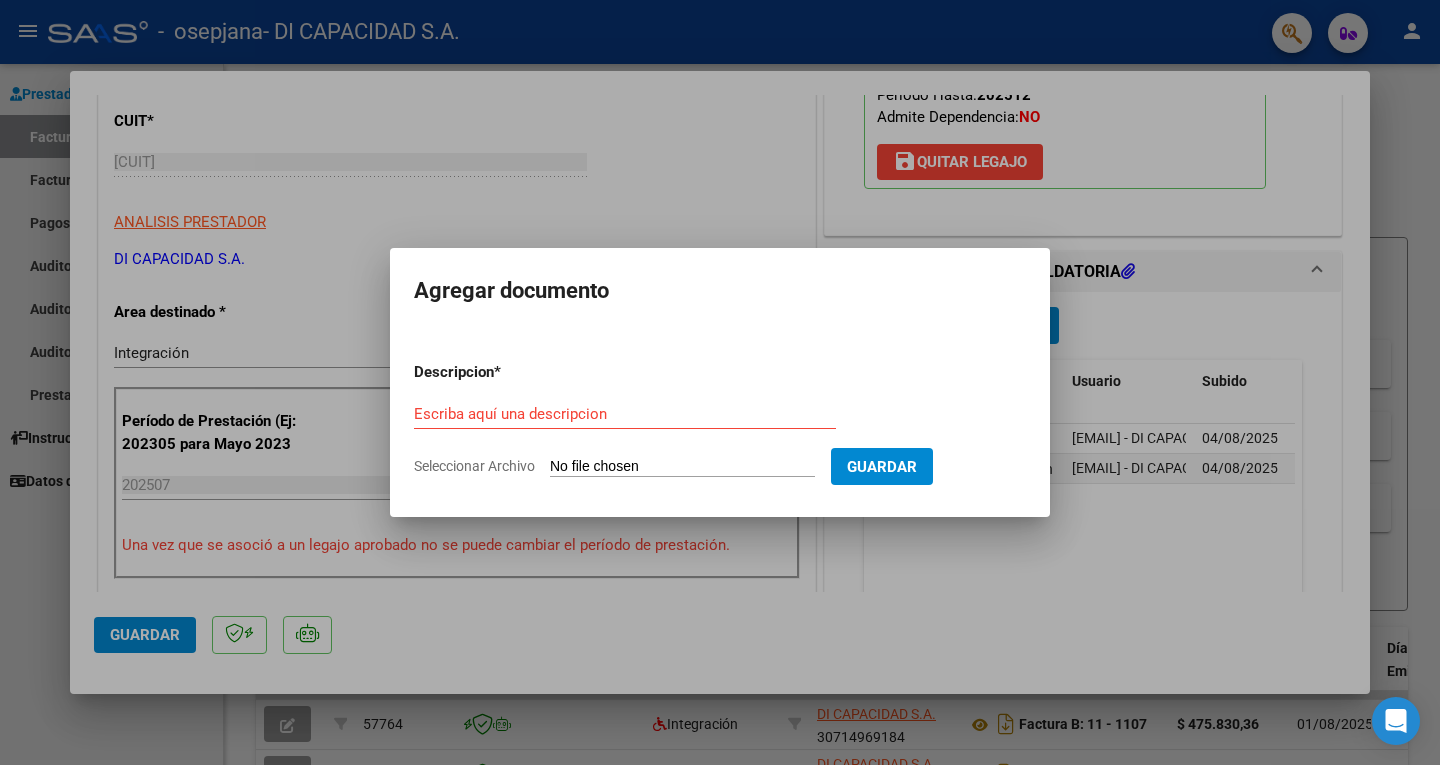 type on "C:\fakepath\07 CL 2025.pdf" 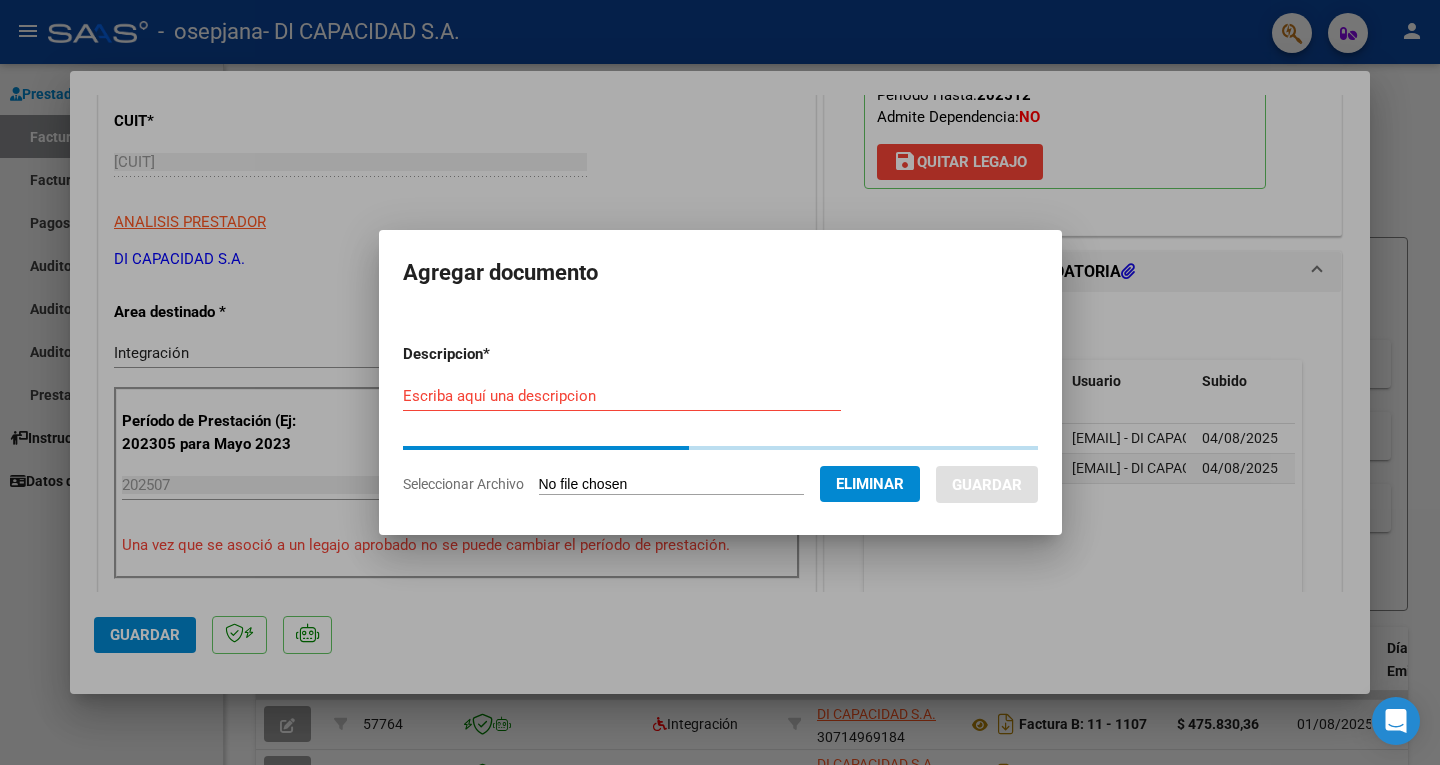 click on "Escriba aquí una descripcion" at bounding box center [622, 396] 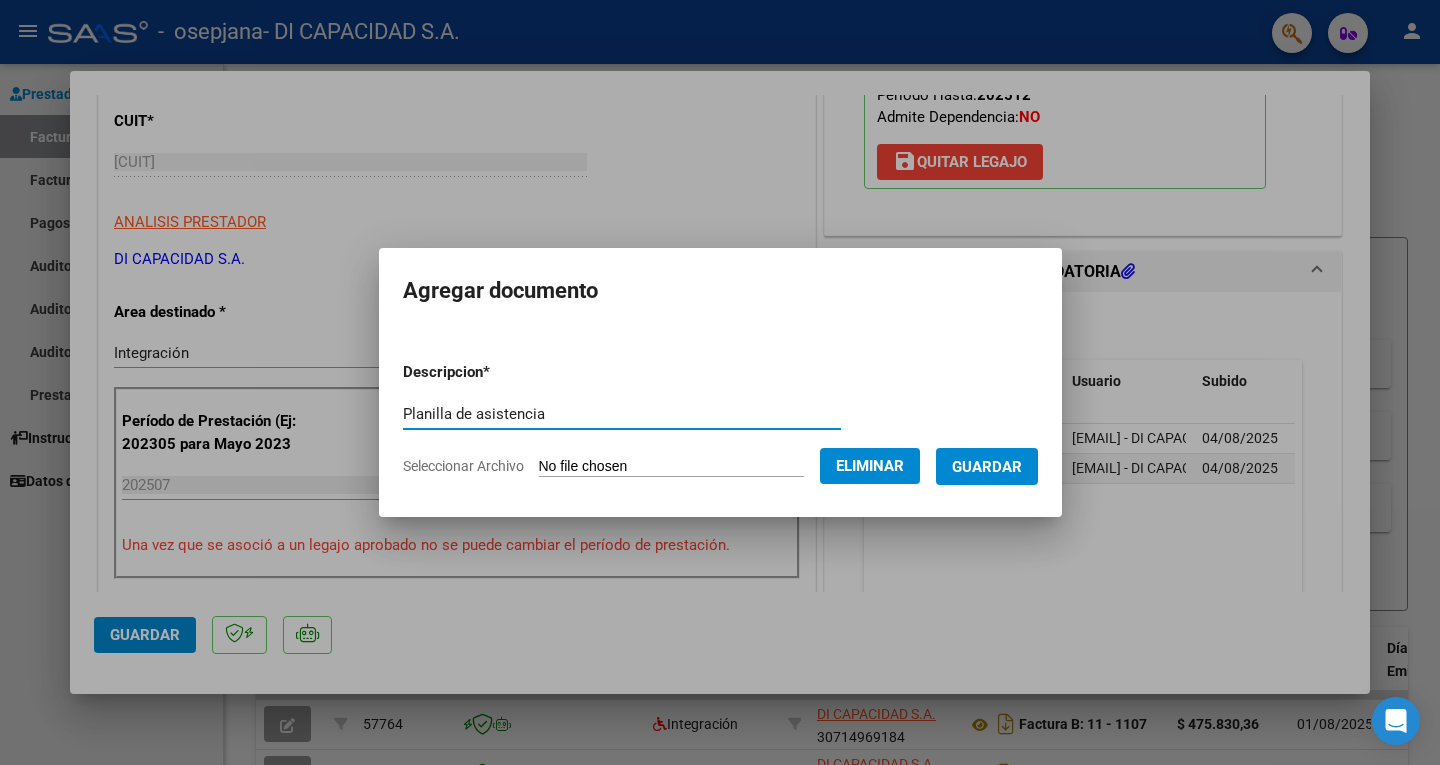 type on "Planilla de asistencia" 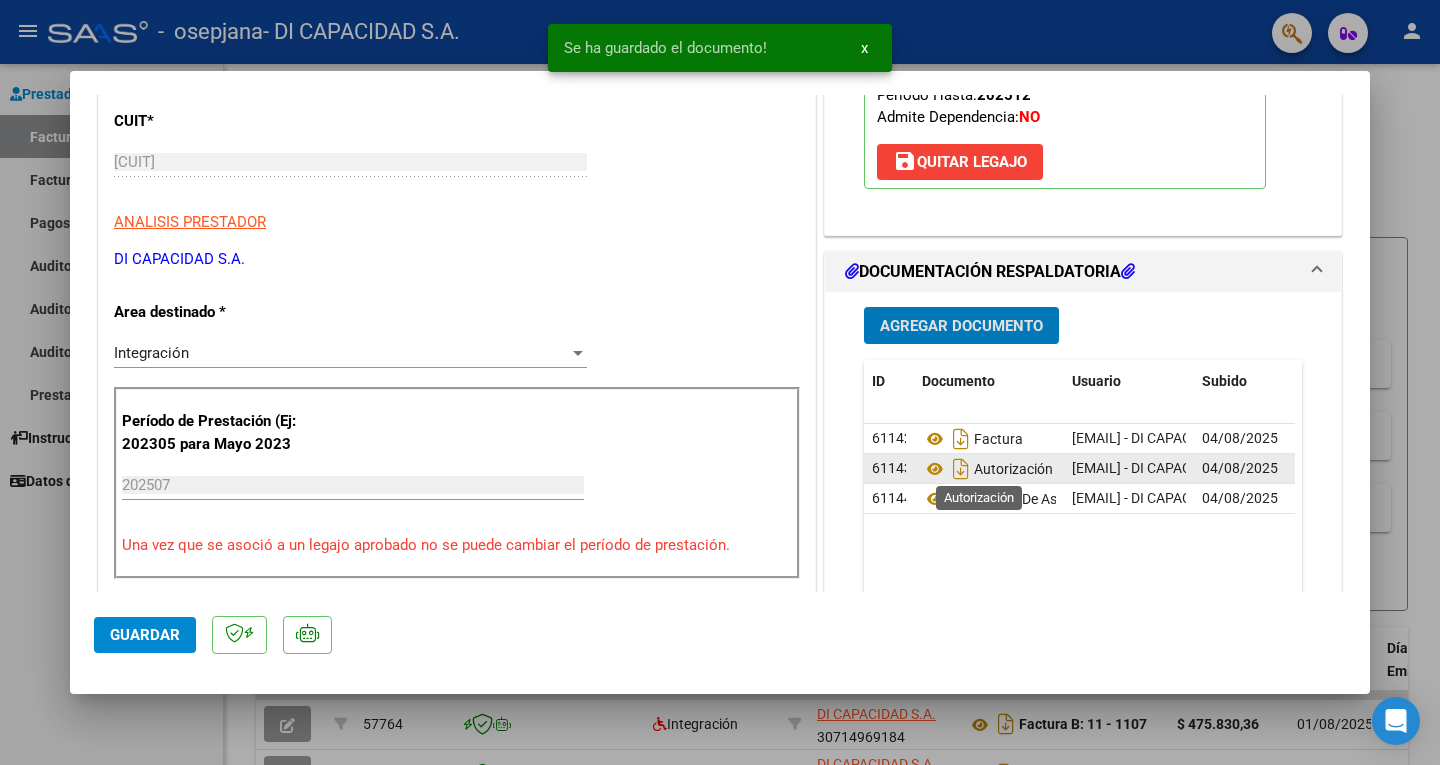 type 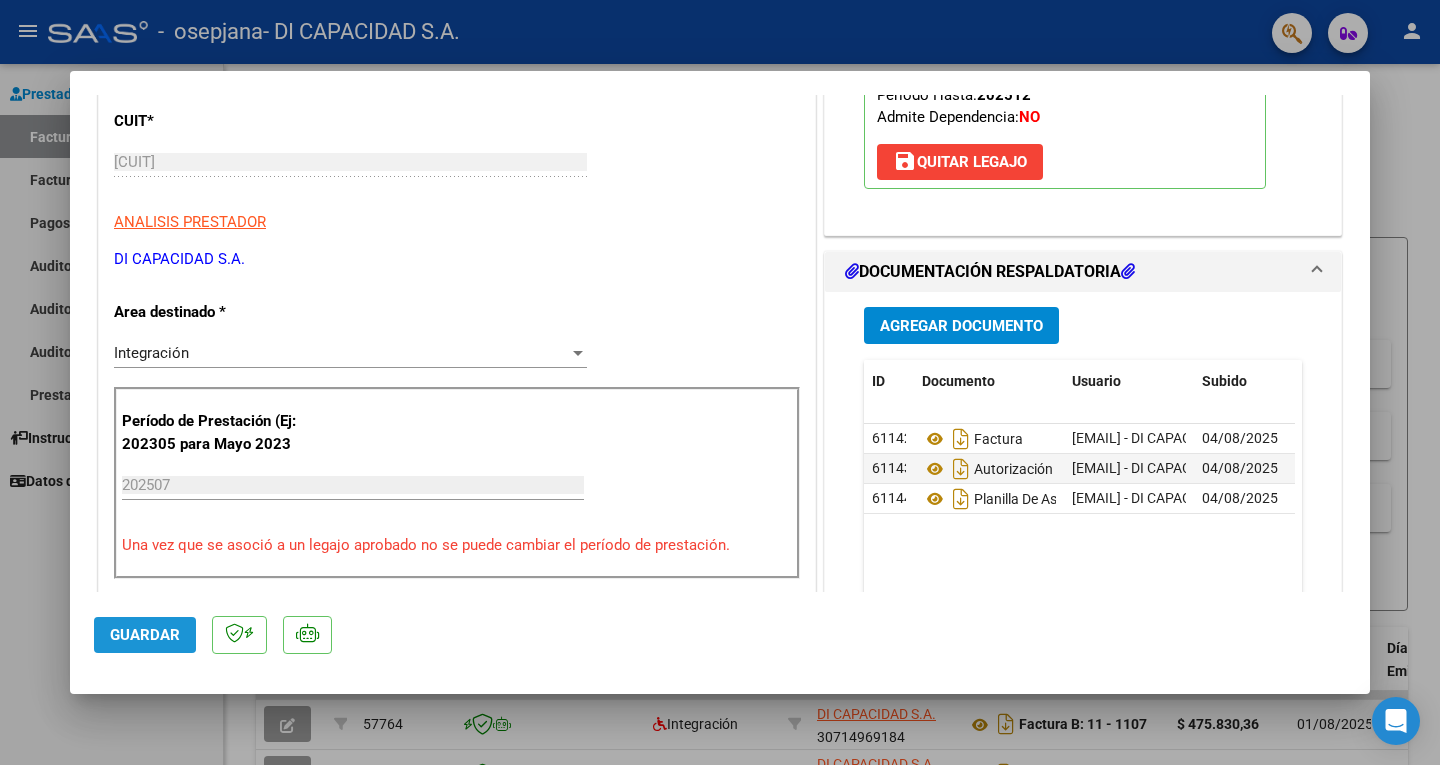 click on "Guardar" 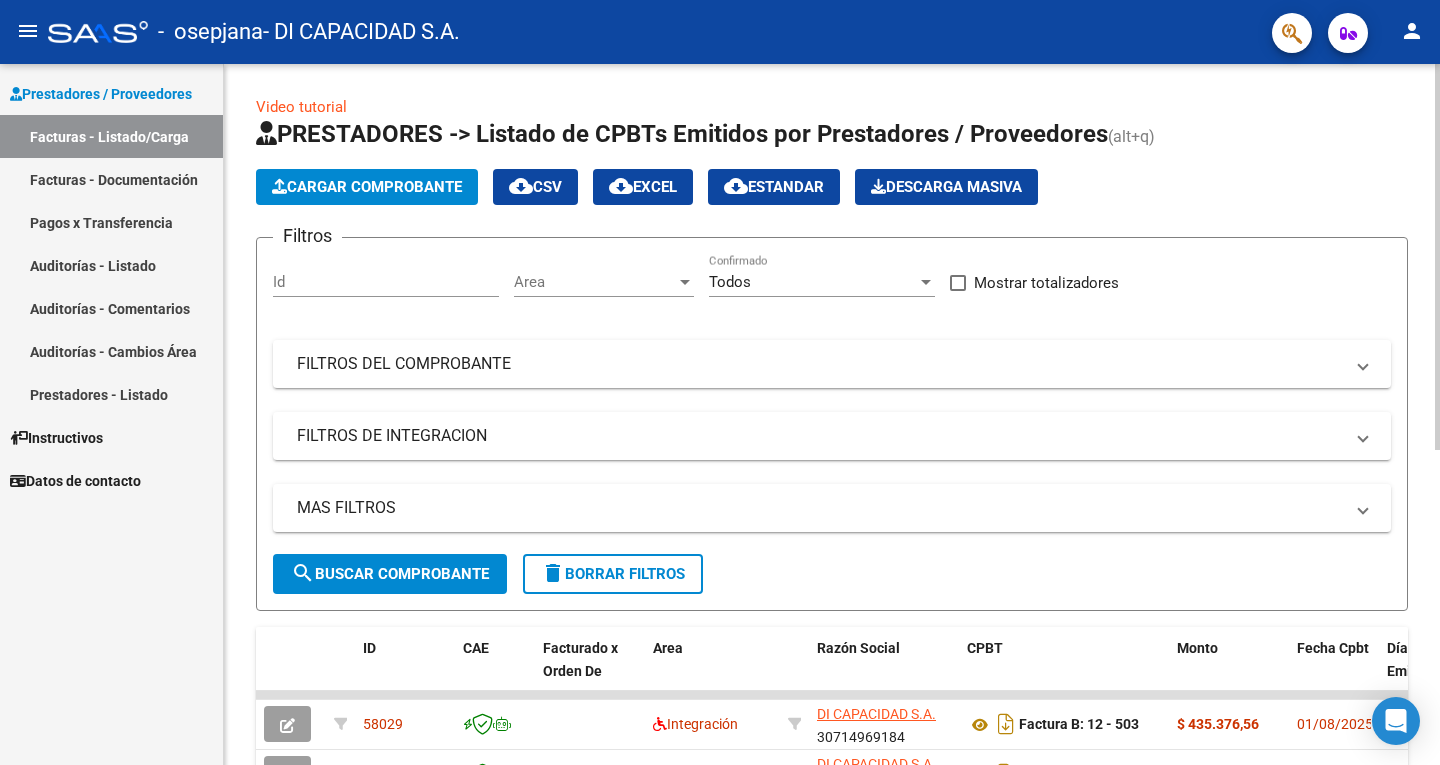 click on "Cargar Comprobante" 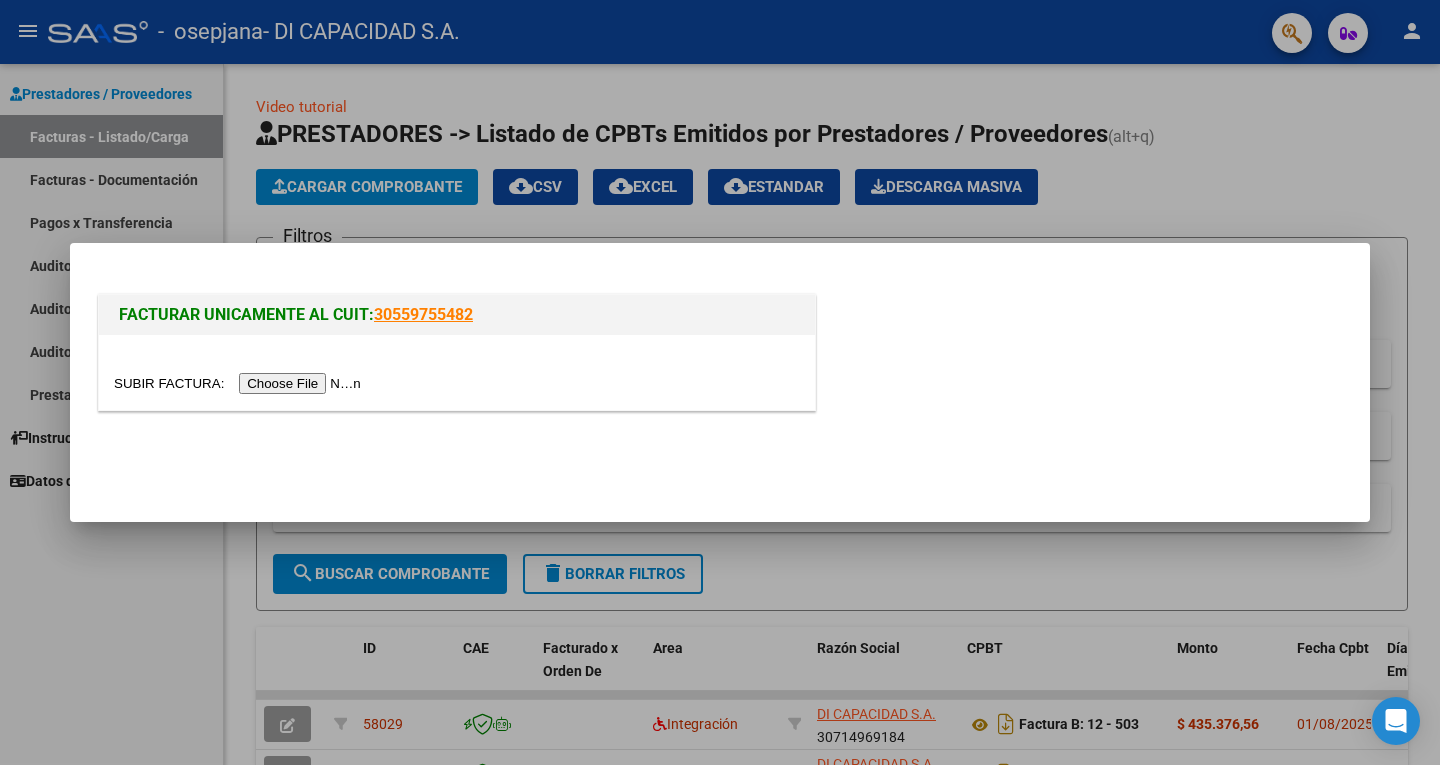 click at bounding box center [240, 383] 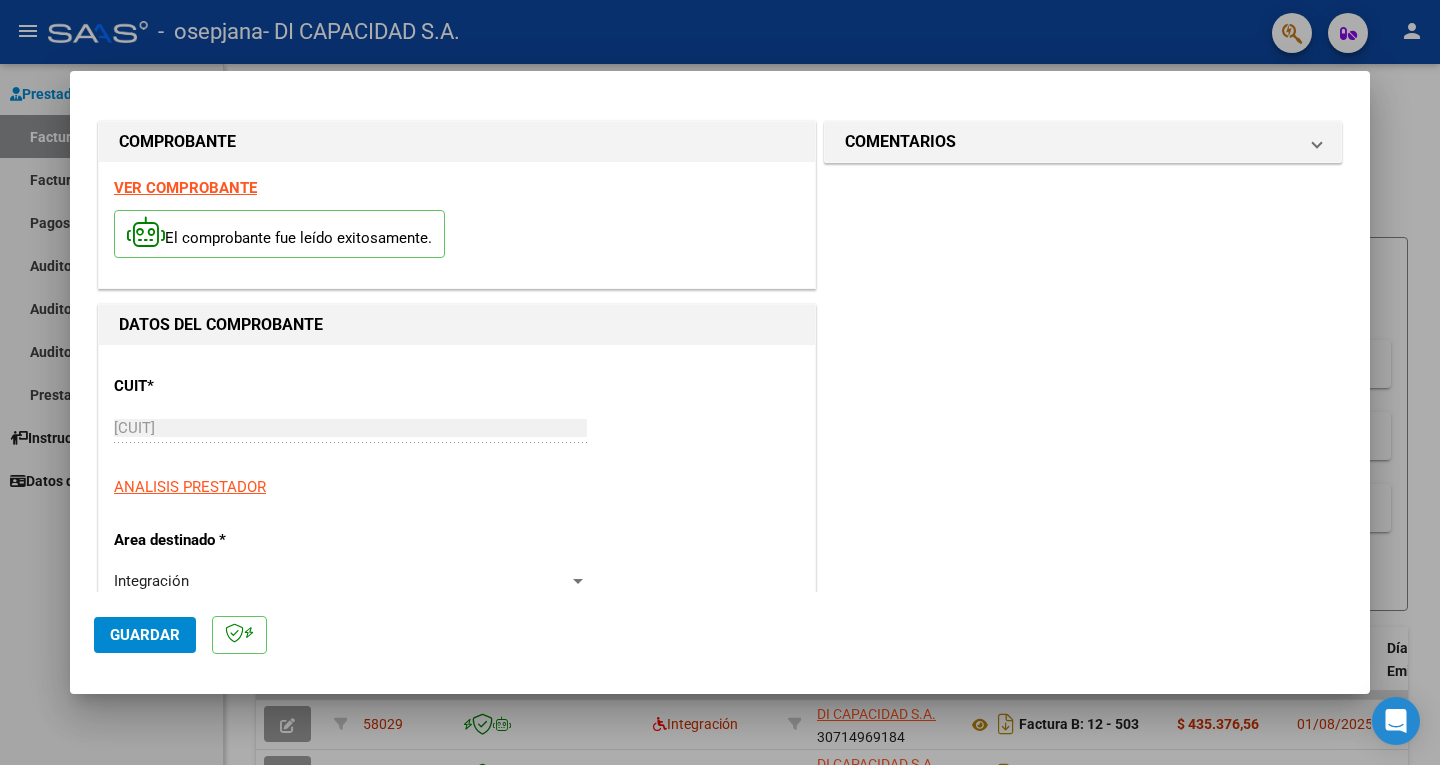 click on "Guardar" 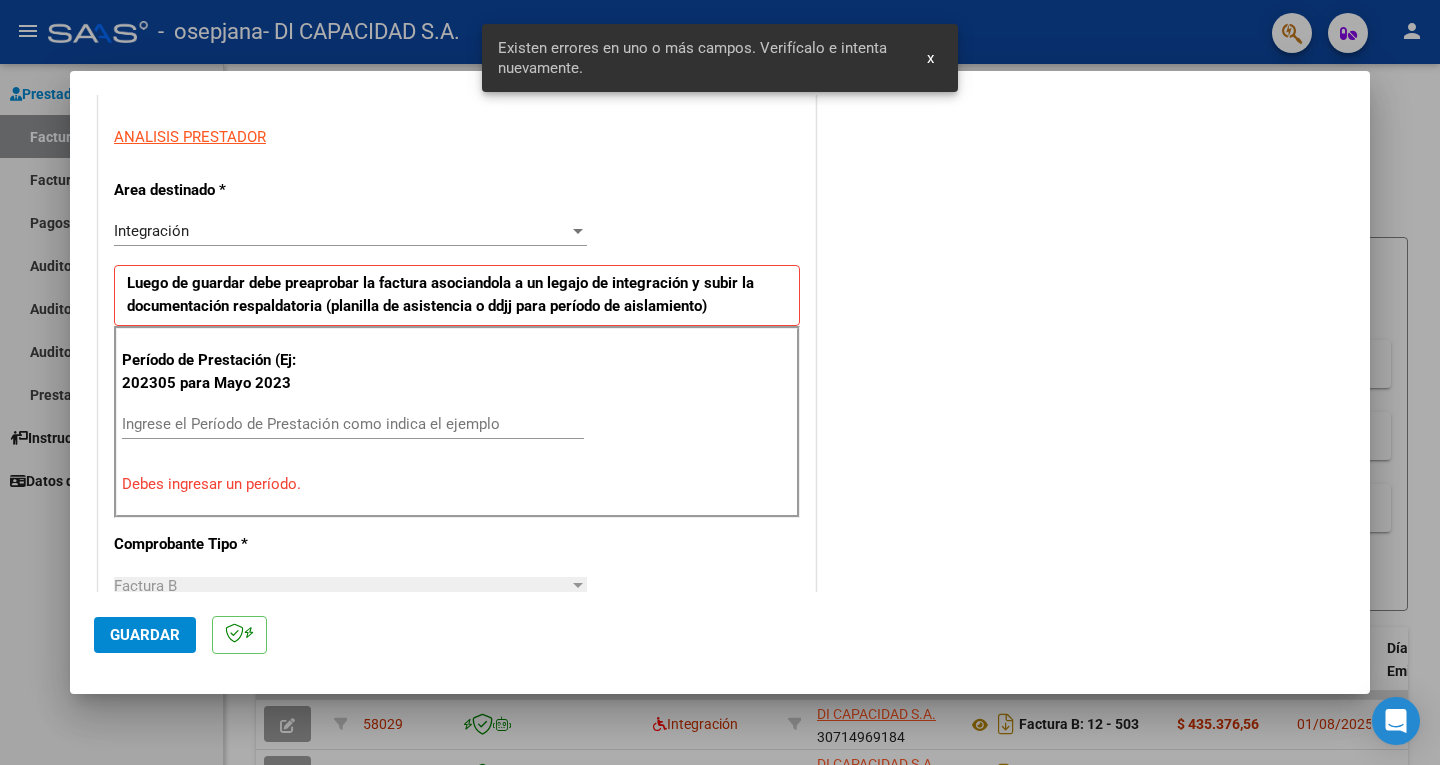 scroll, scrollTop: 408, scrollLeft: 0, axis: vertical 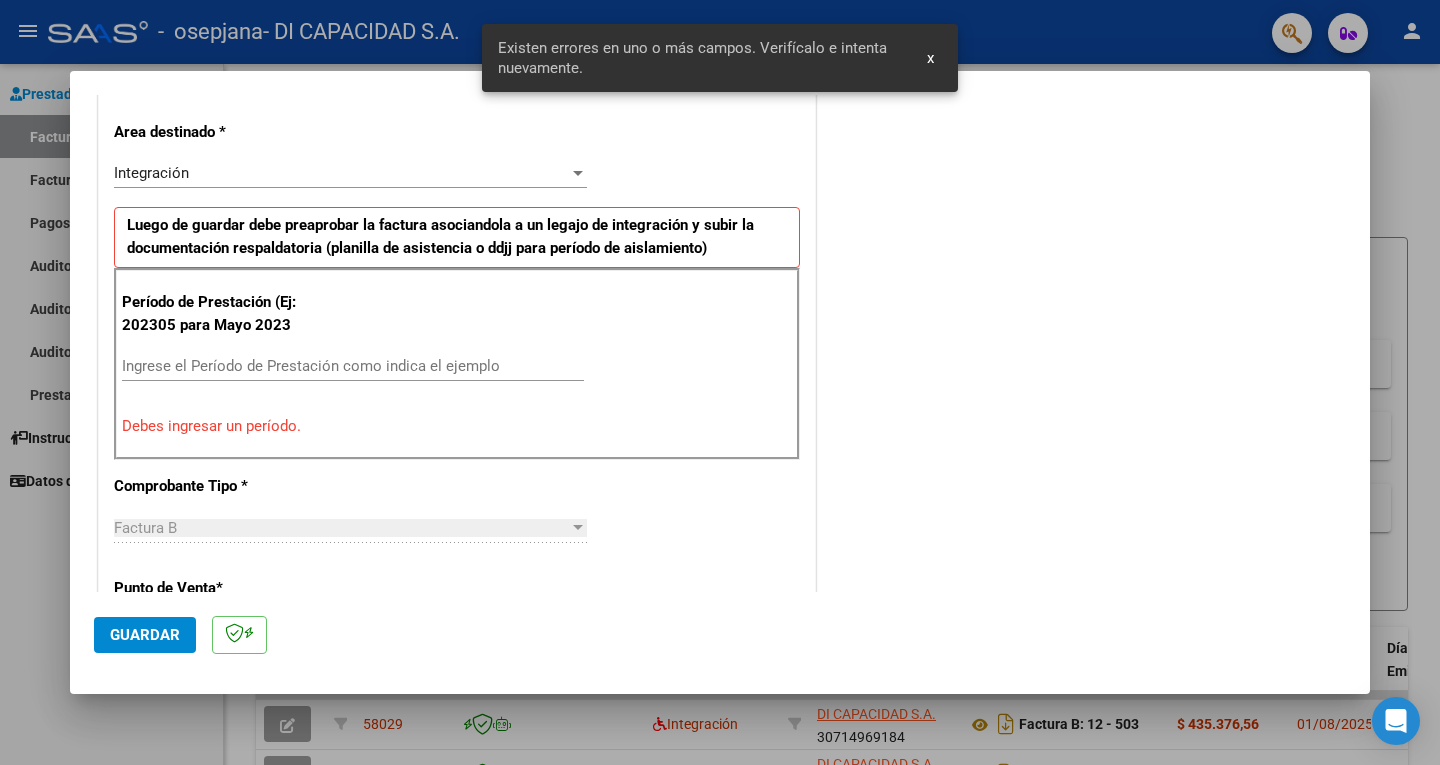 click on "Ingrese el Período de Prestación como indica el ejemplo" at bounding box center (353, 366) 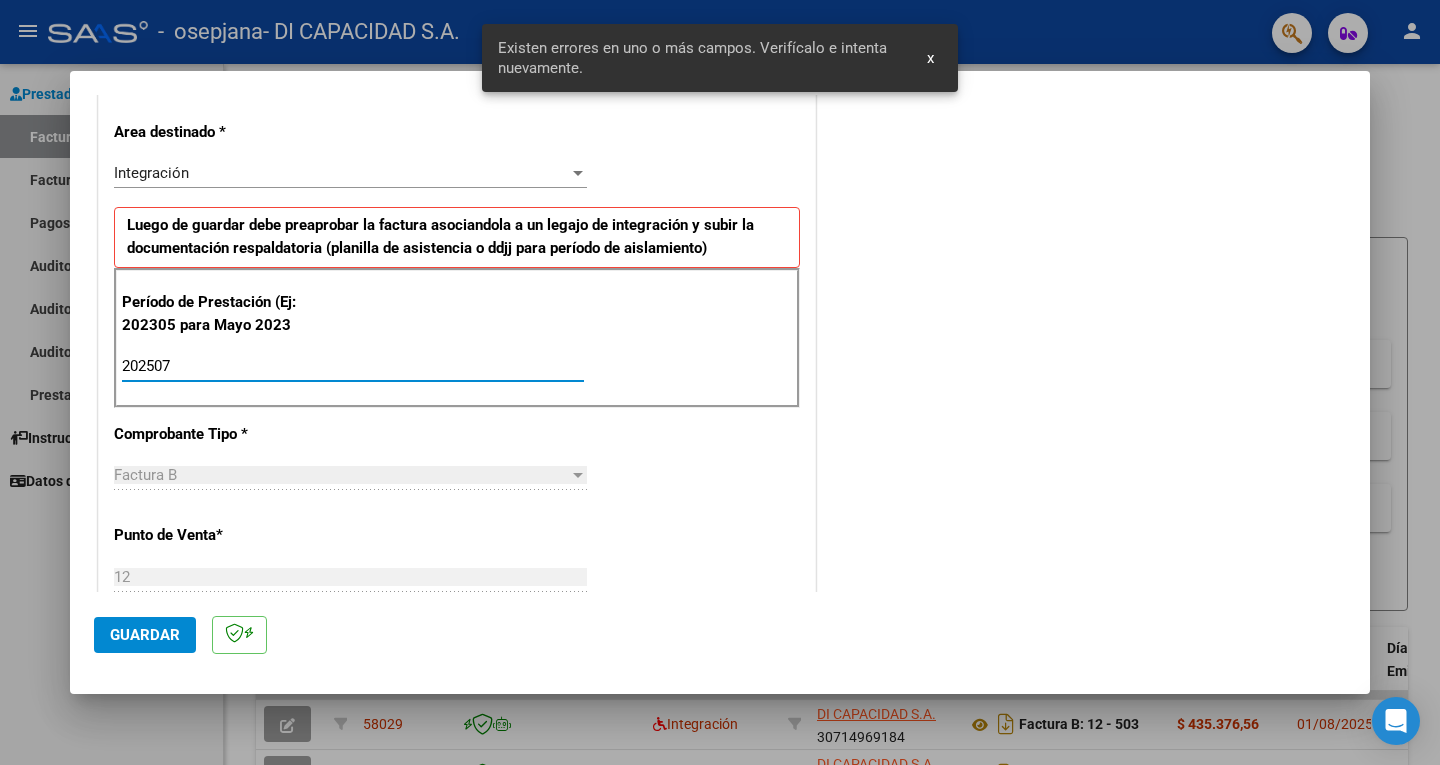 type on "202507" 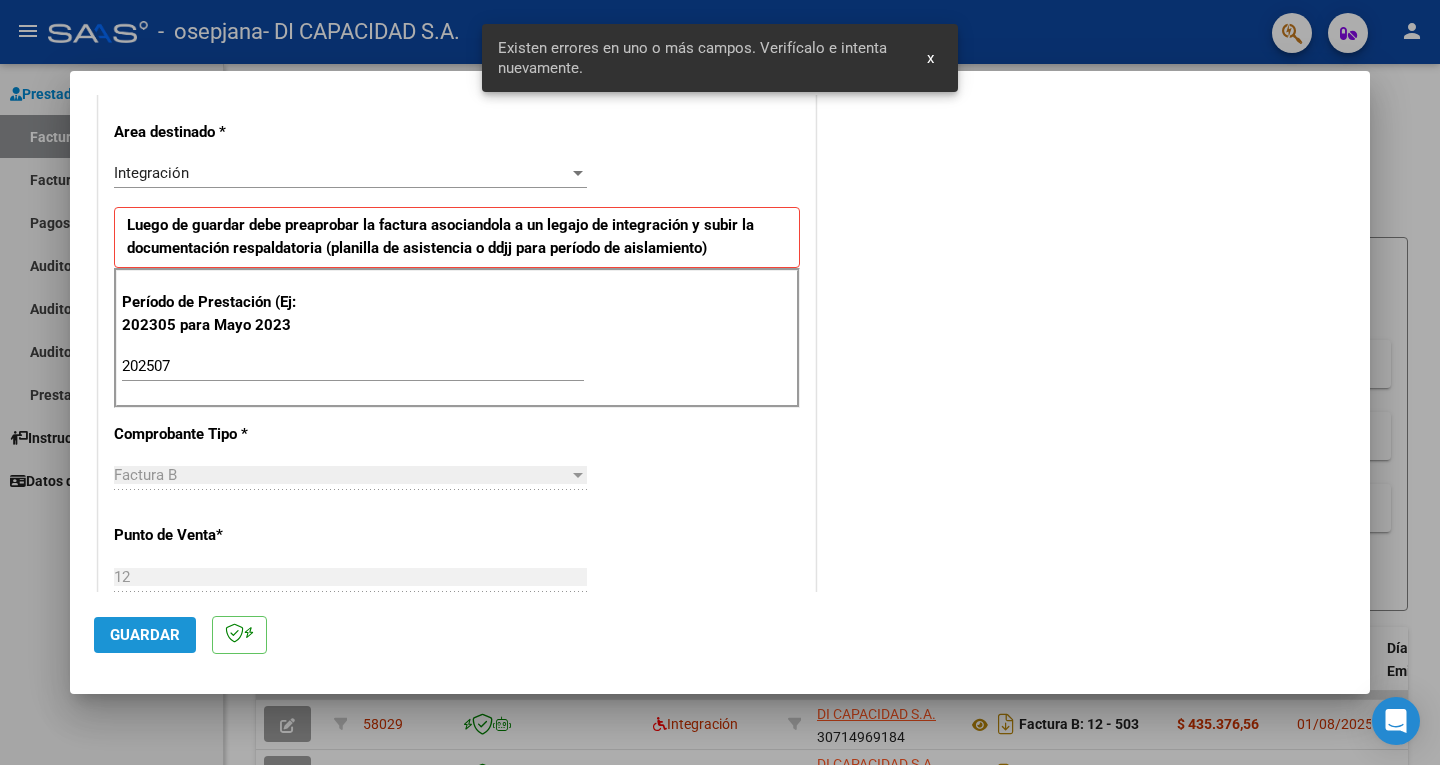 click on "Guardar" 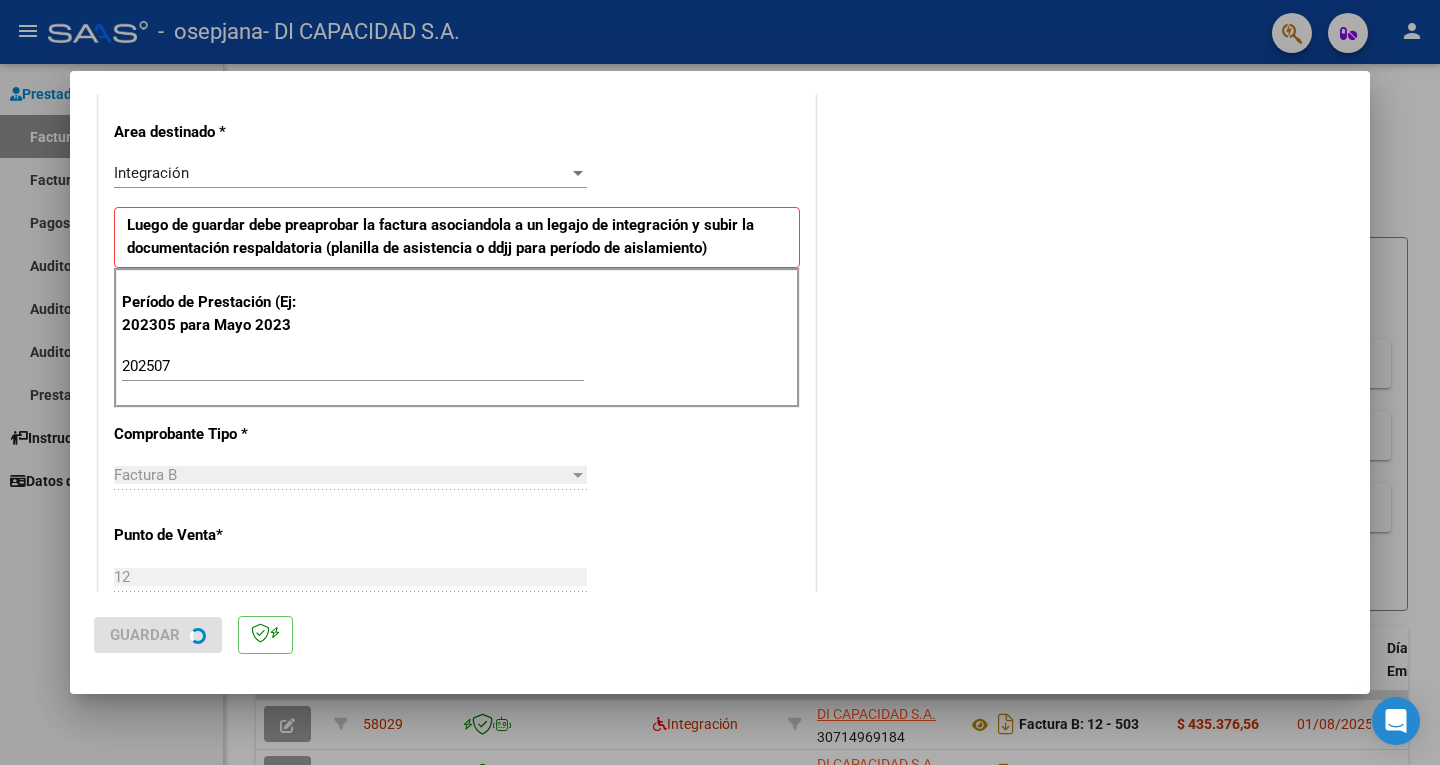 scroll, scrollTop: 0, scrollLeft: 0, axis: both 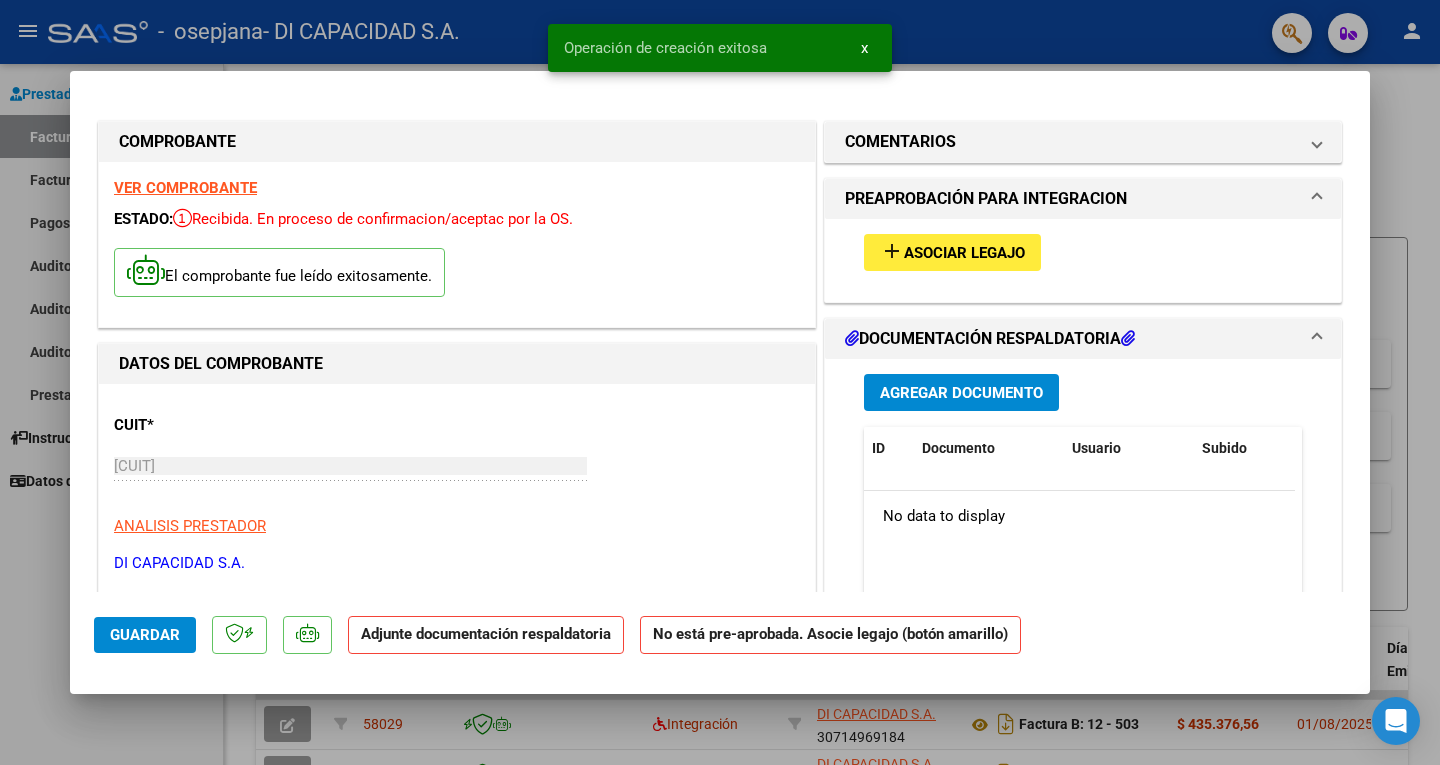 click on "Asociar Legajo" at bounding box center [964, 253] 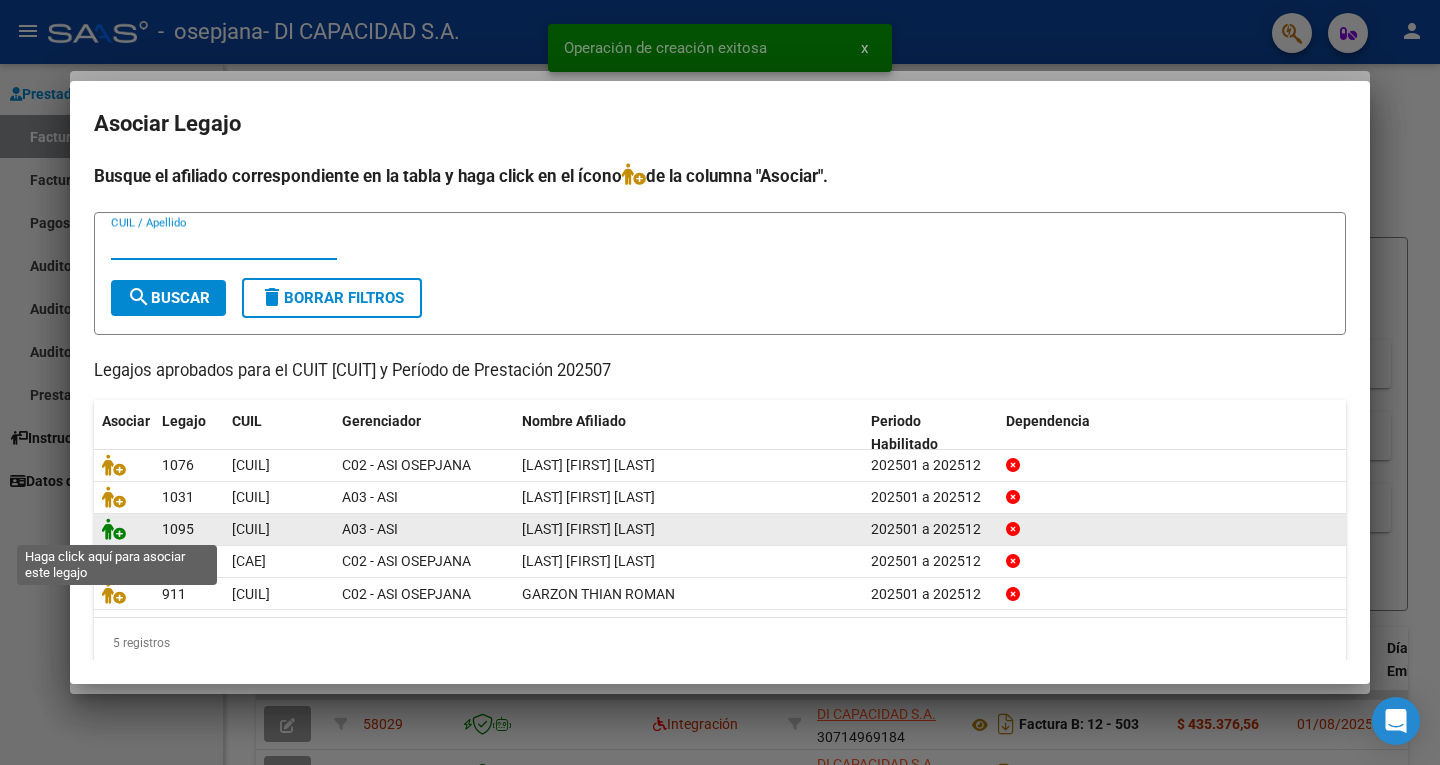 click 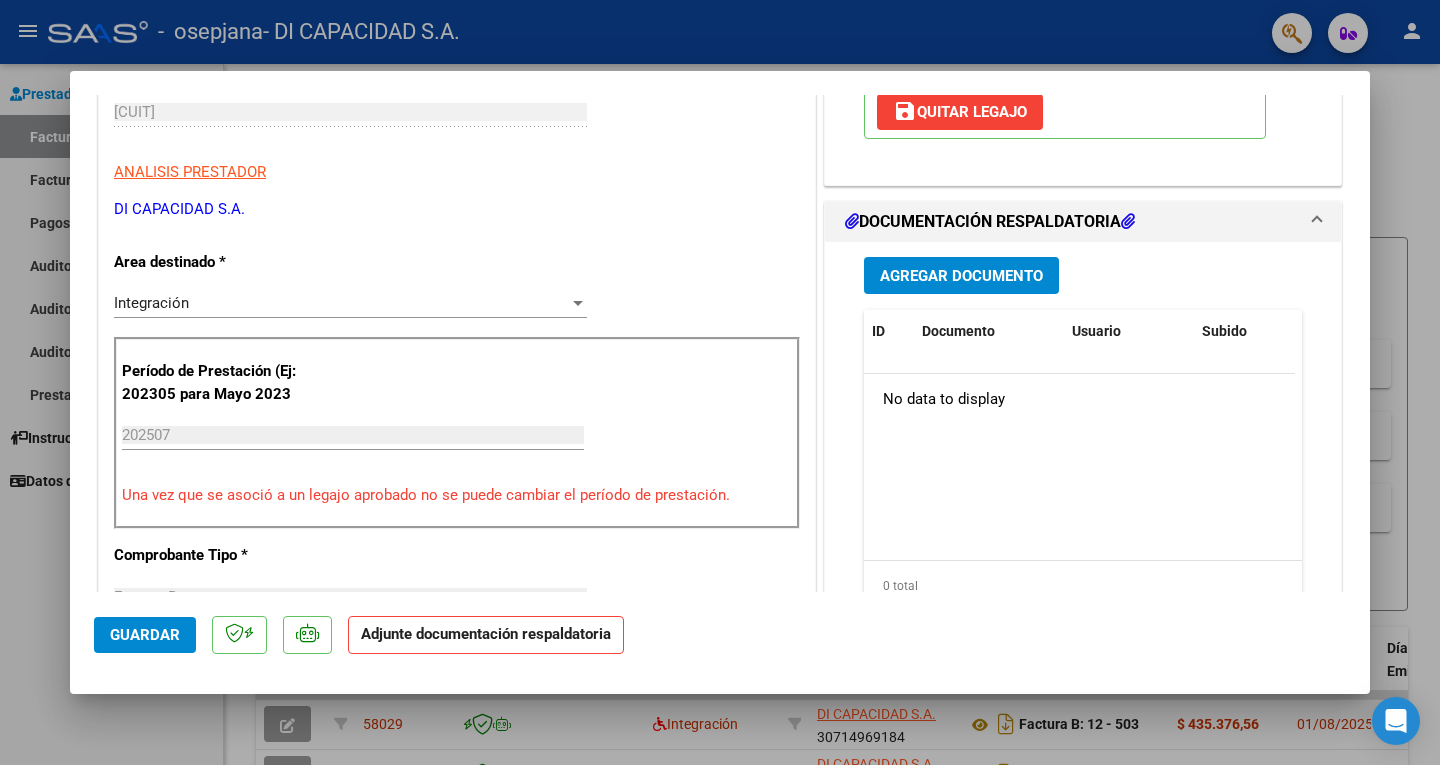 scroll, scrollTop: 381, scrollLeft: 0, axis: vertical 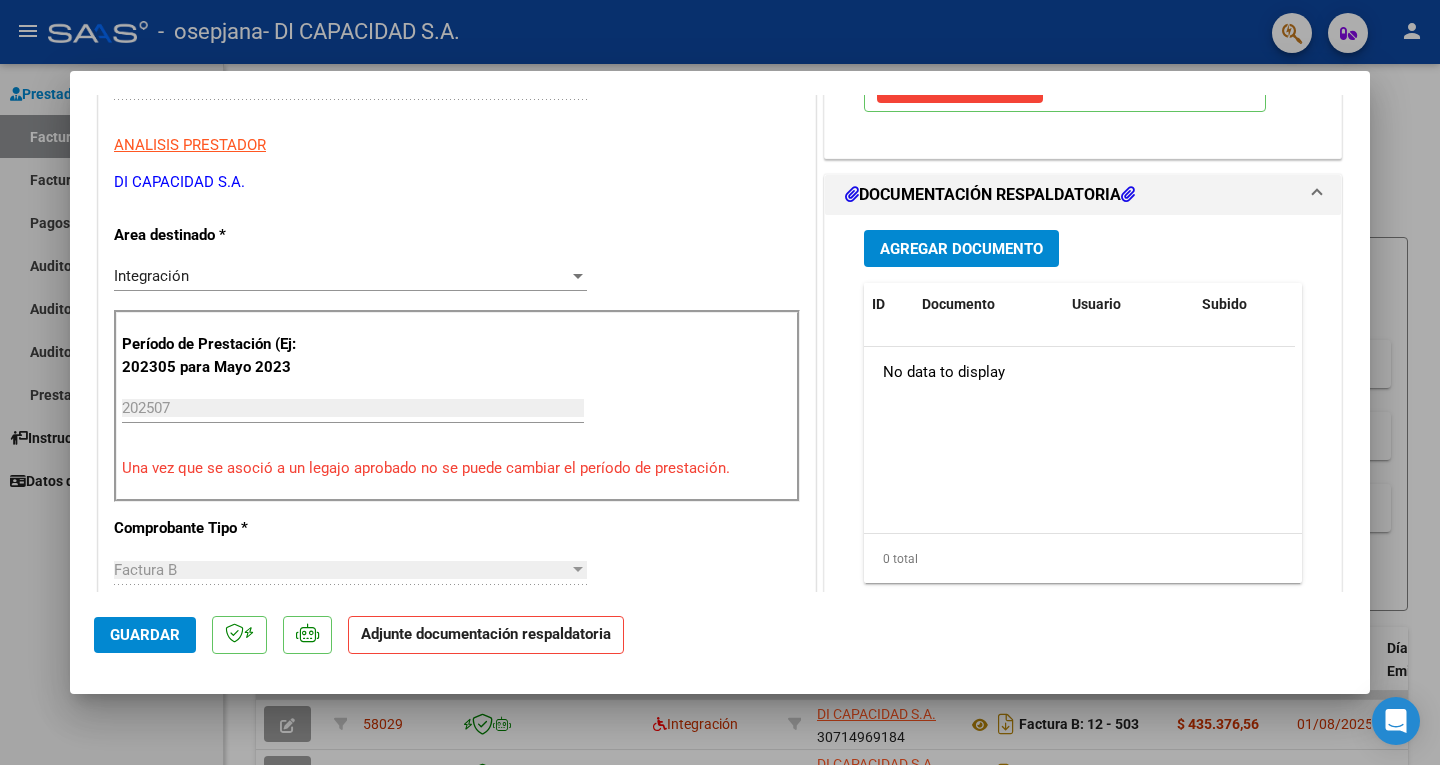 click on "Agregar Documento" at bounding box center (961, 249) 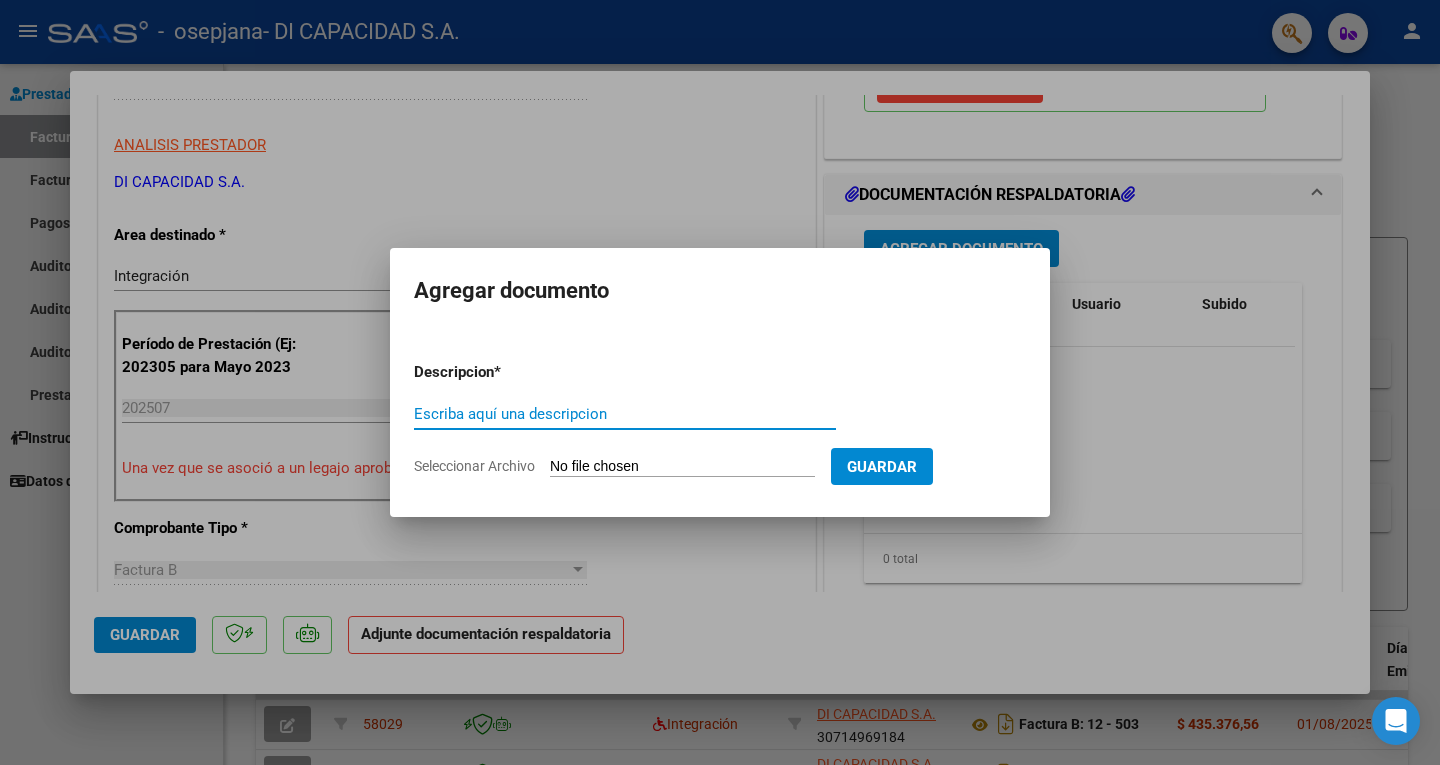 click on "Escriba aquí una descripcion" at bounding box center (625, 414) 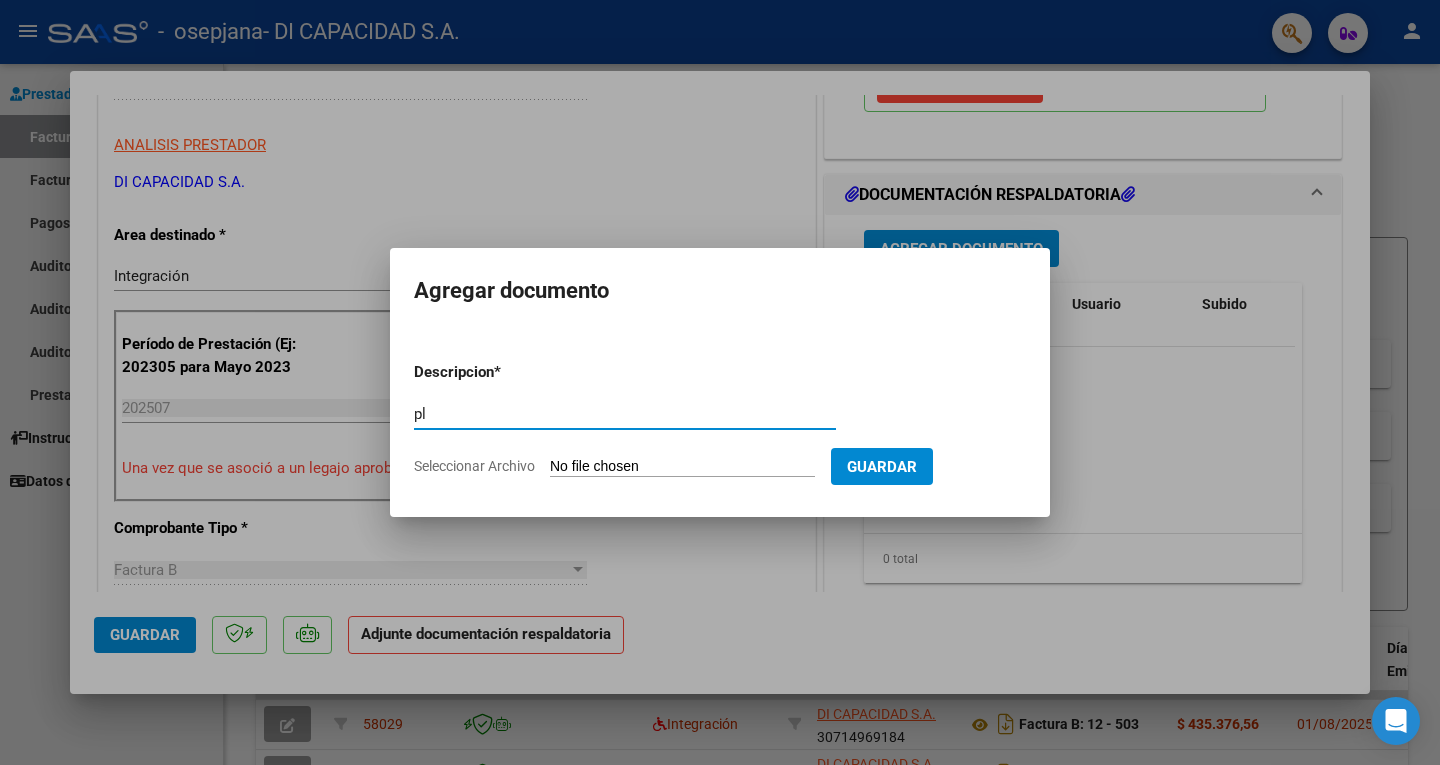 type on "p" 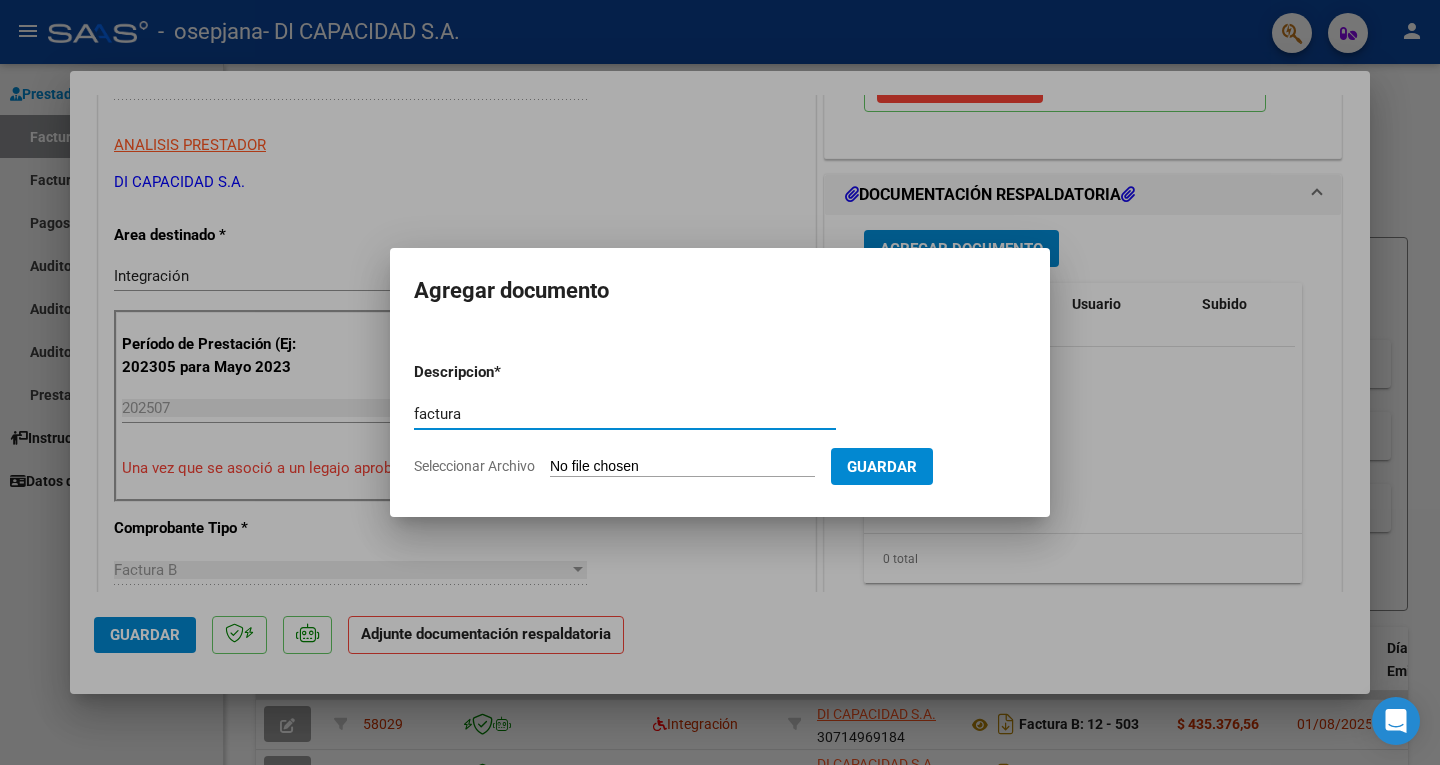 type on "factura" 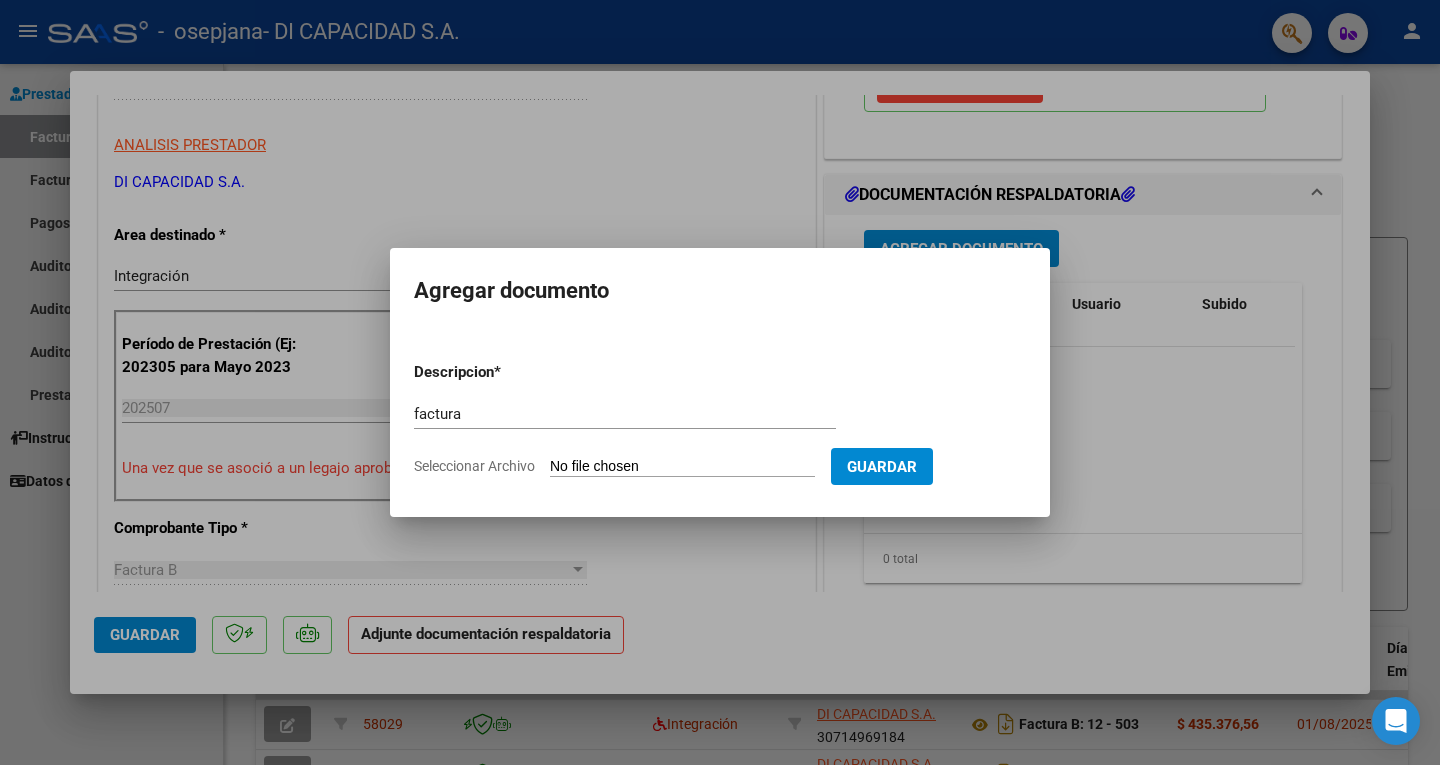 type on "C:\fakepath\[CUIT]_[NUMBER]_[NUMBER]_[NUMBER].pdf" 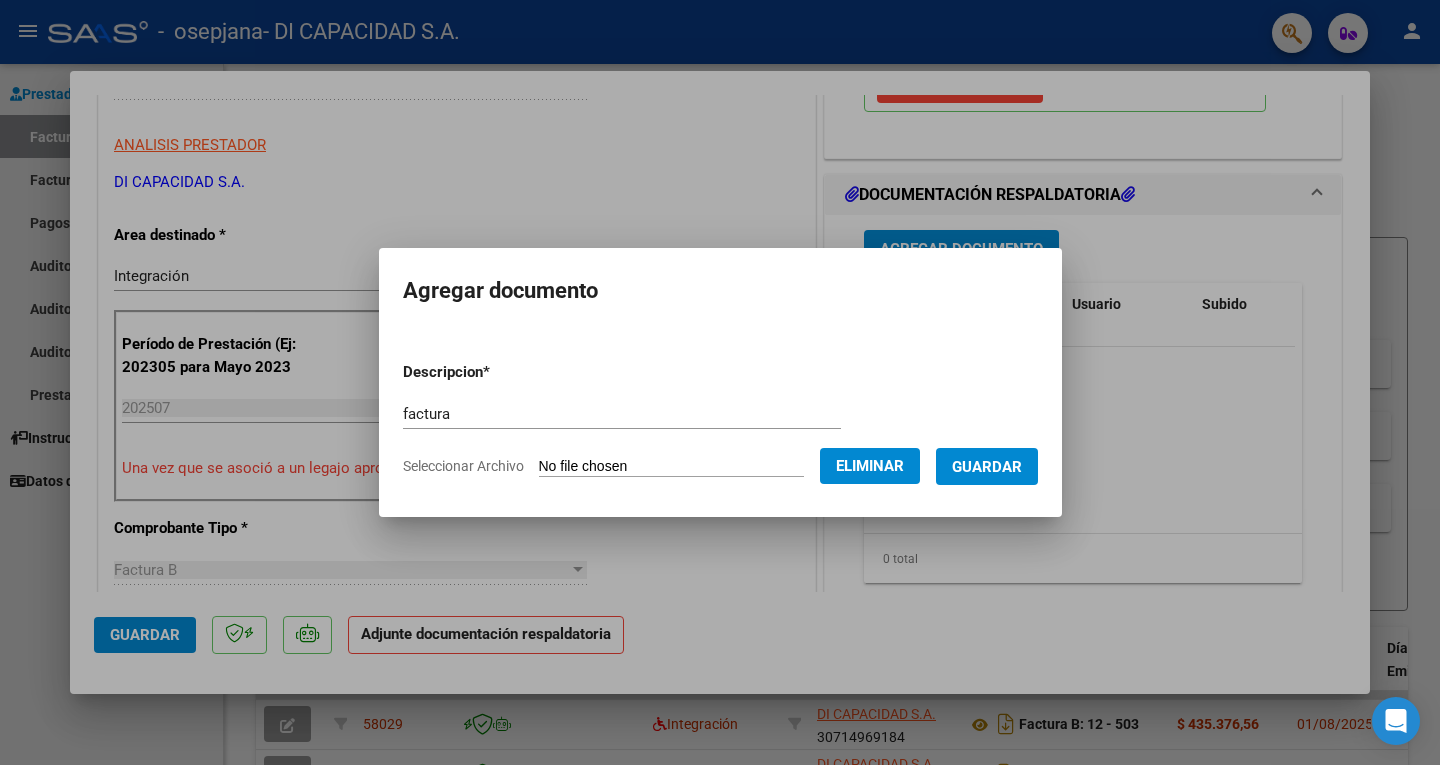click on "Guardar" at bounding box center [987, 467] 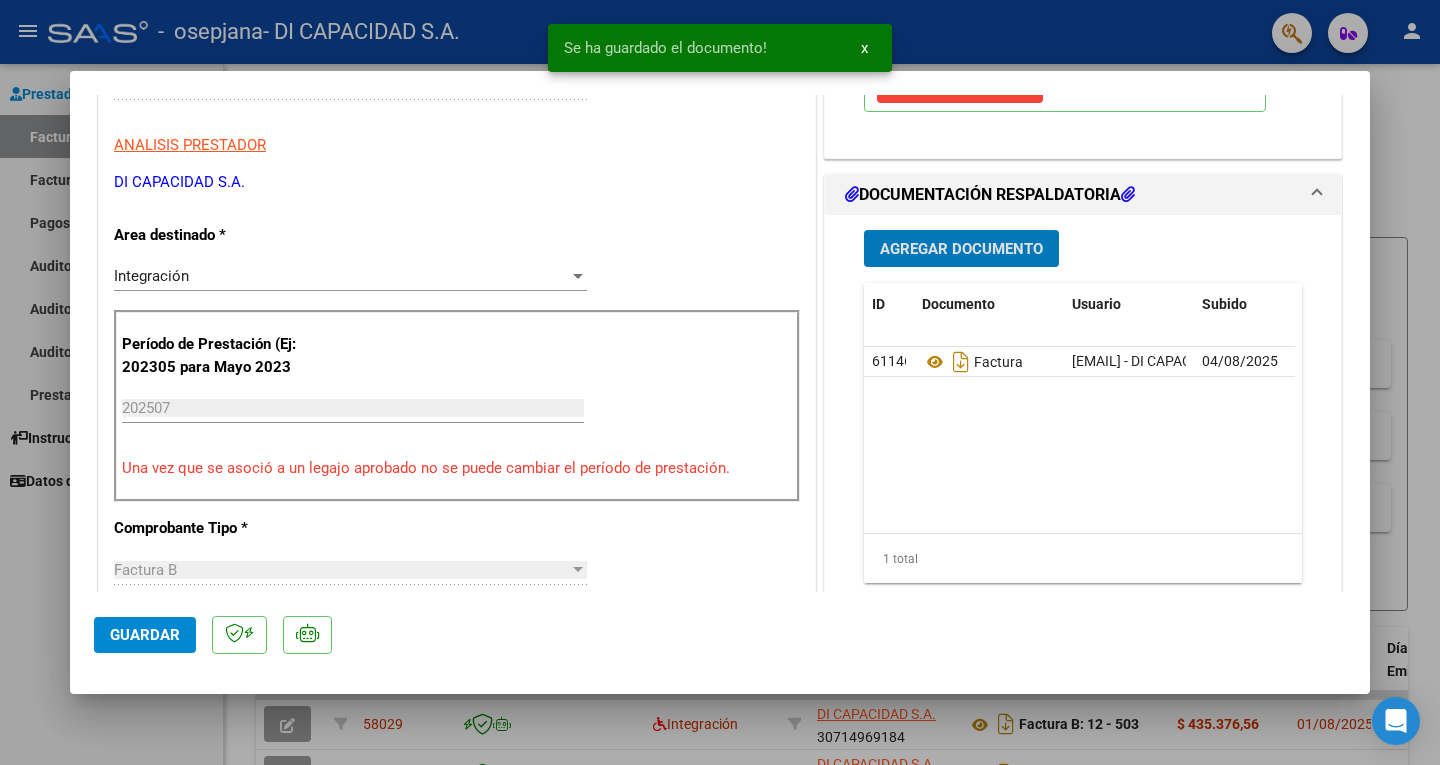 click on "Agregar Documento" at bounding box center [961, 249] 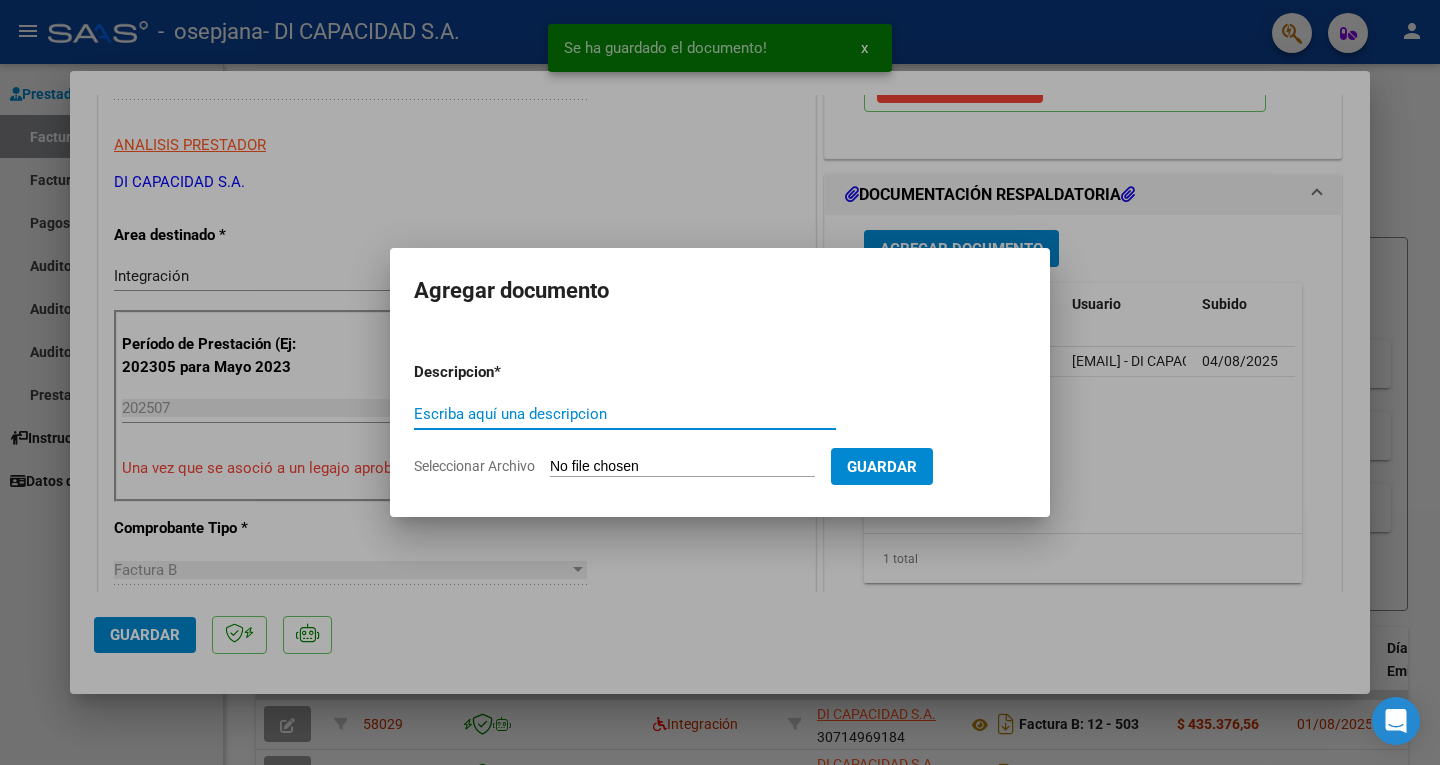 click on "Escriba aquí una descripcion" at bounding box center [625, 414] 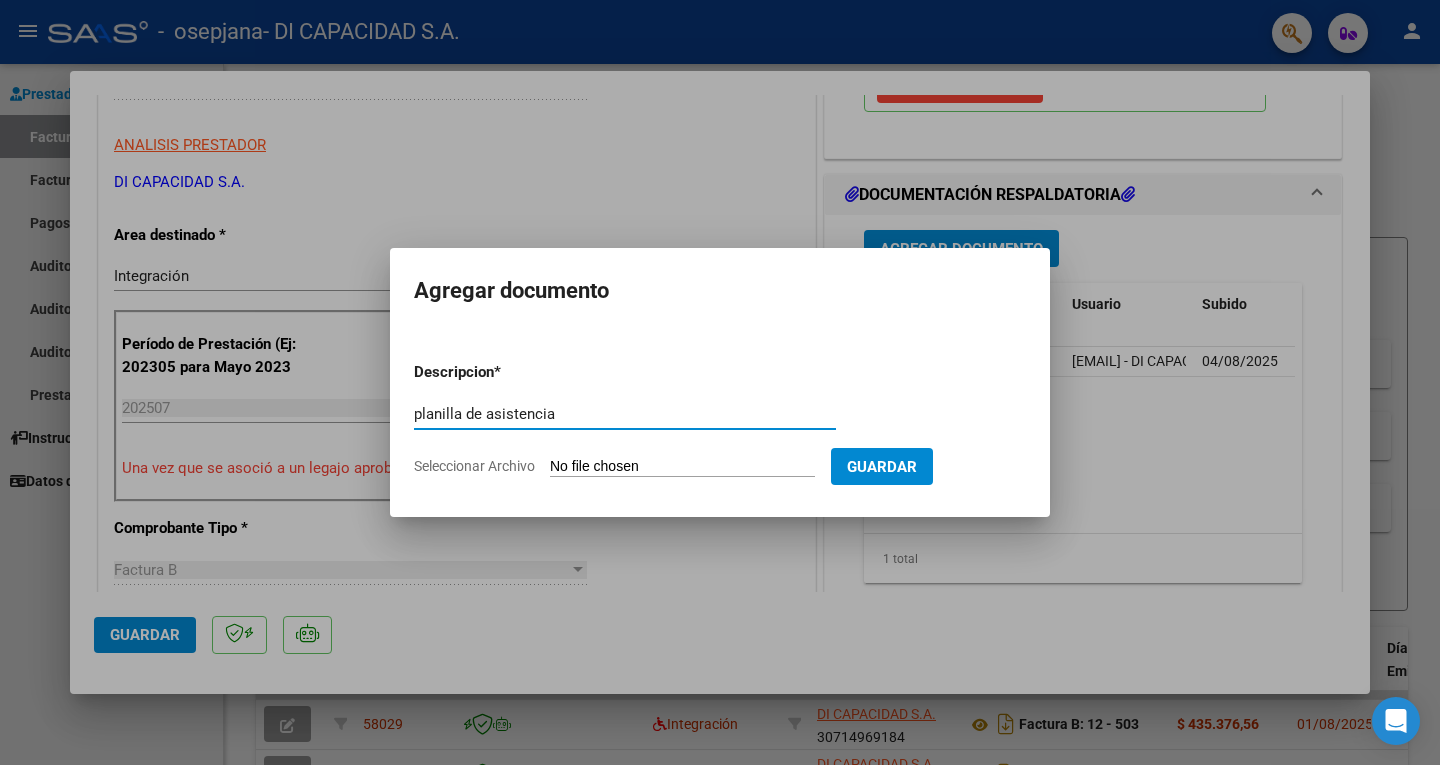 type on "planilla de asistencia" 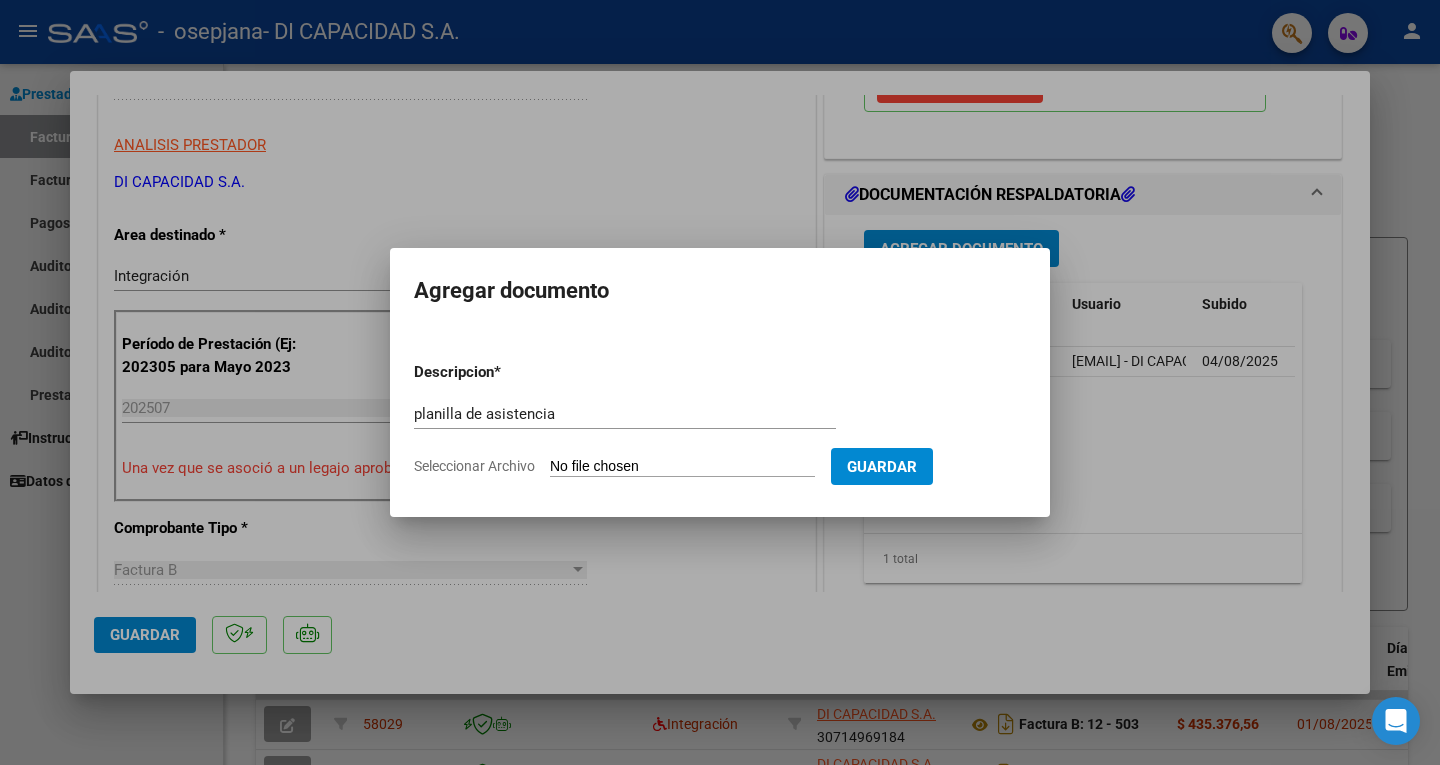 type on "C:\fakepath\005 - AUTORIZACION - 01 AL 12.pdf" 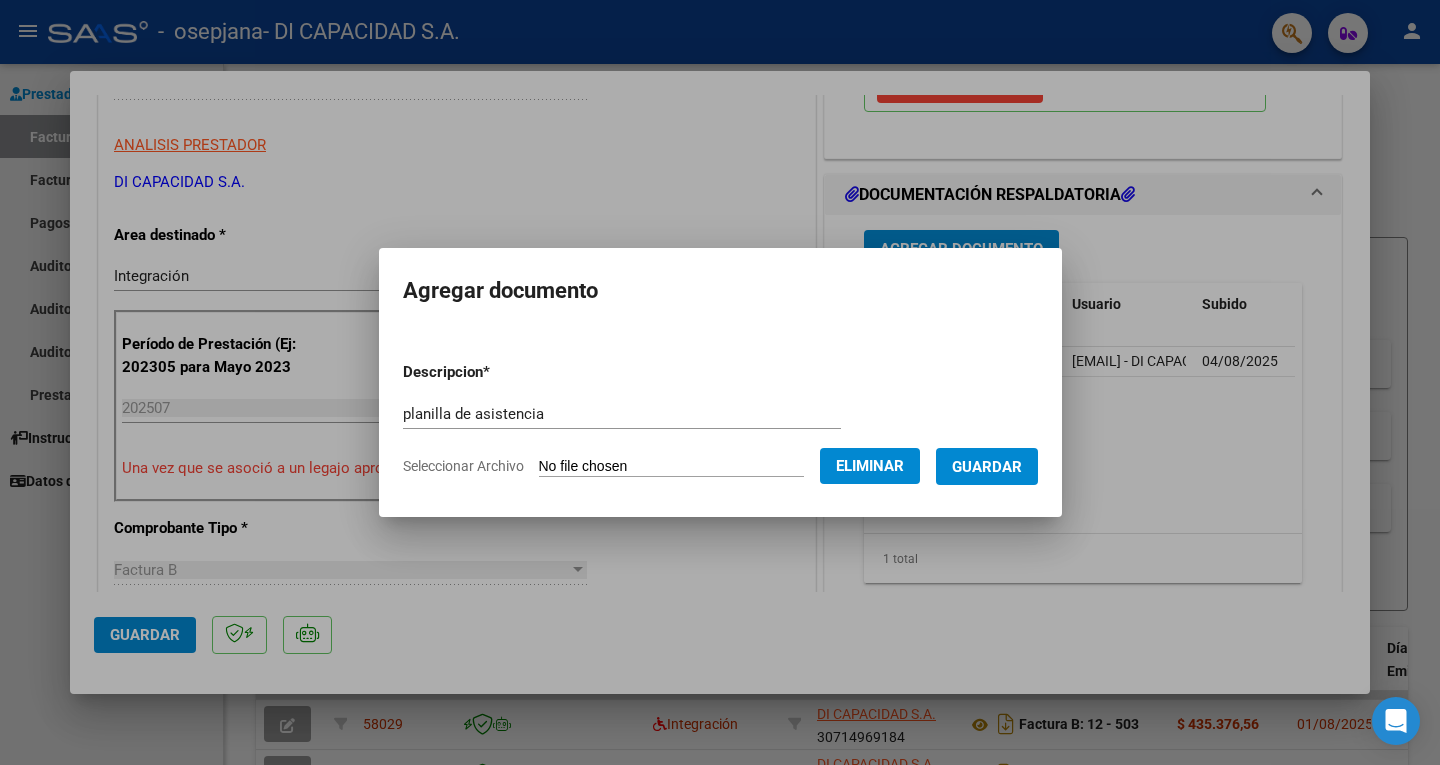 click on "Guardar" at bounding box center [987, 467] 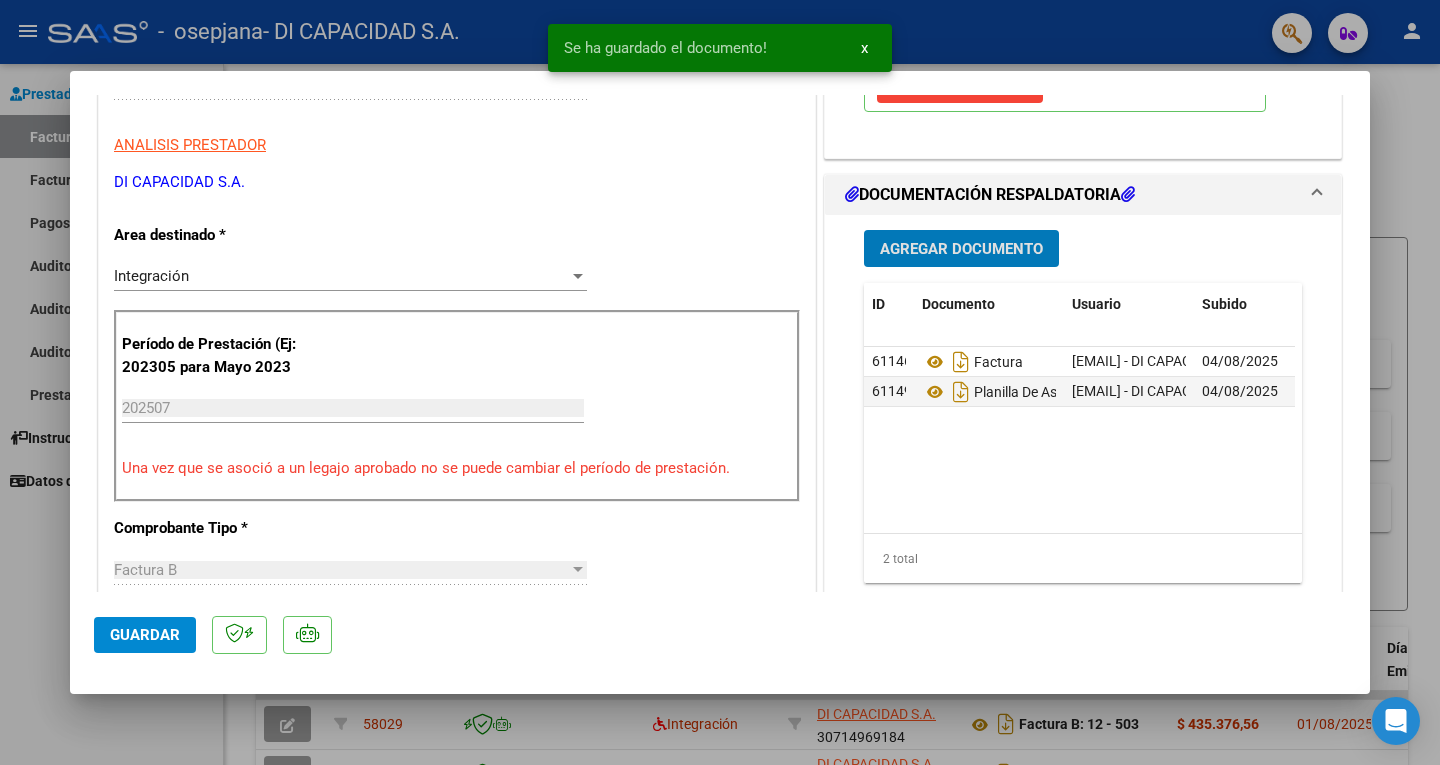 click on "Agregar Documento" at bounding box center (961, 249) 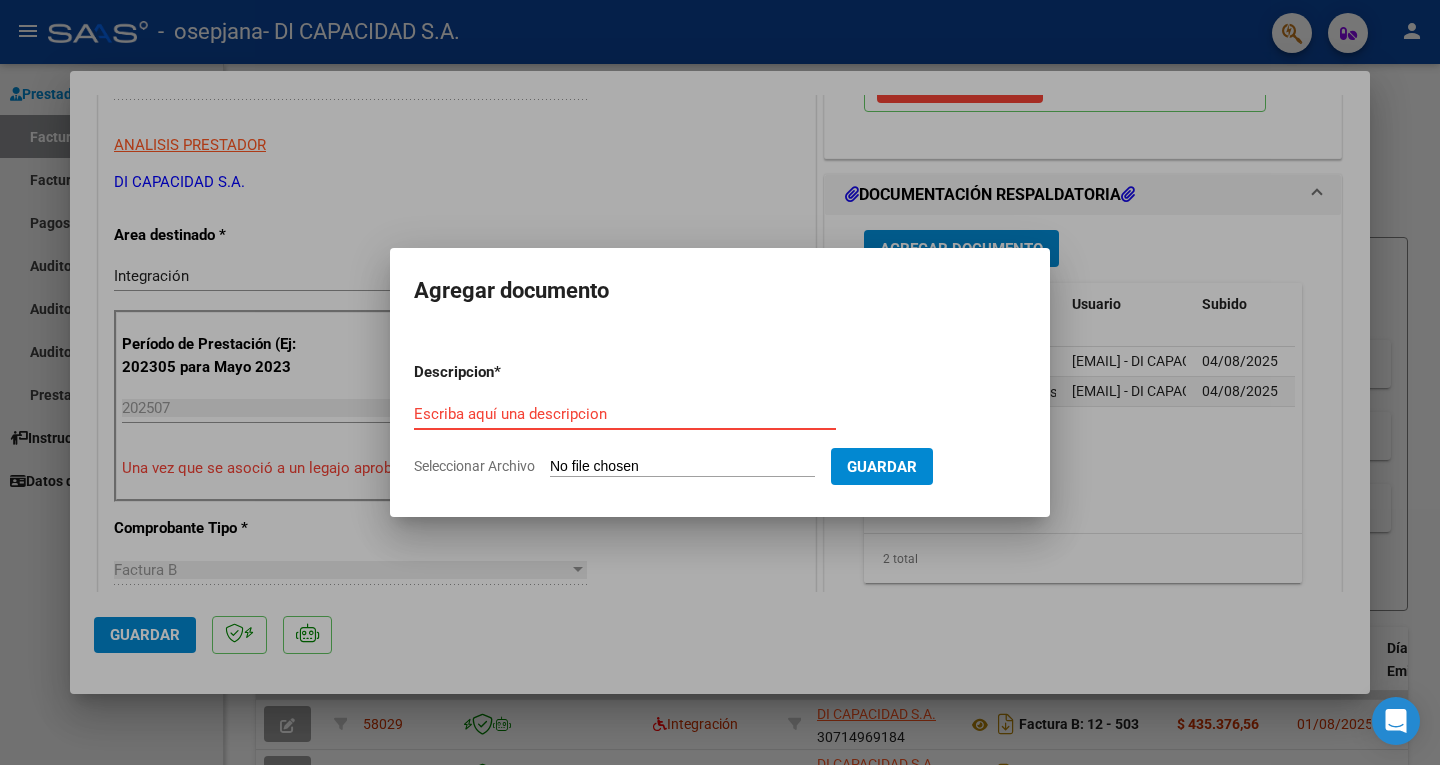 click on "Escriba aquí una descripcion" at bounding box center [625, 414] 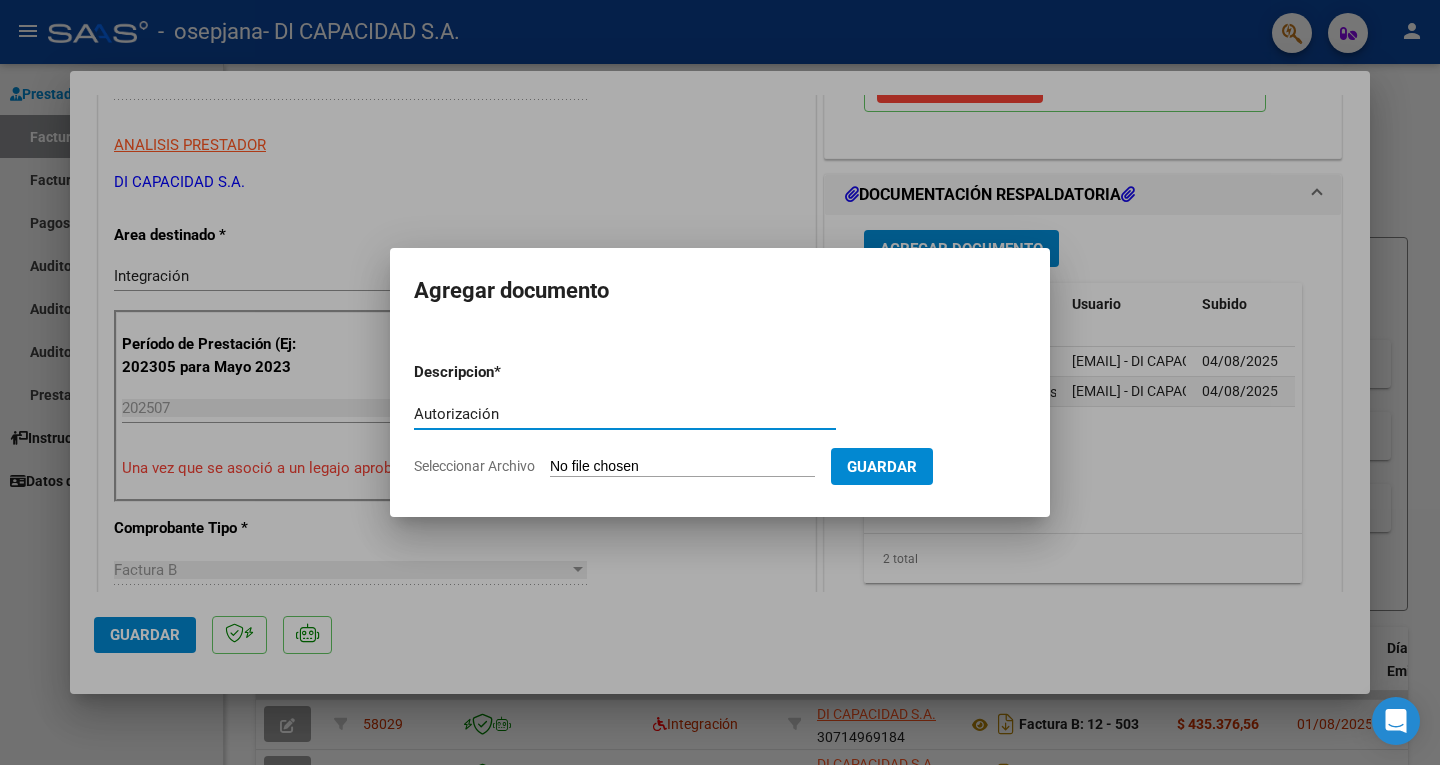 type on "Autorización" 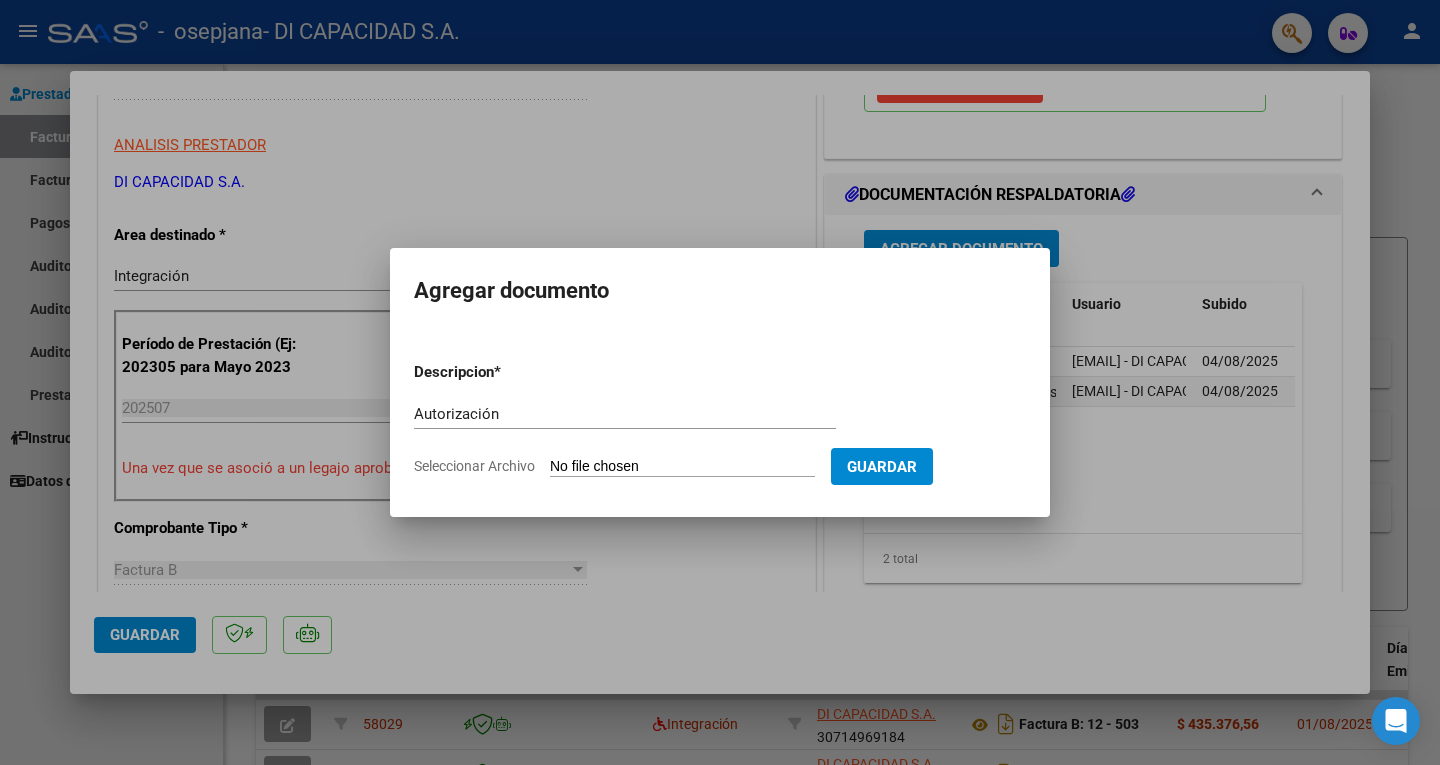 type 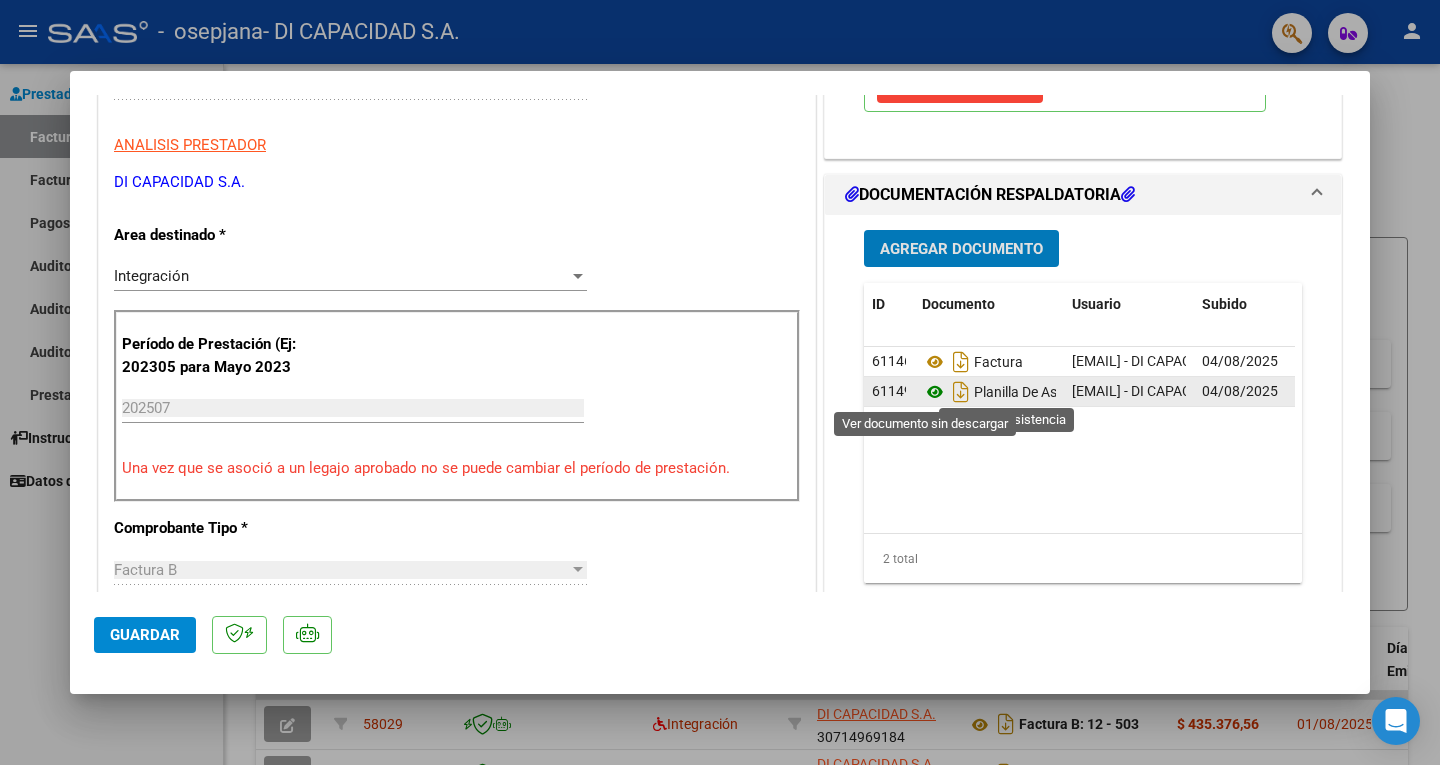 click 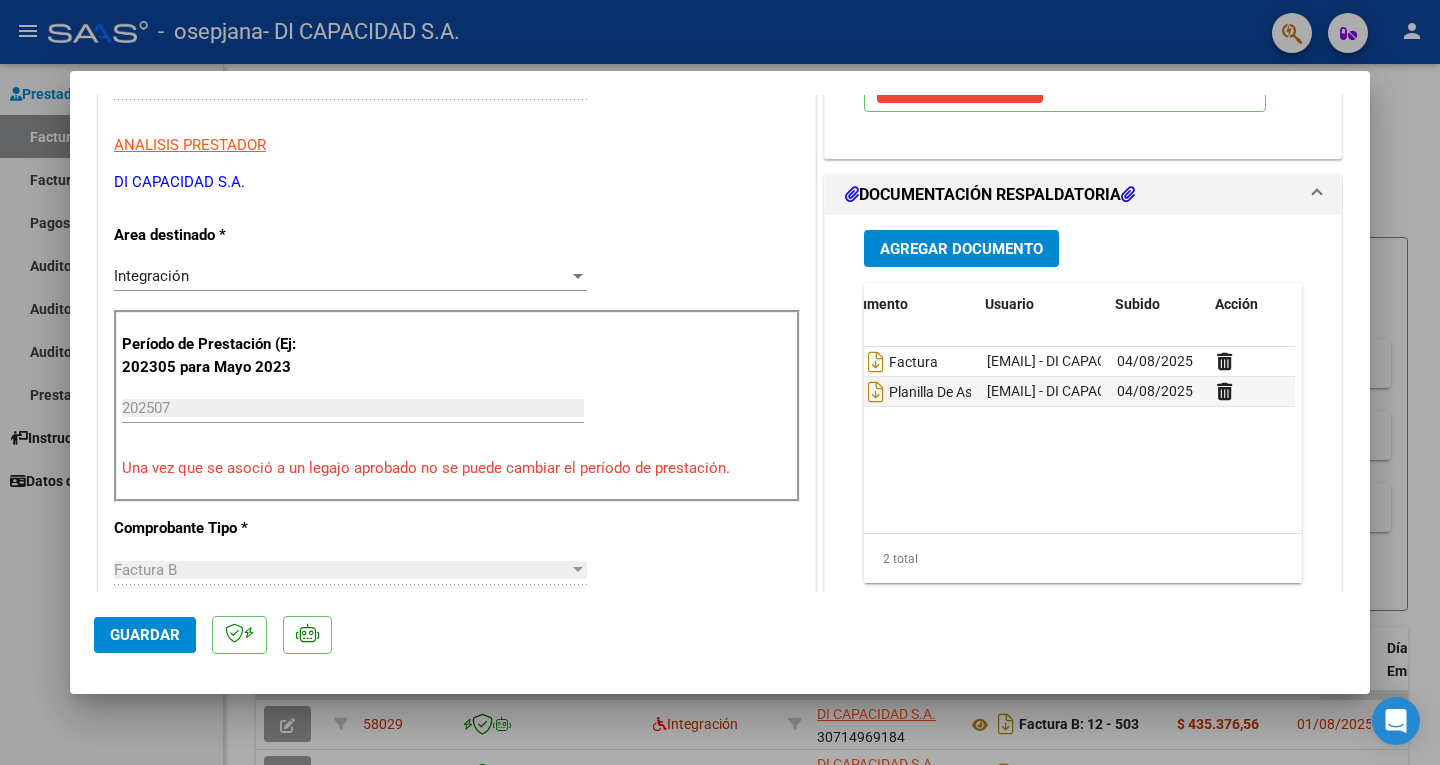 scroll, scrollTop: 0, scrollLeft: 87, axis: horizontal 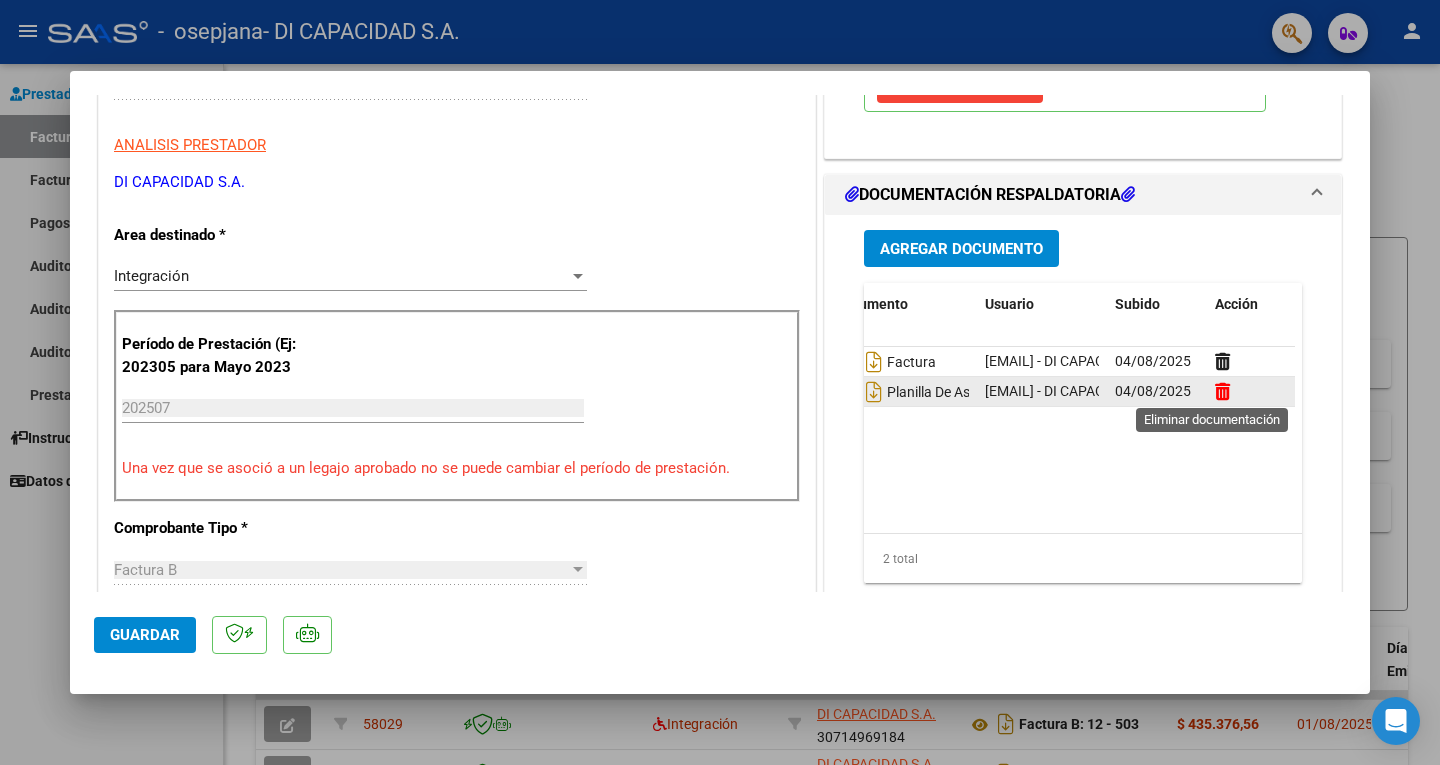 click 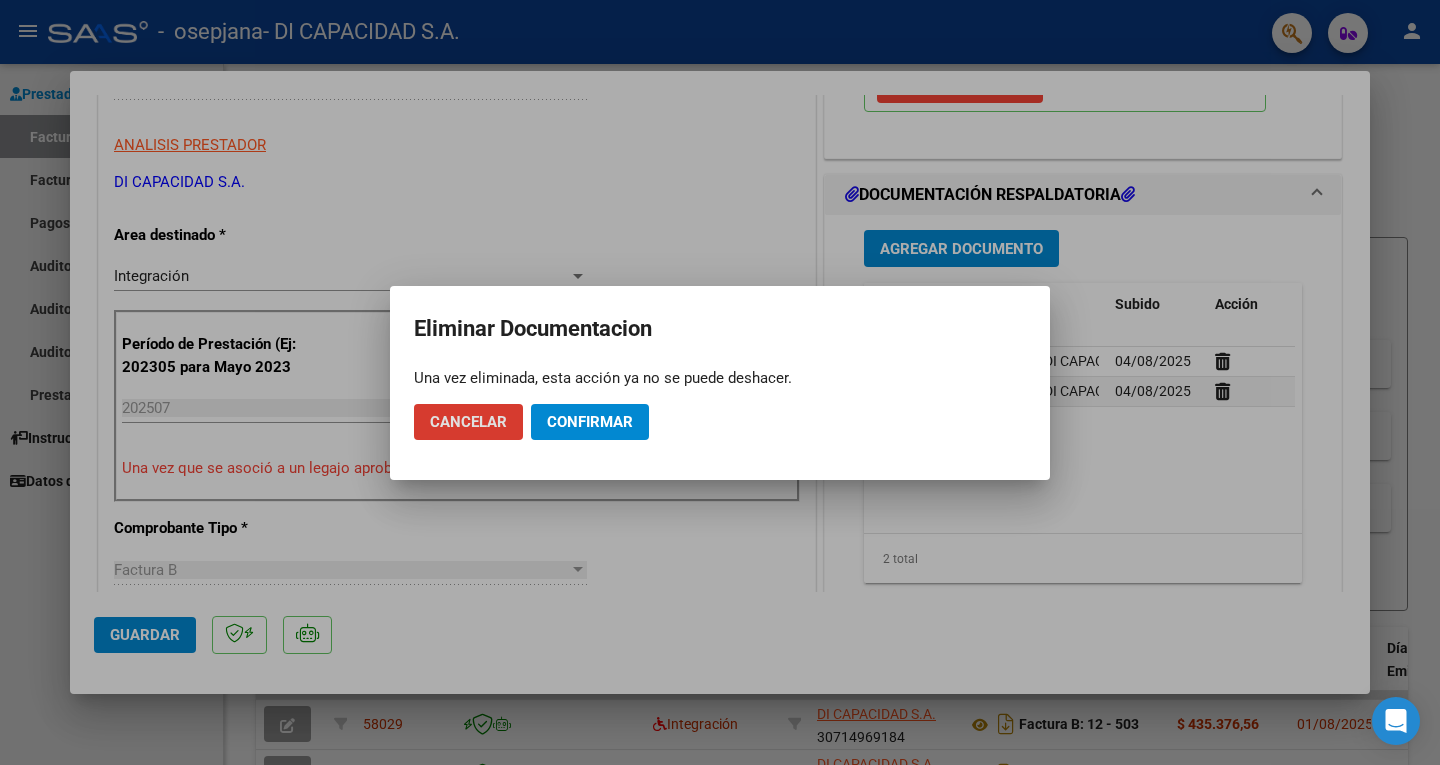 click on "Confirmar" 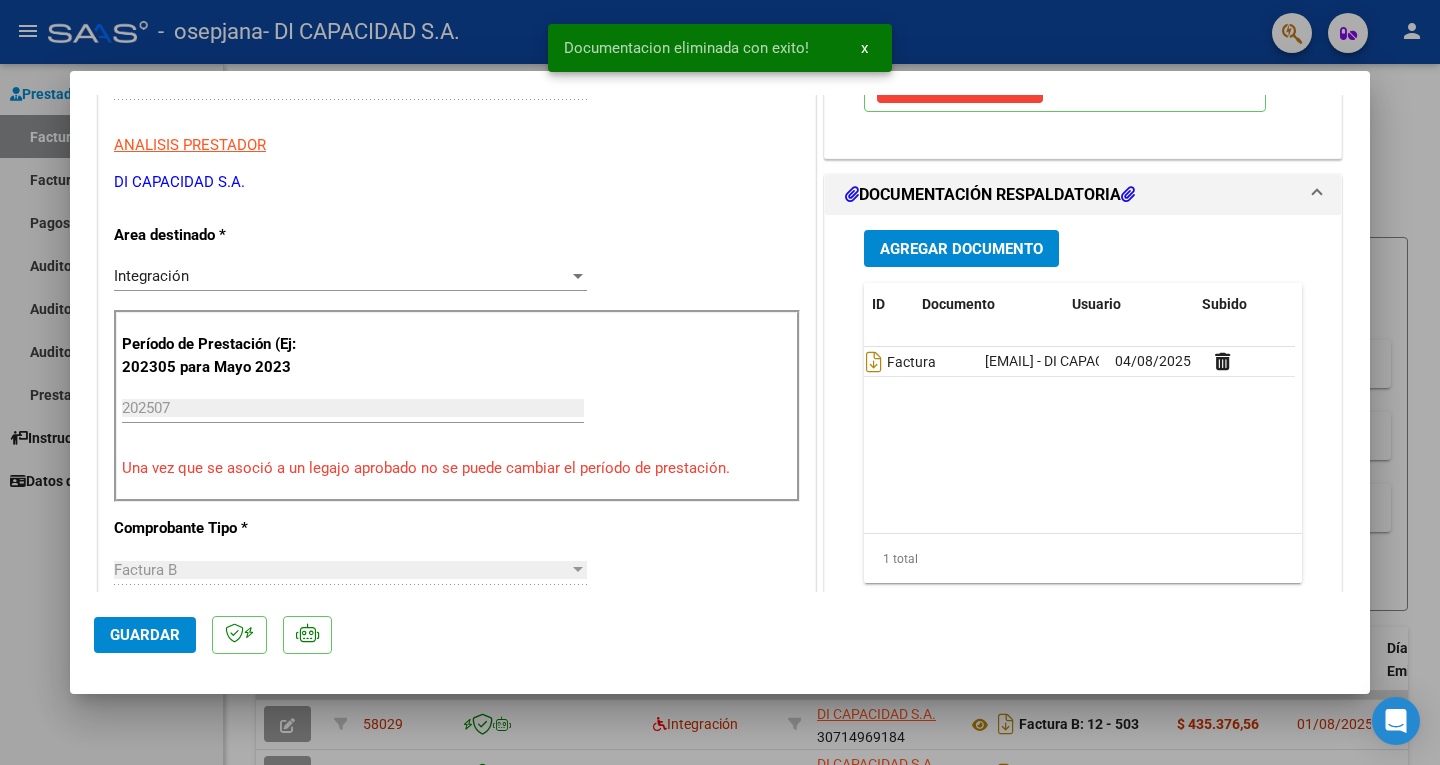 scroll, scrollTop: 0, scrollLeft: 0, axis: both 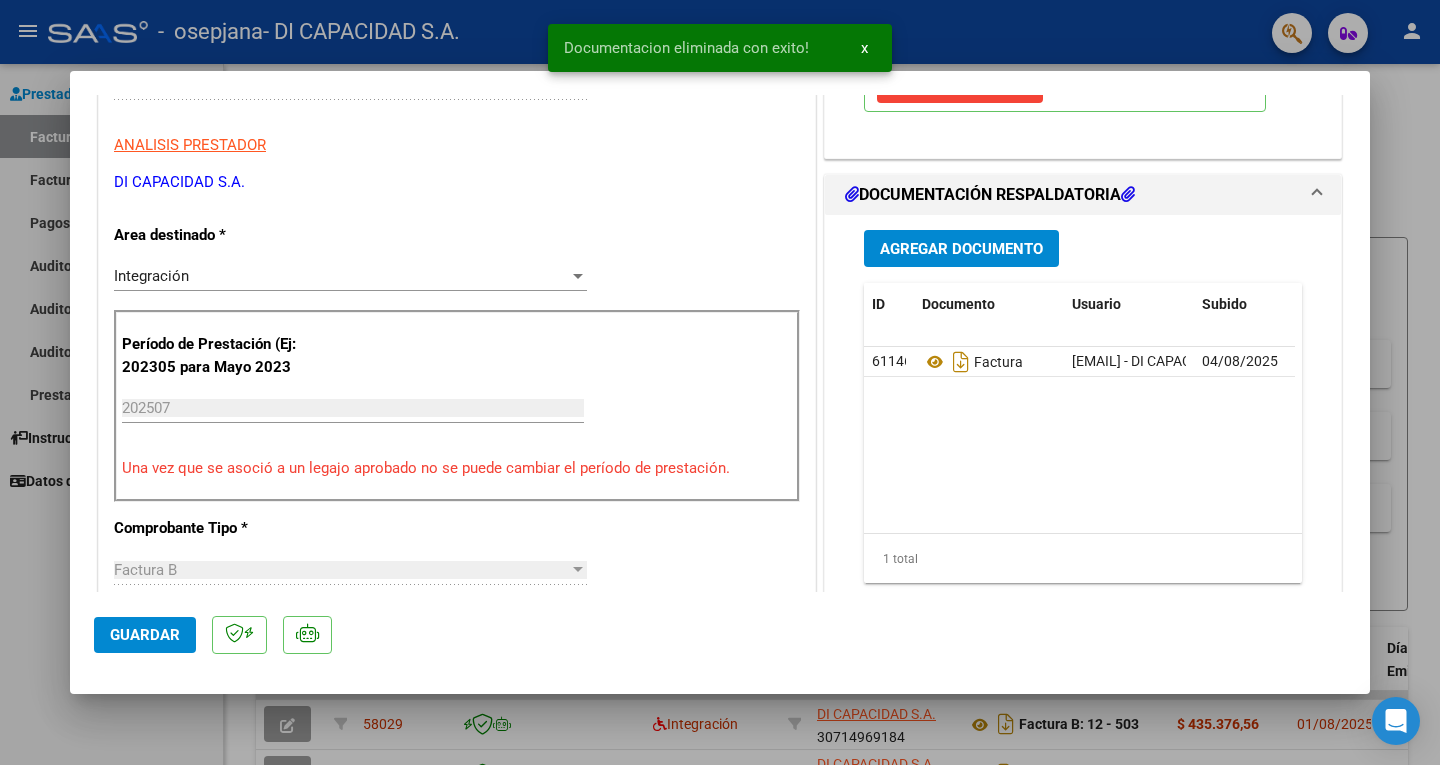 click on "Agregar Documento" at bounding box center (961, 249) 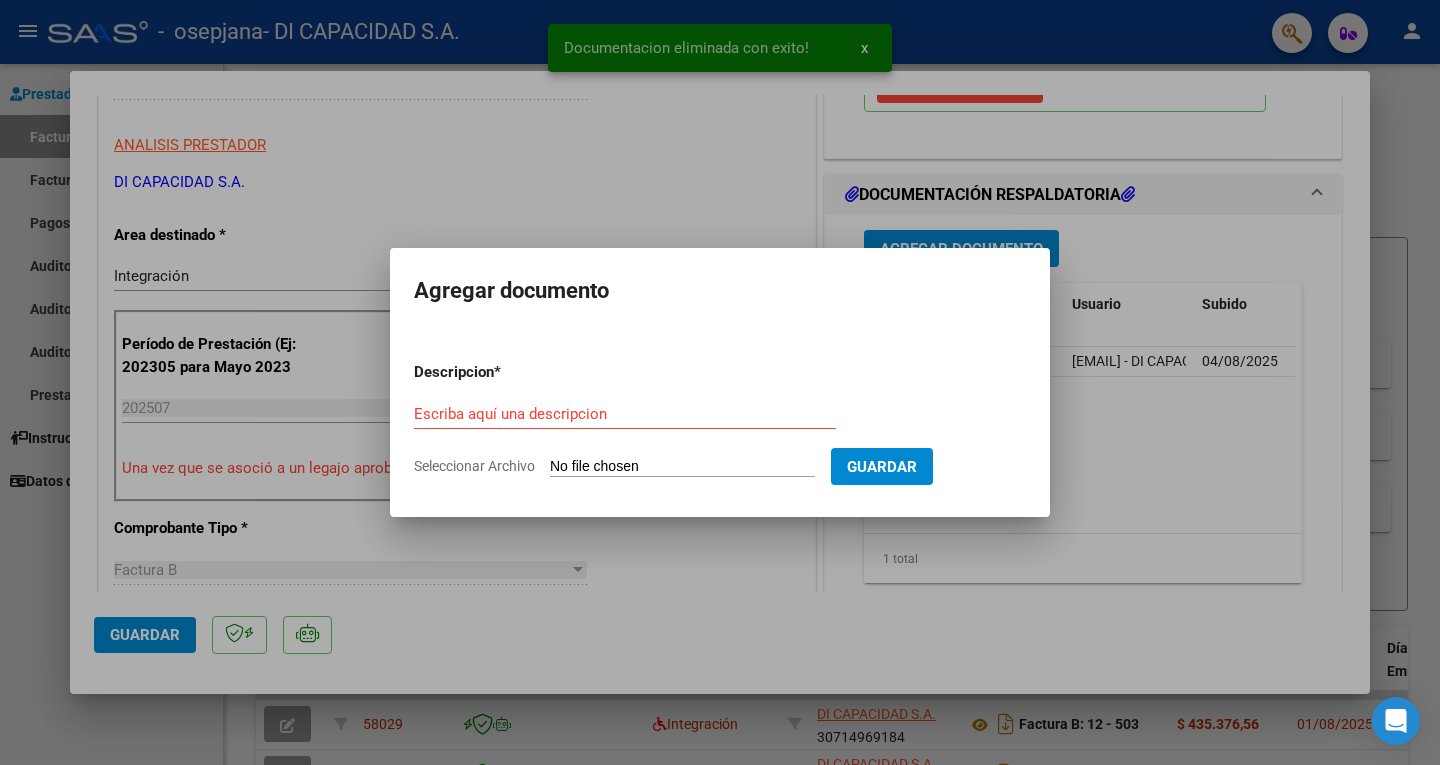 click on "Seleccionar Archivo" at bounding box center [682, 467] 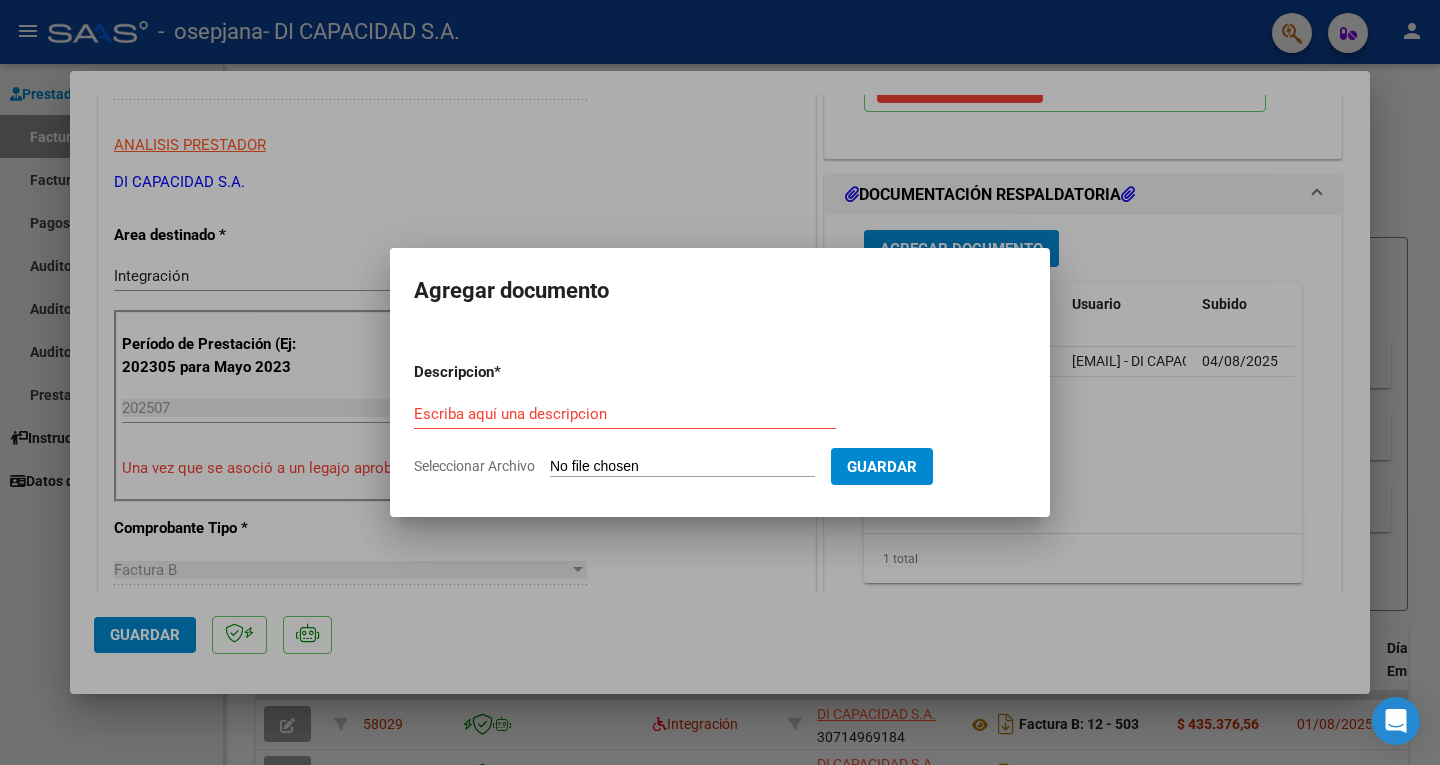 type on "C:\fakepath\005 - AUTORIZACION - 01 AL 12.pdf" 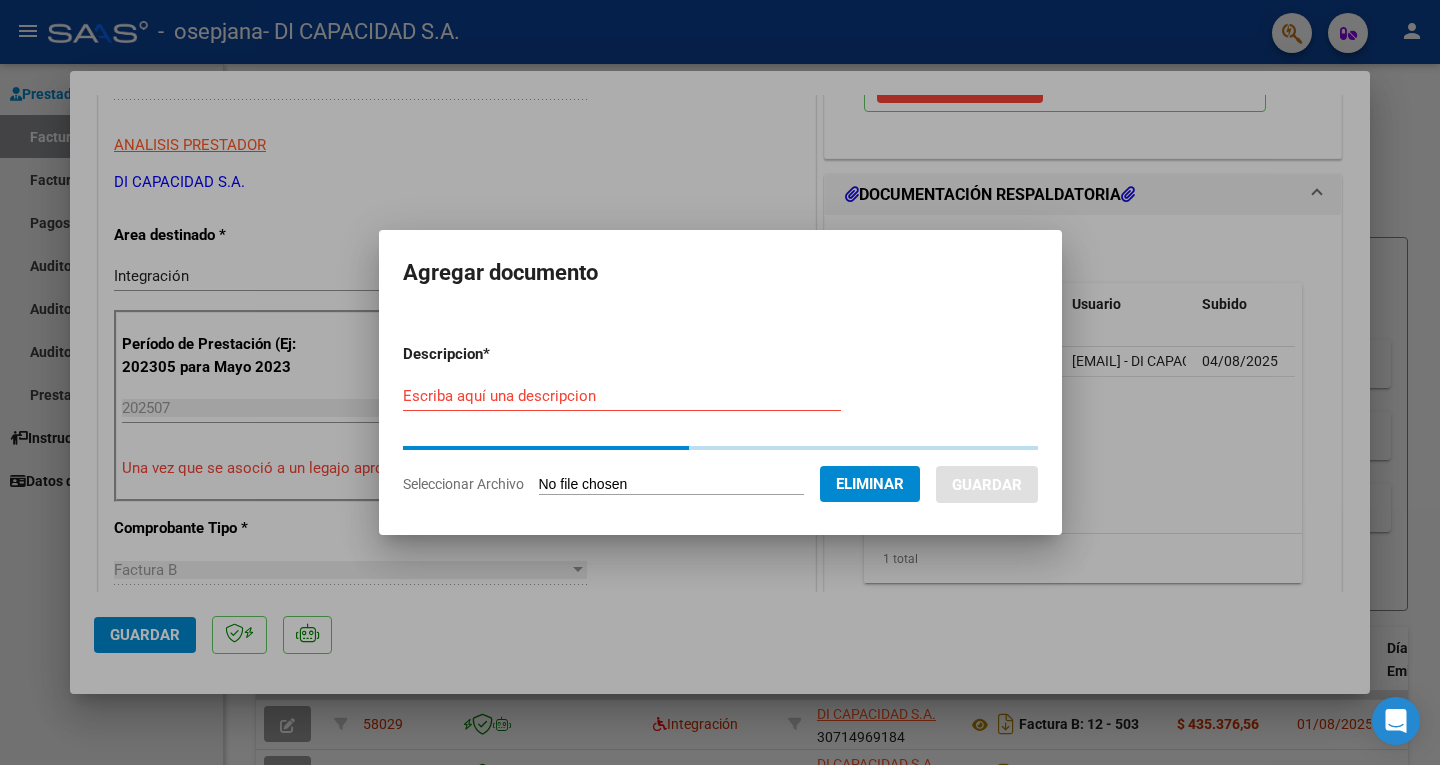 click on "Escriba aquí una descripcion" at bounding box center [622, 396] 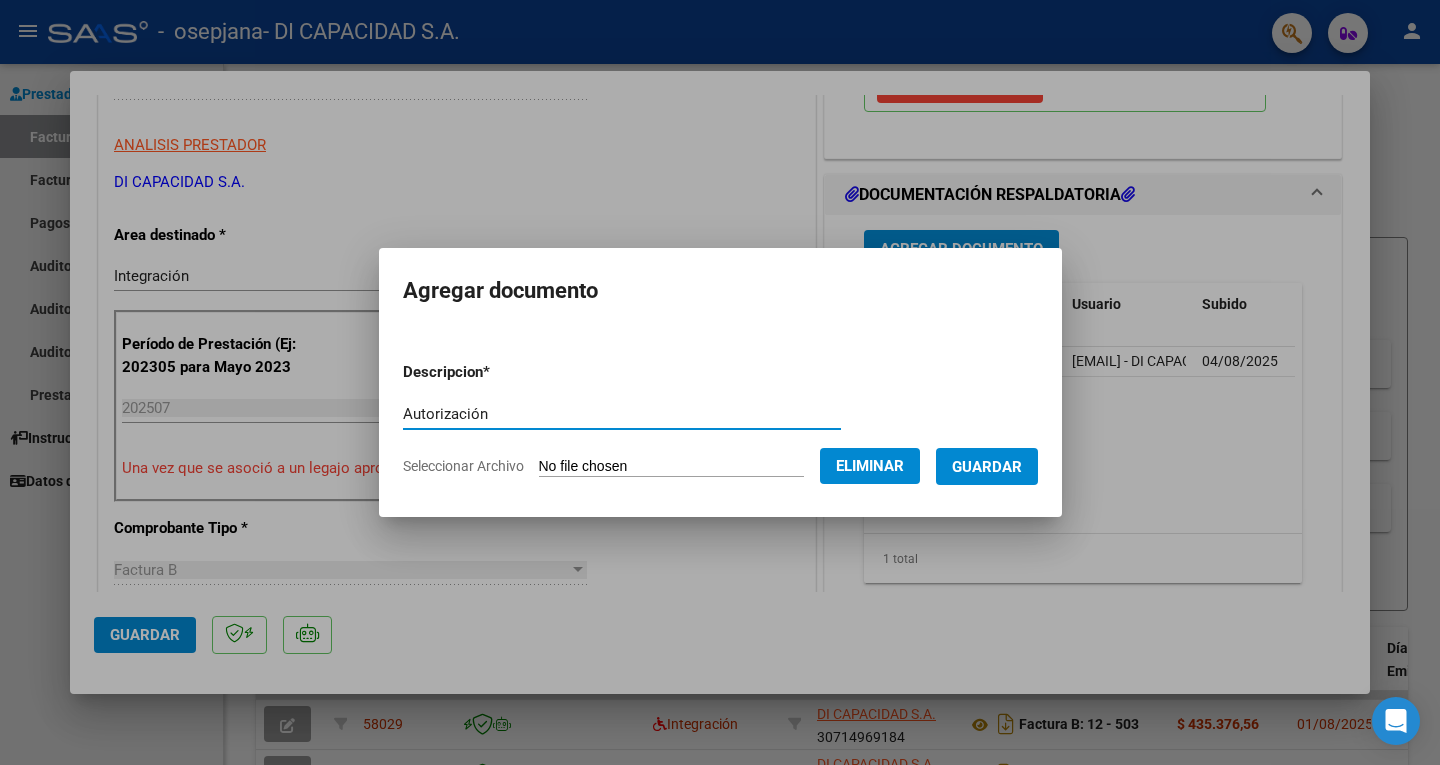type on "Autorización" 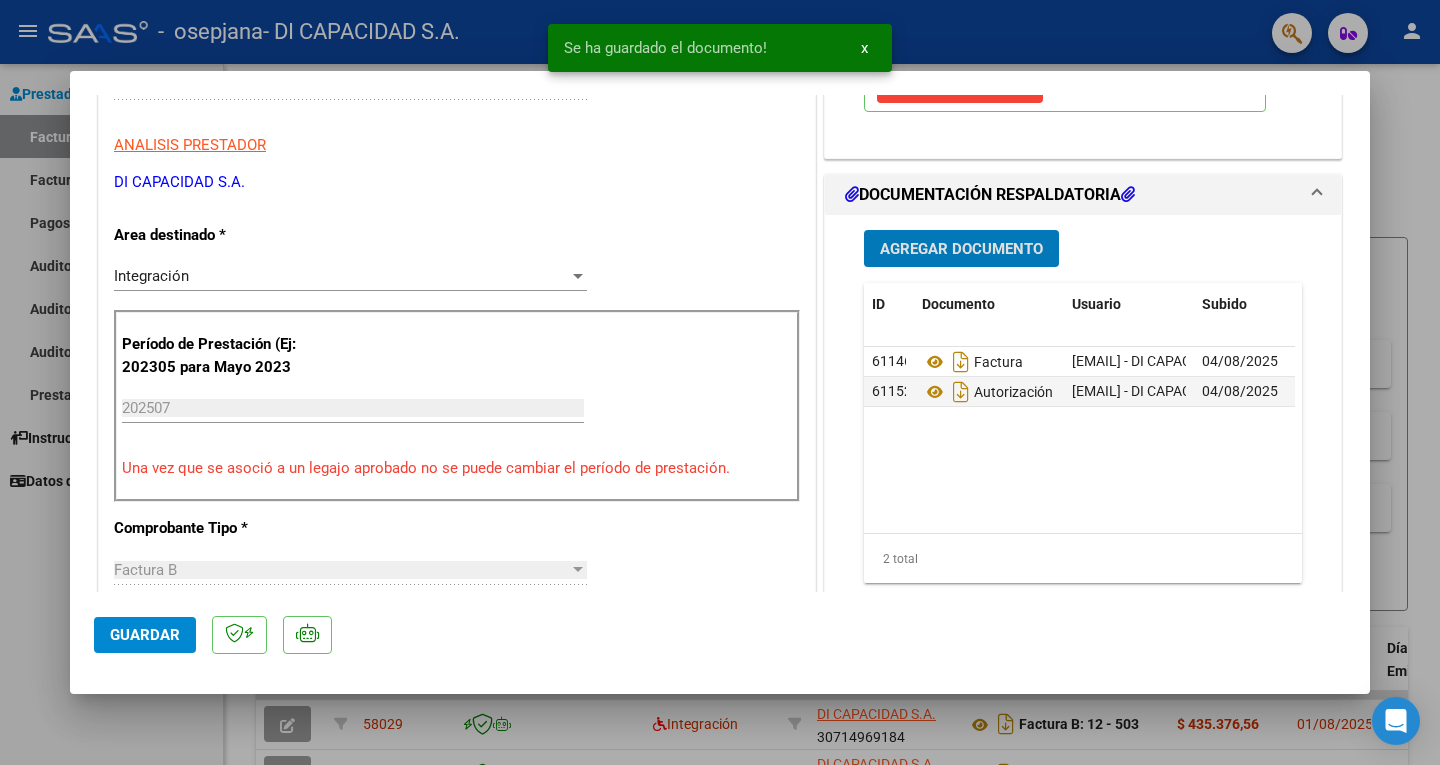 click on "Agregar Documento" at bounding box center (961, 249) 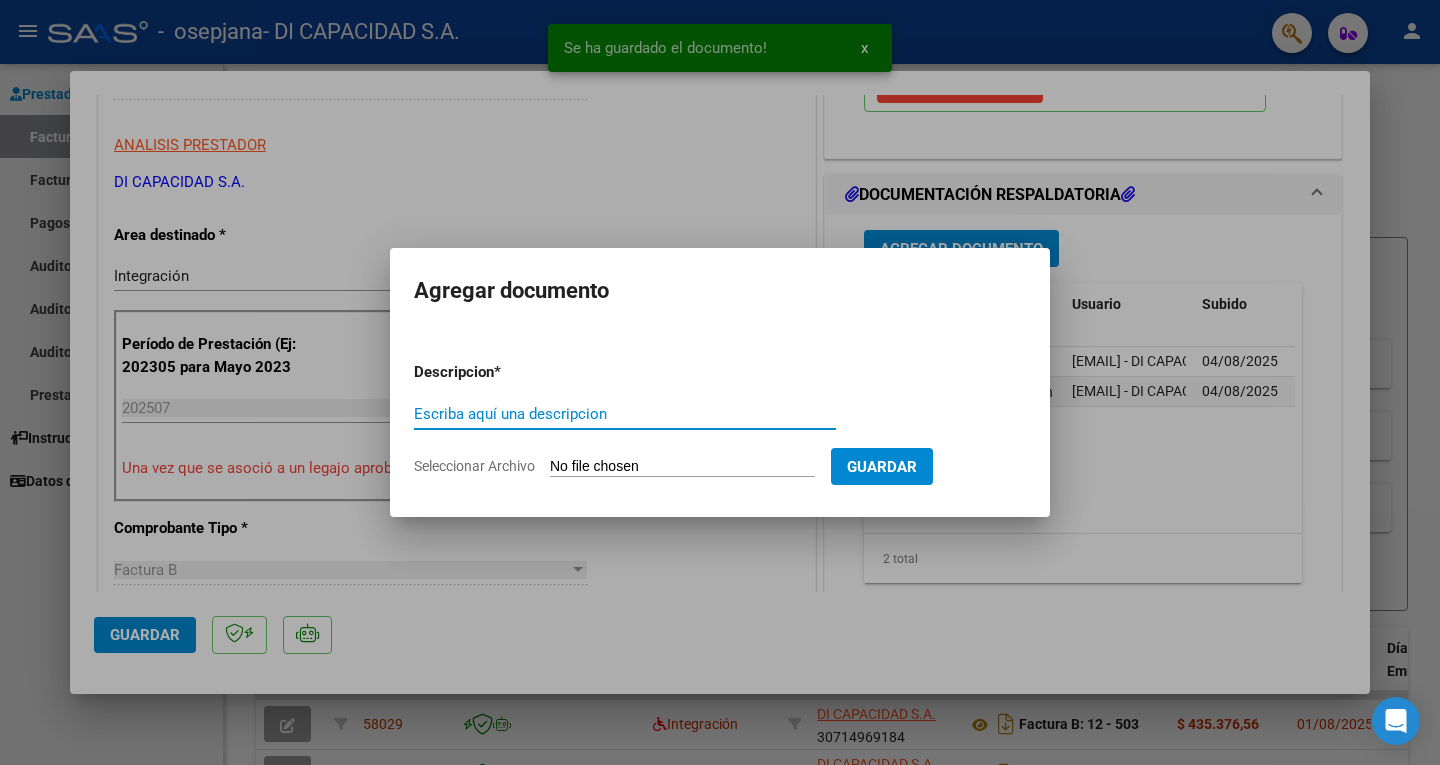 click on "Seleccionar Archivo" at bounding box center (682, 467) 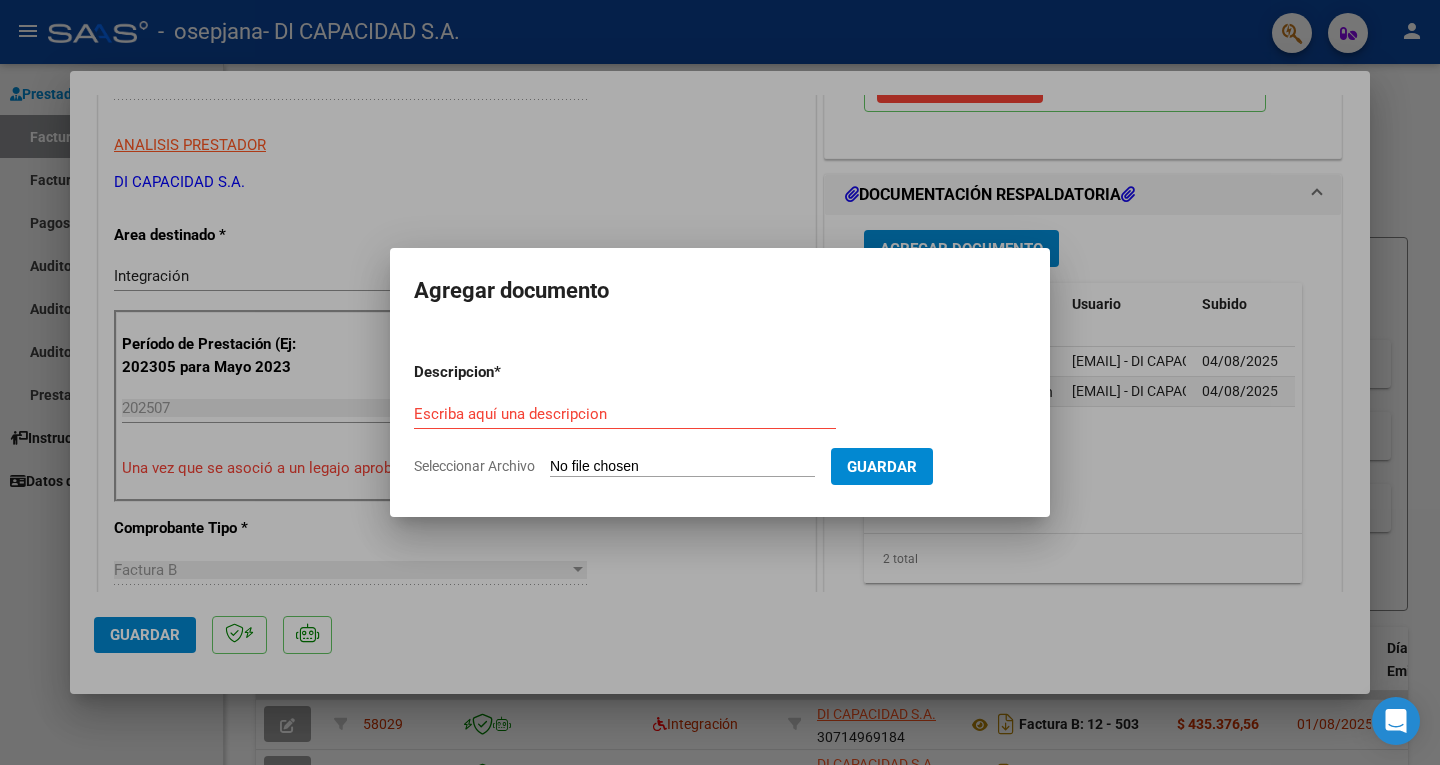 type on "C:\fakepath\07 - SB 2025.pdf" 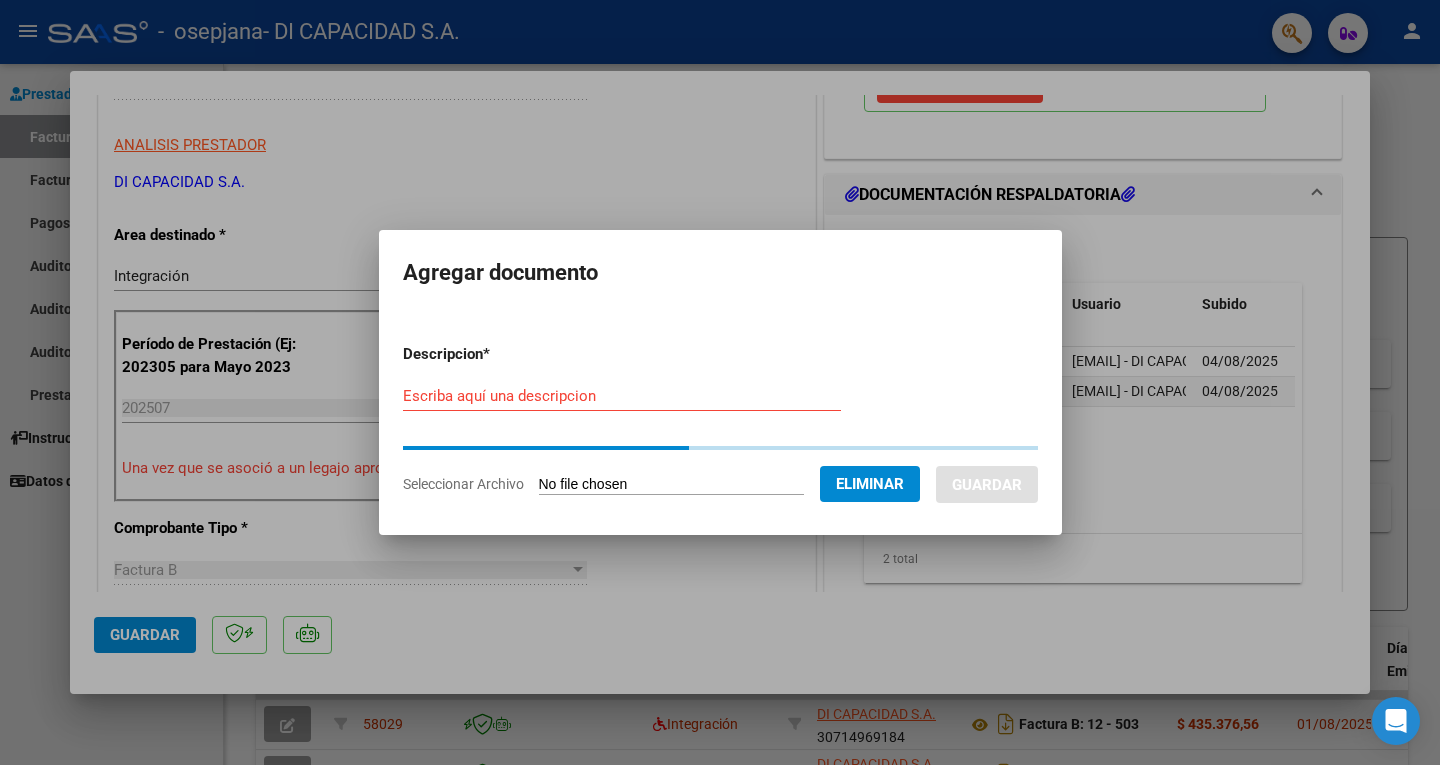 click on "Escriba aquí una descripcion" at bounding box center (622, 396) 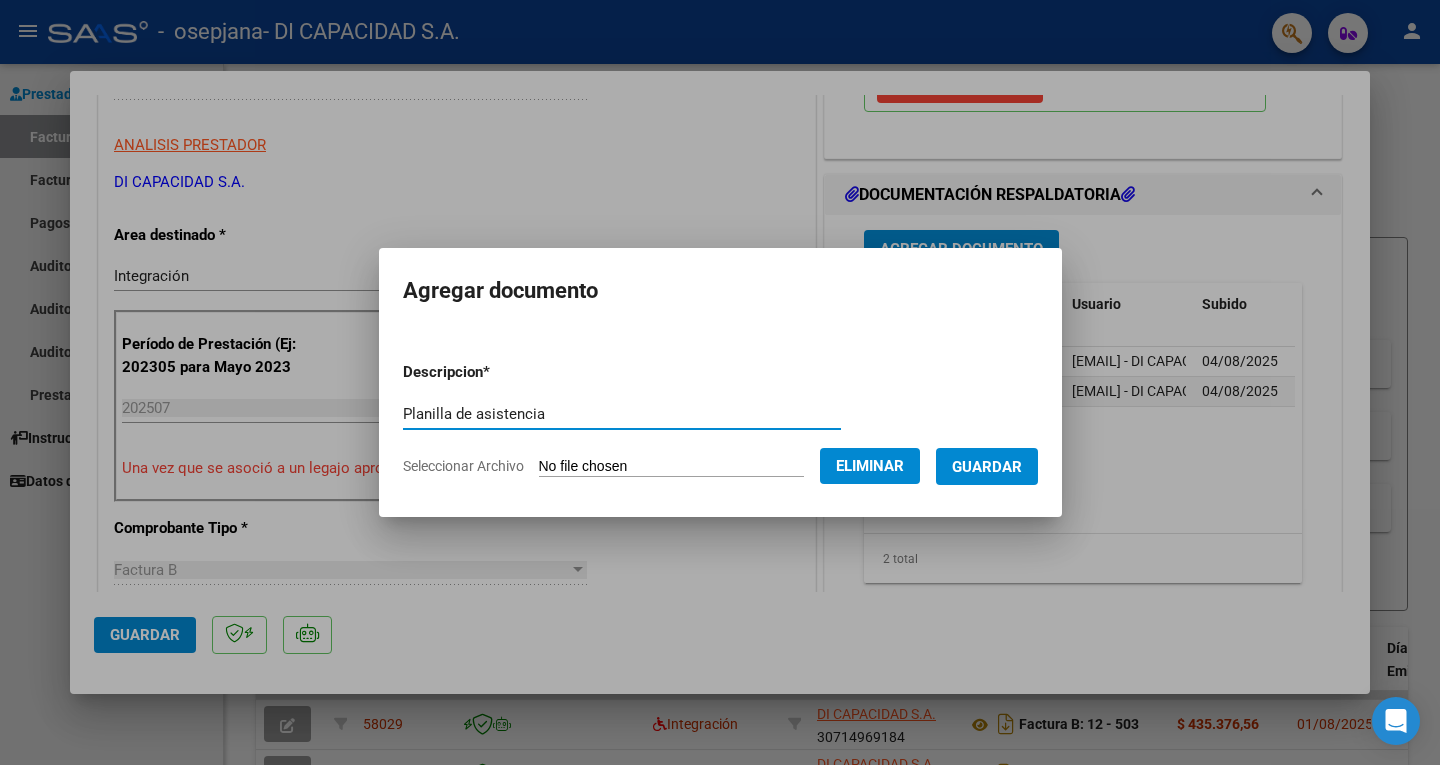type on "Planilla de asistencia" 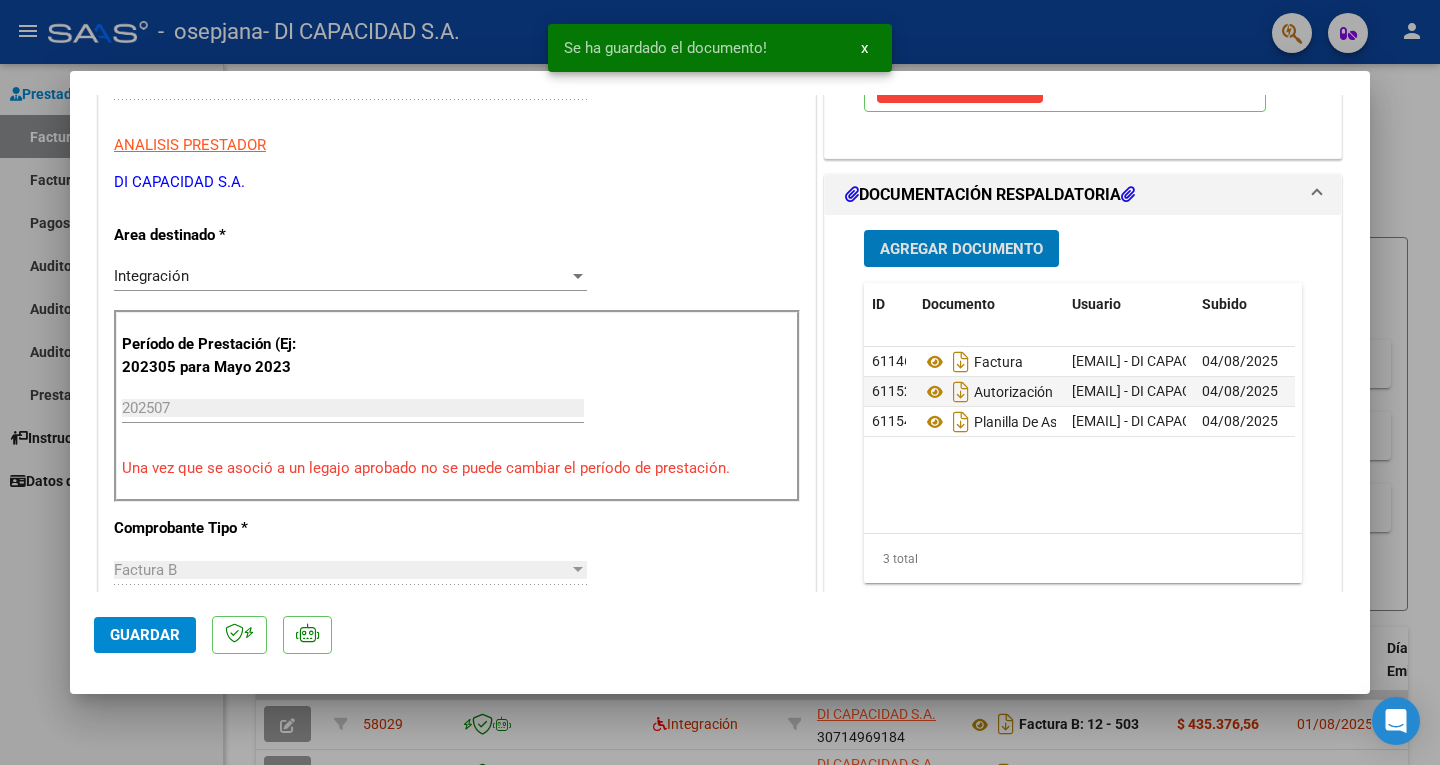 click on "Guardar" 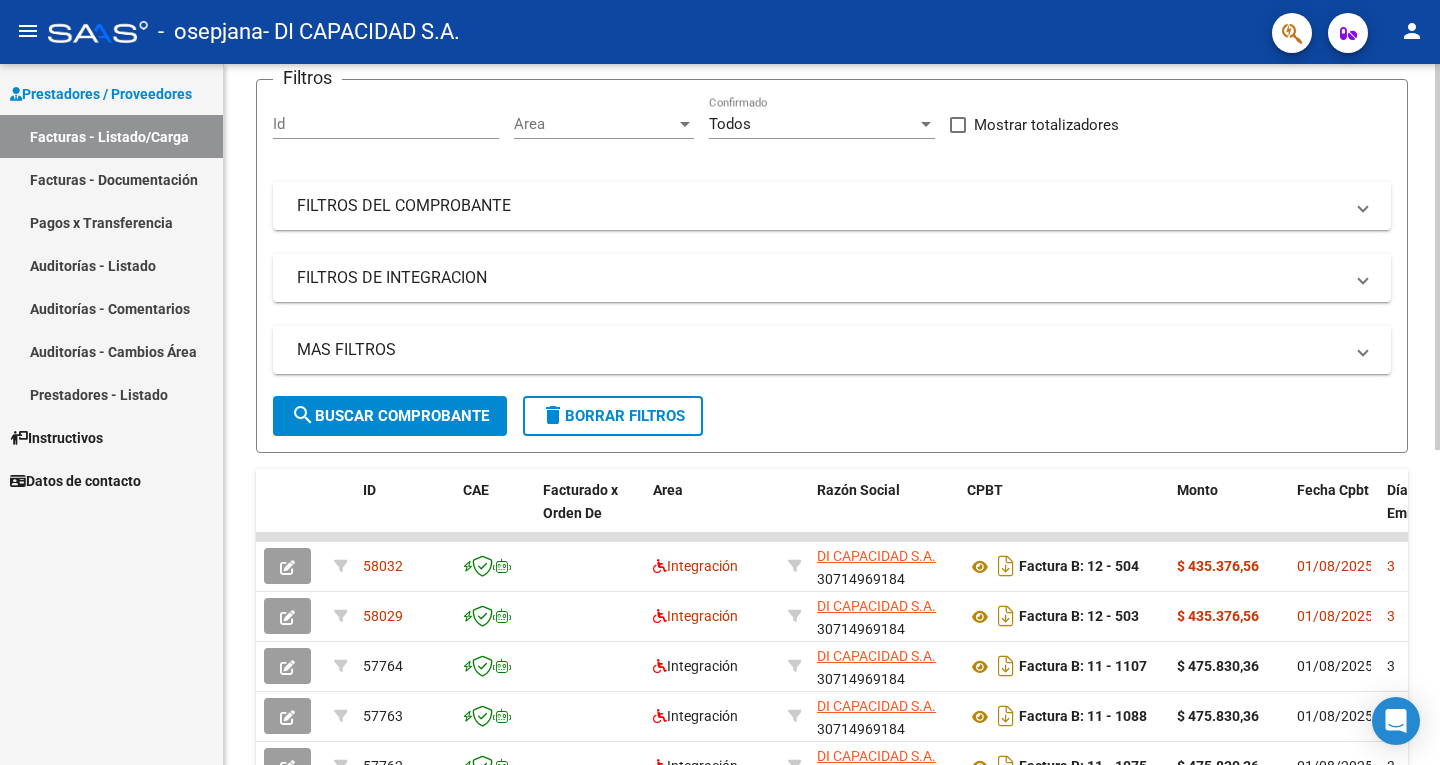 scroll, scrollTop: 184, scrollLeft: 0, axis: vertical 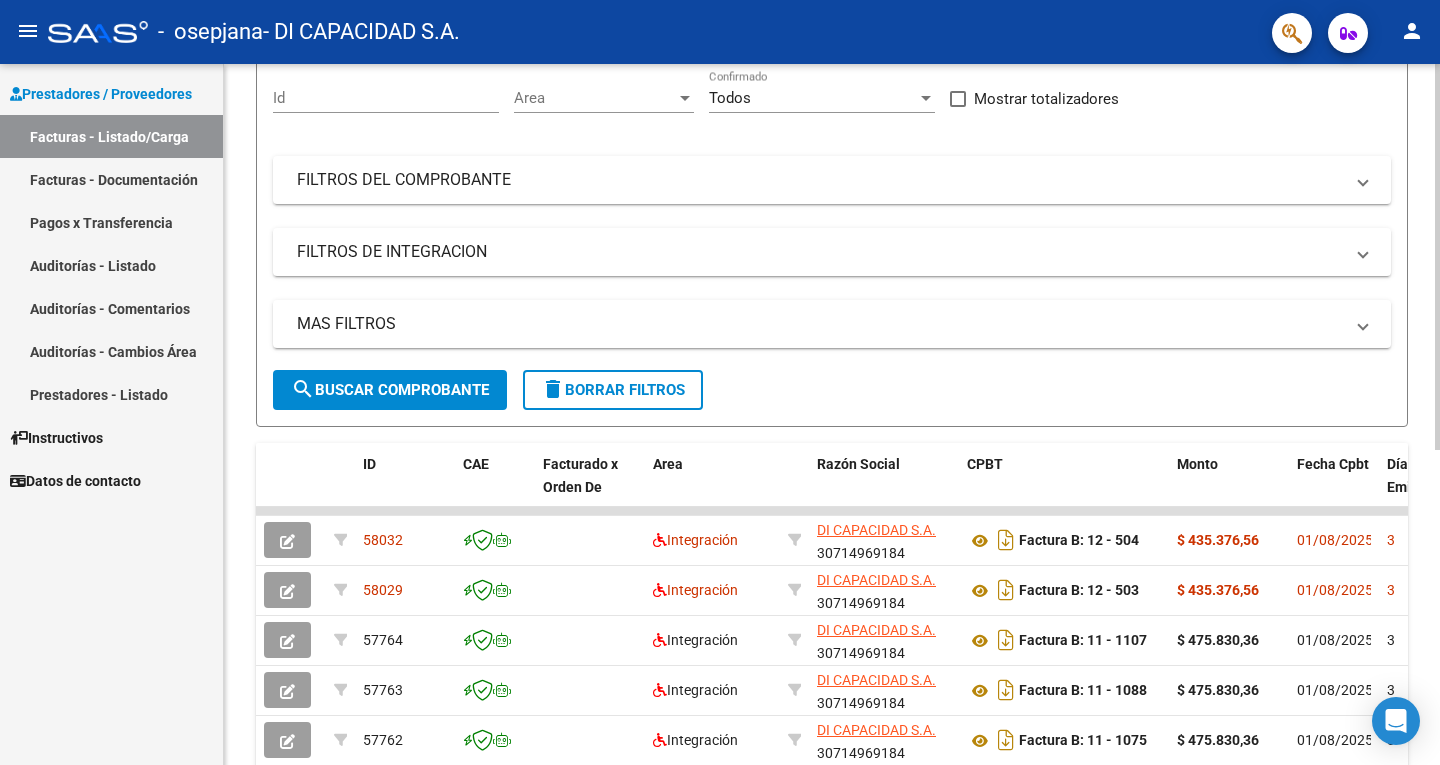 click on "Video tutorial   PRESTADORES -> Listado de CPBTs Emitidos por Prestadores / Proveedores (alt+q)   Cargar Comprobante
cloud_download  CSV  cloud_download  EXCEL  cloud_download  Estandar   Descarga Masiva
Filtros Id Area Area Todos Confirmado   Mostrar totalizadores   FILTROS DEL COMPROBANTE  Comprobante Tipo Comprobante Tipo Start date – End date Fec. Comprobante Desde / Hasta Días Emisión Desde(cant. días) Días Emisión Hasta(cant. días) CUIT / Razón Social Pto. Venta Nro. Comprobante Código SSS CAE Válido CAE Válido Todos Cargado Módulo Hosp. Todos Tiene facturacion Apócrifa Hospital Refes  FILTROS DE INTEGRACION  Período De Prestación Campos del Archivo de Rendición Devuelto x SSS (dr_envio) Todos Rendido x SSS (dr_envio) Tipo de Registro Tipo de Registro Período Presentación Período Presentación Campos del Legajo Asociado (preaprobación) Afiliado Legajo (cuil/nombre) Todos Solo facturas preaprobadas  MAS FILTROS  Todos Con Doc. Respaldatoria Todos Con Trazabilidad Todos – – 3" 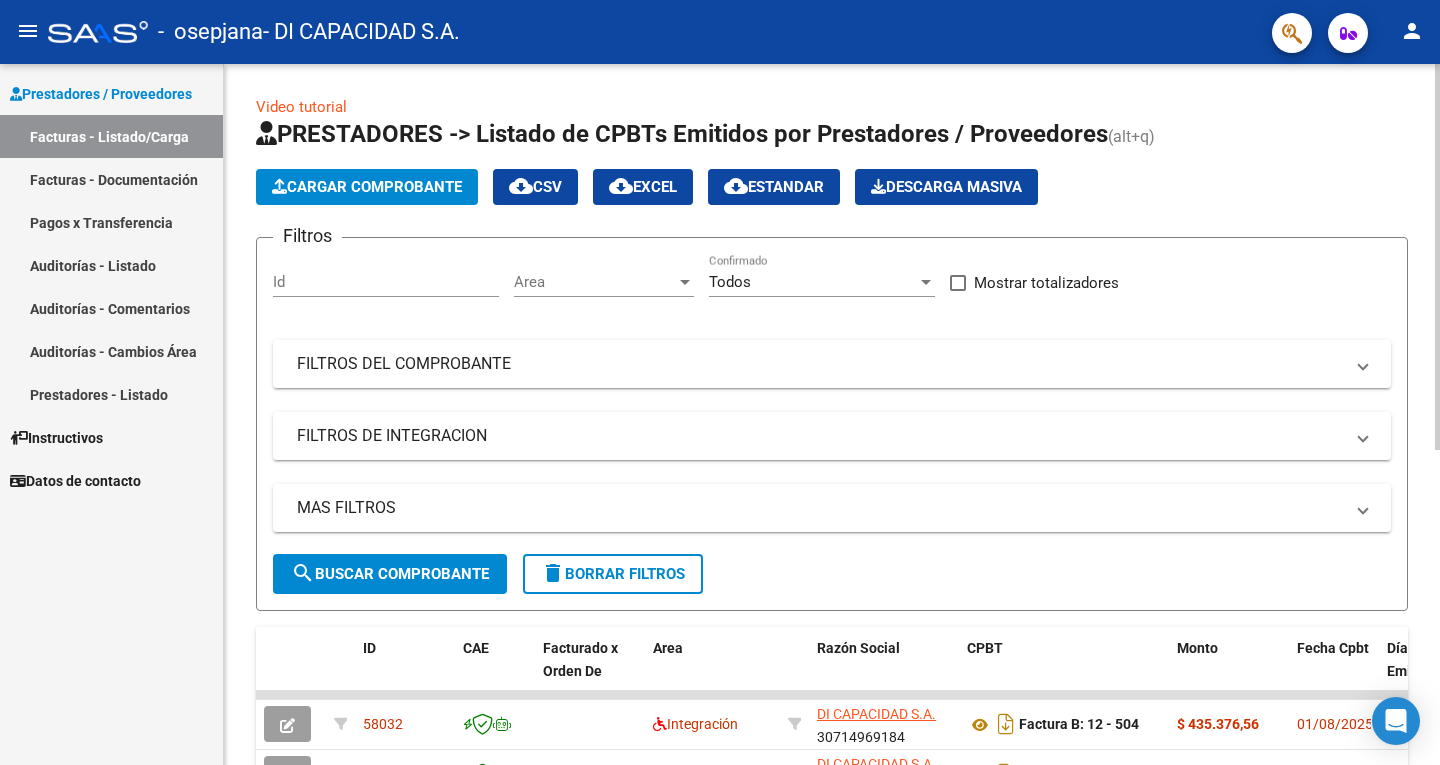click 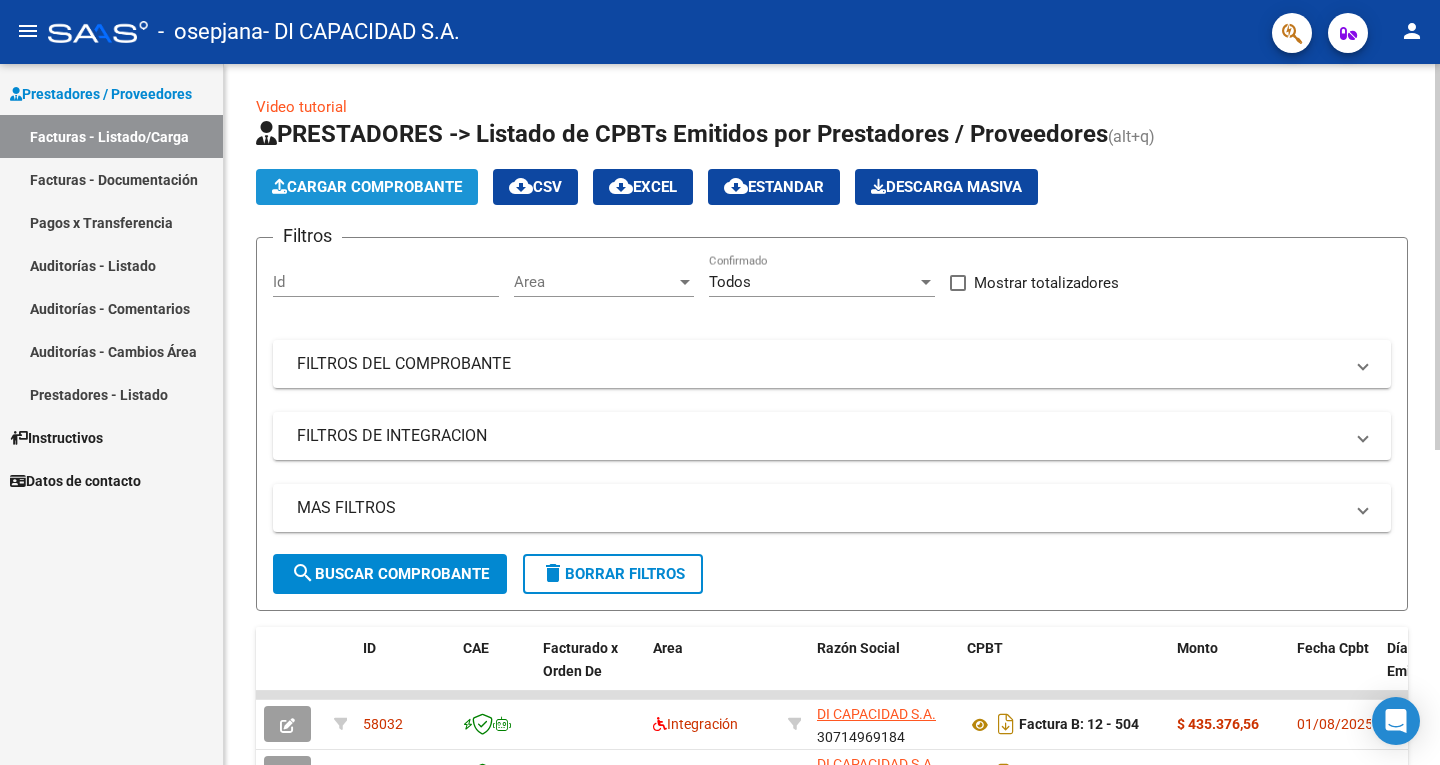 click on "Cargar Comprobante" 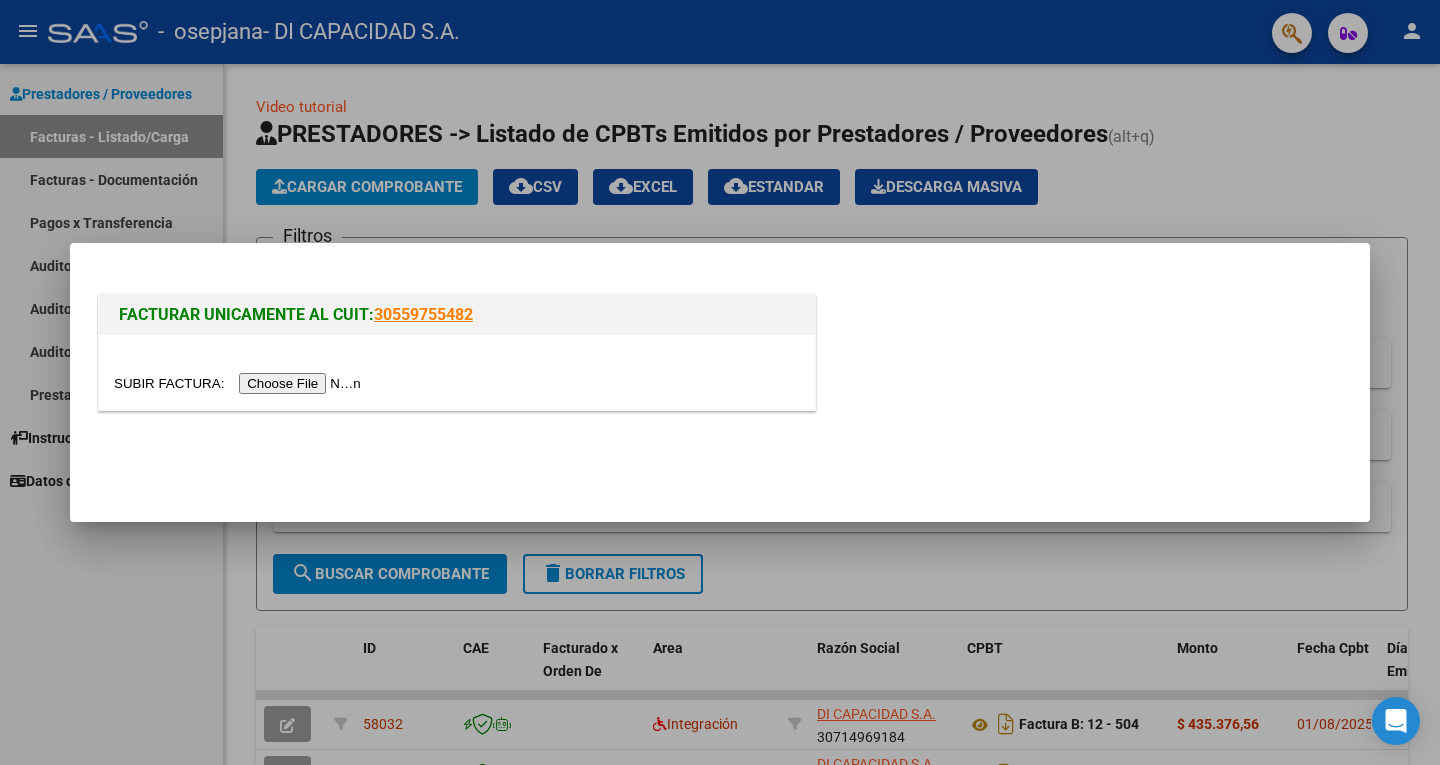 click at bounding box center [240, 383] 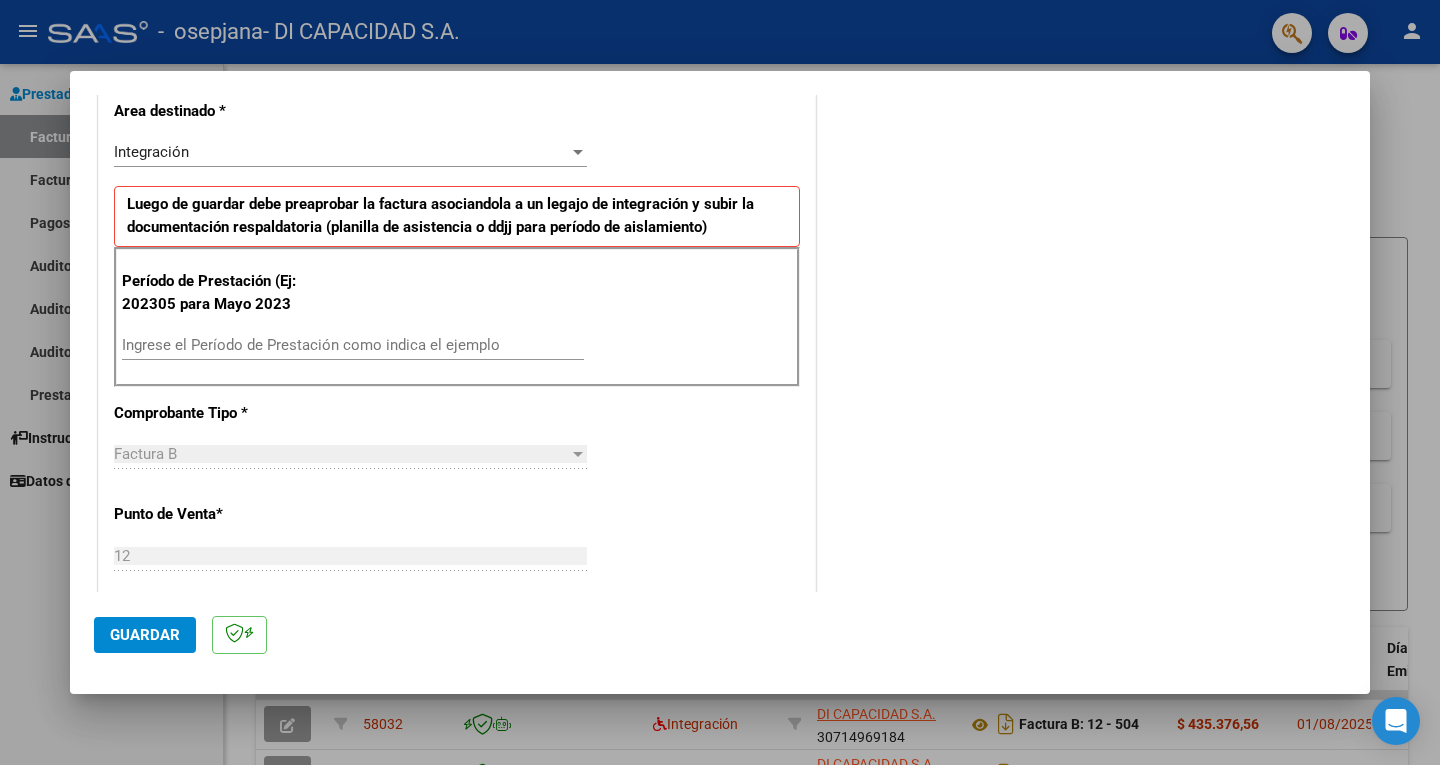scroll, scrollTop: 1207, scrollLeft: 0, axis: vertical 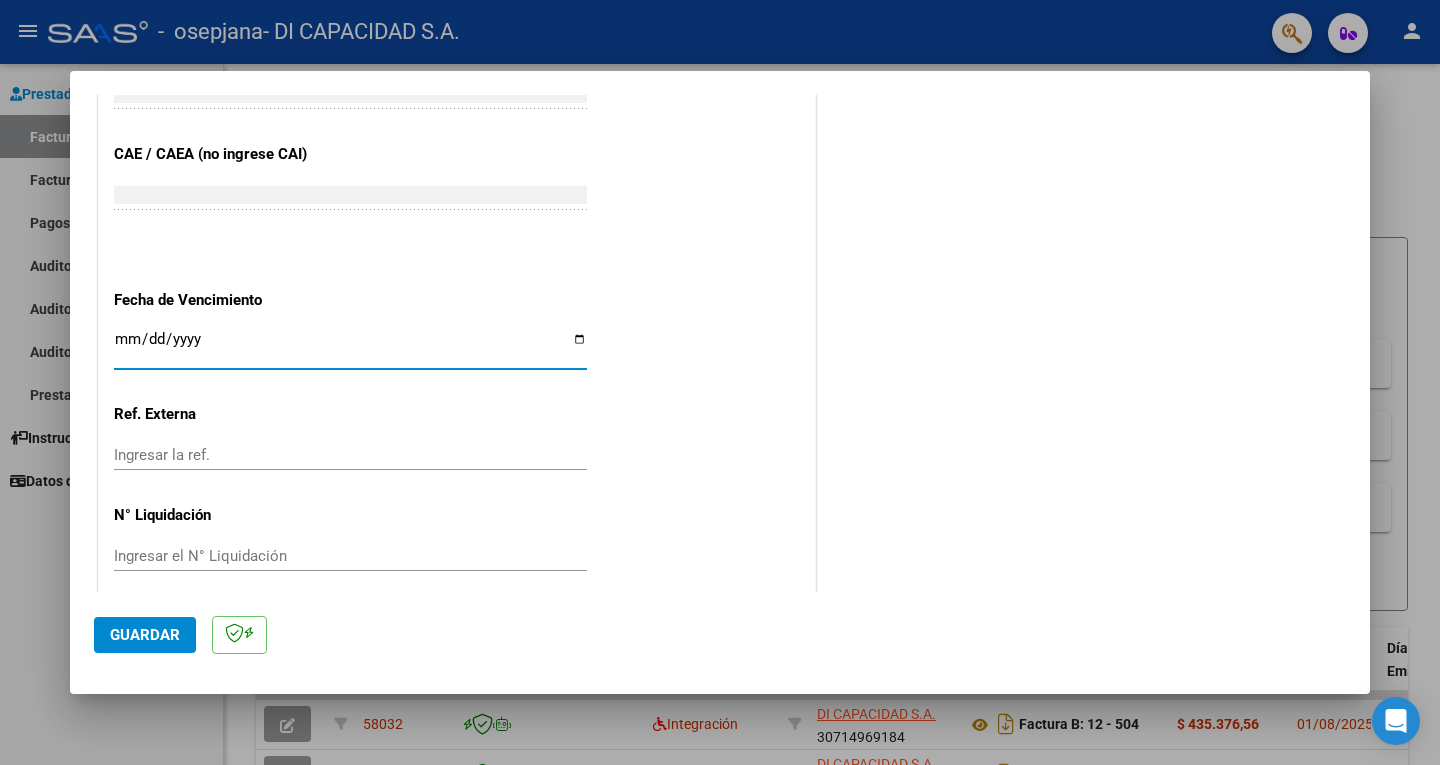 click on "Ingresar la fecha" at bounding box center [350, 347] 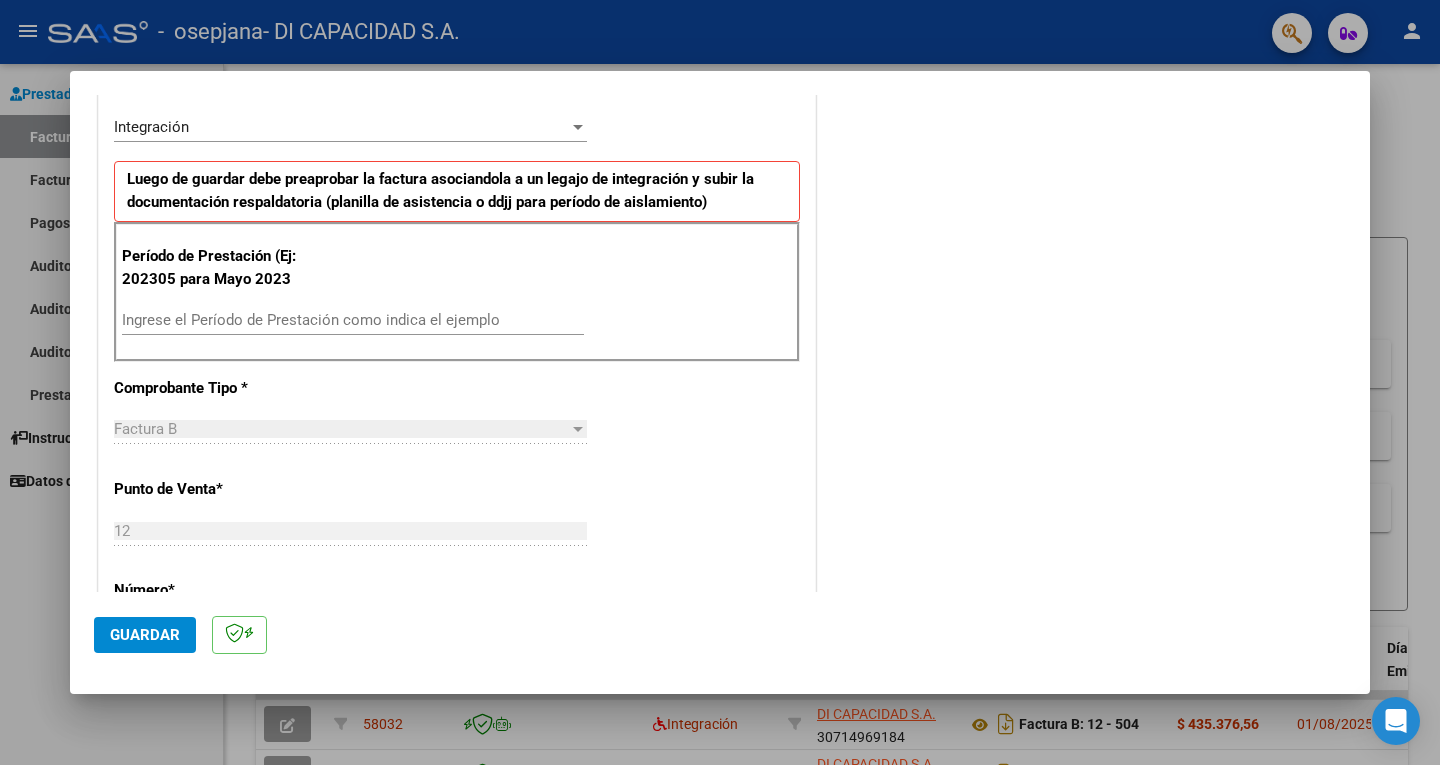 scroll, scrollTop: 456, scrollLeft: 0, axis: vertical 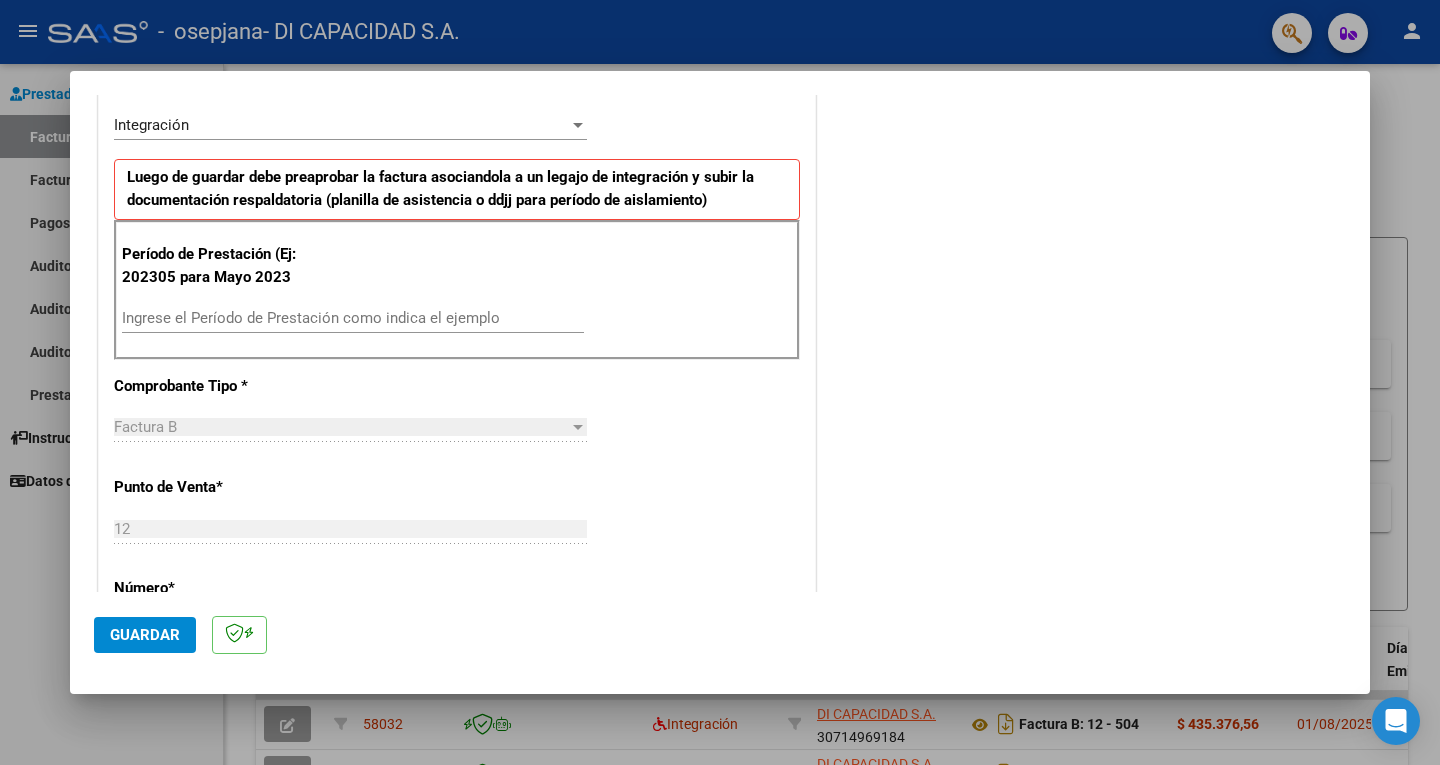 click on "Ingrese el Período de Prestación como indica el ejemplo" at bounding box center [353, 318] 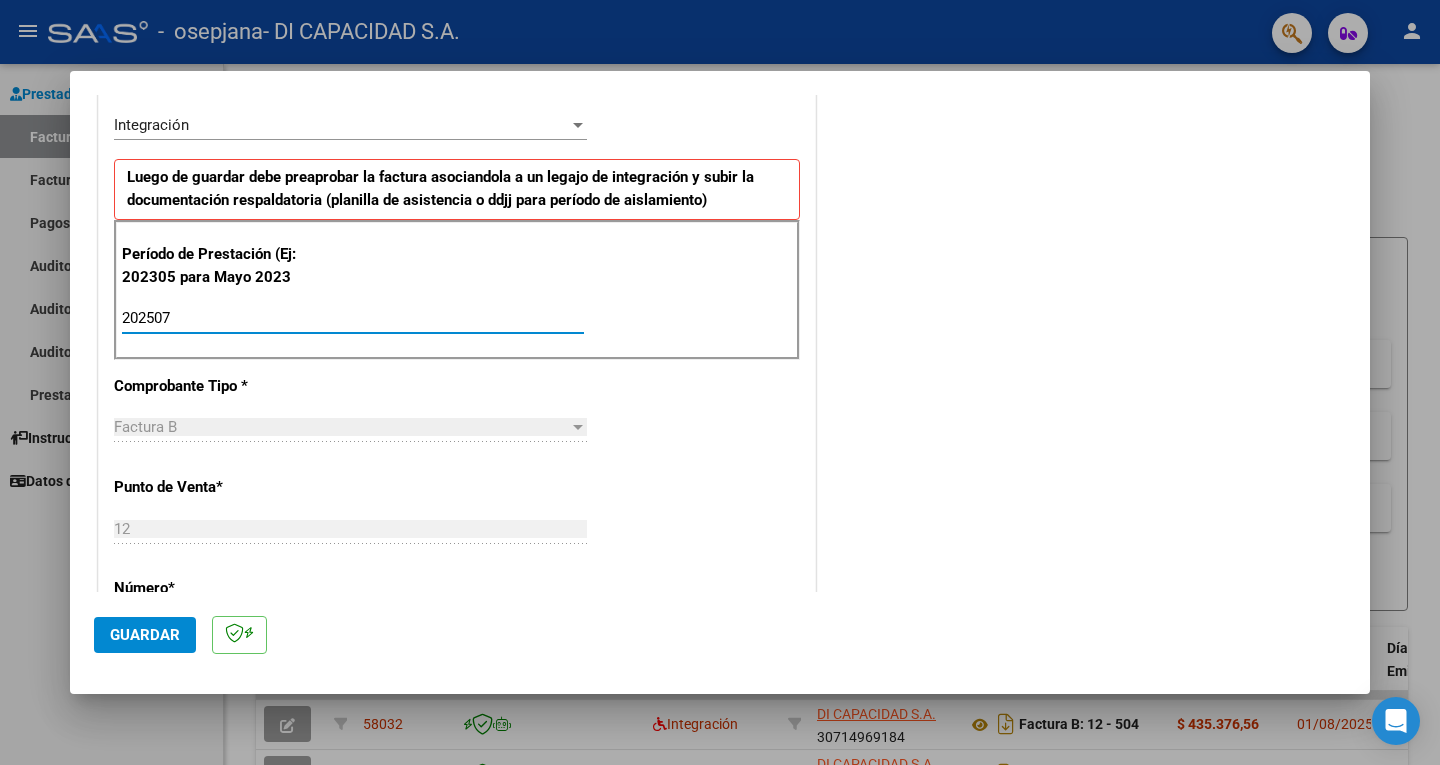 type on "202507" 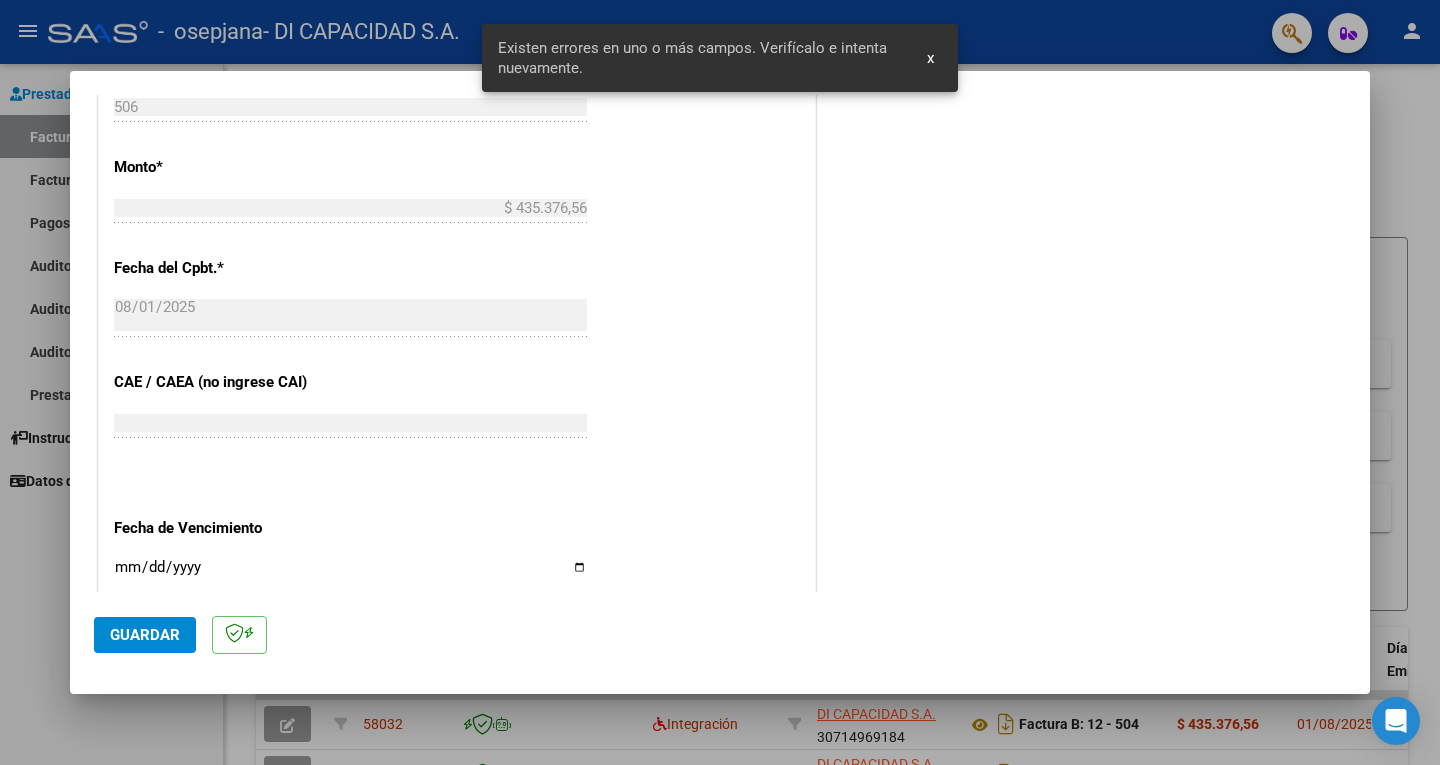 scroll, scrollTop: 1198, scrollLeft: 0, axis: vertical 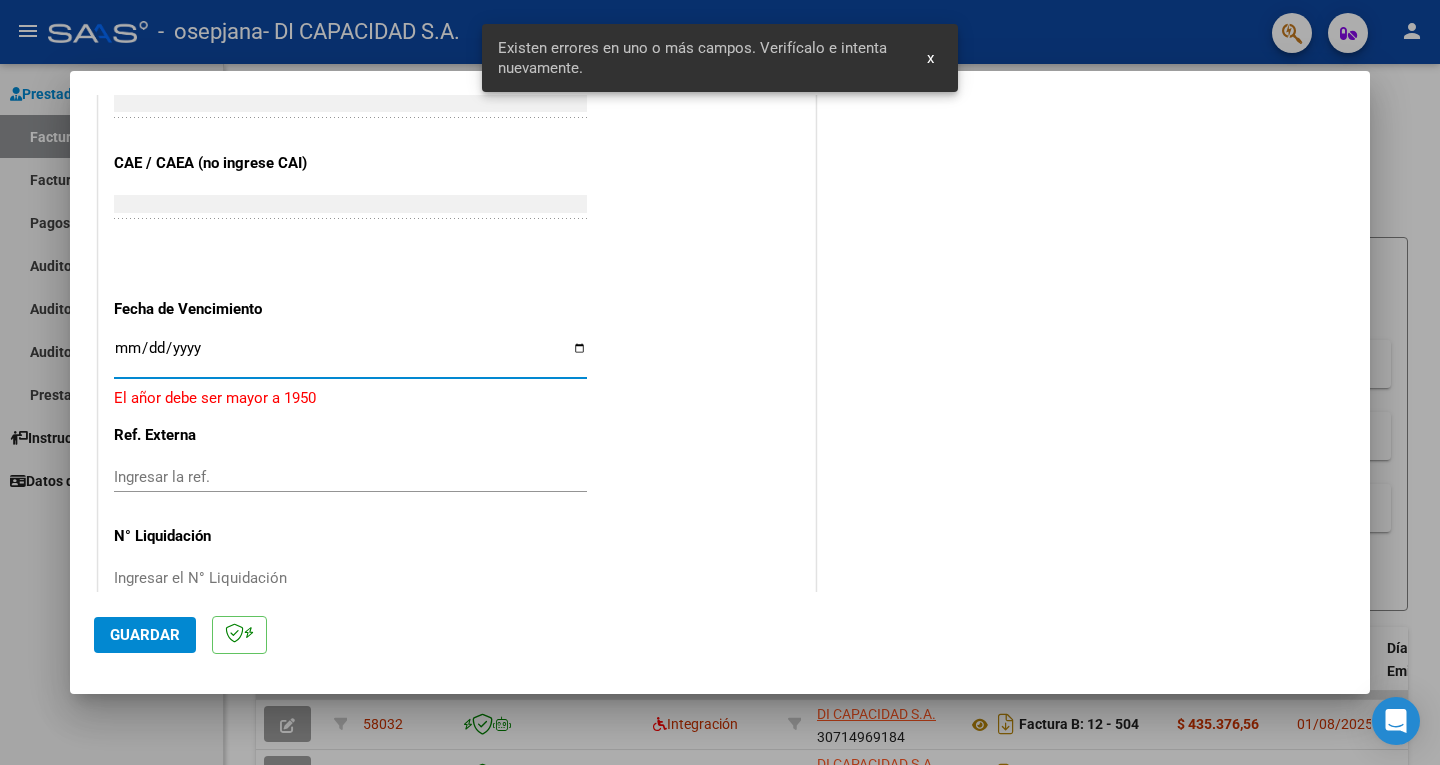 drag, startPoint x: 216, startPoint y: 345, endPoint x: 118, endPoint y: 337, distance: 98.32599 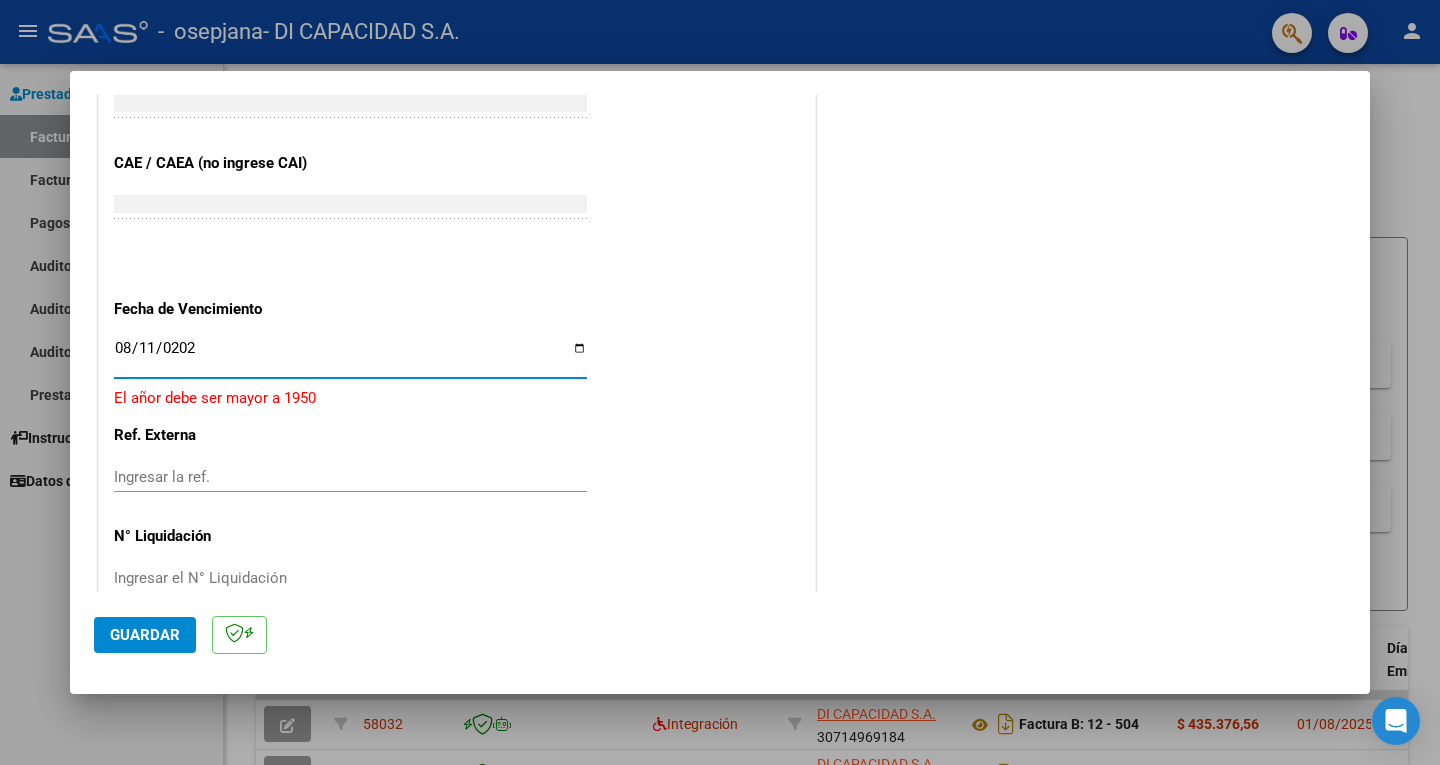 type on "2025-08-11" 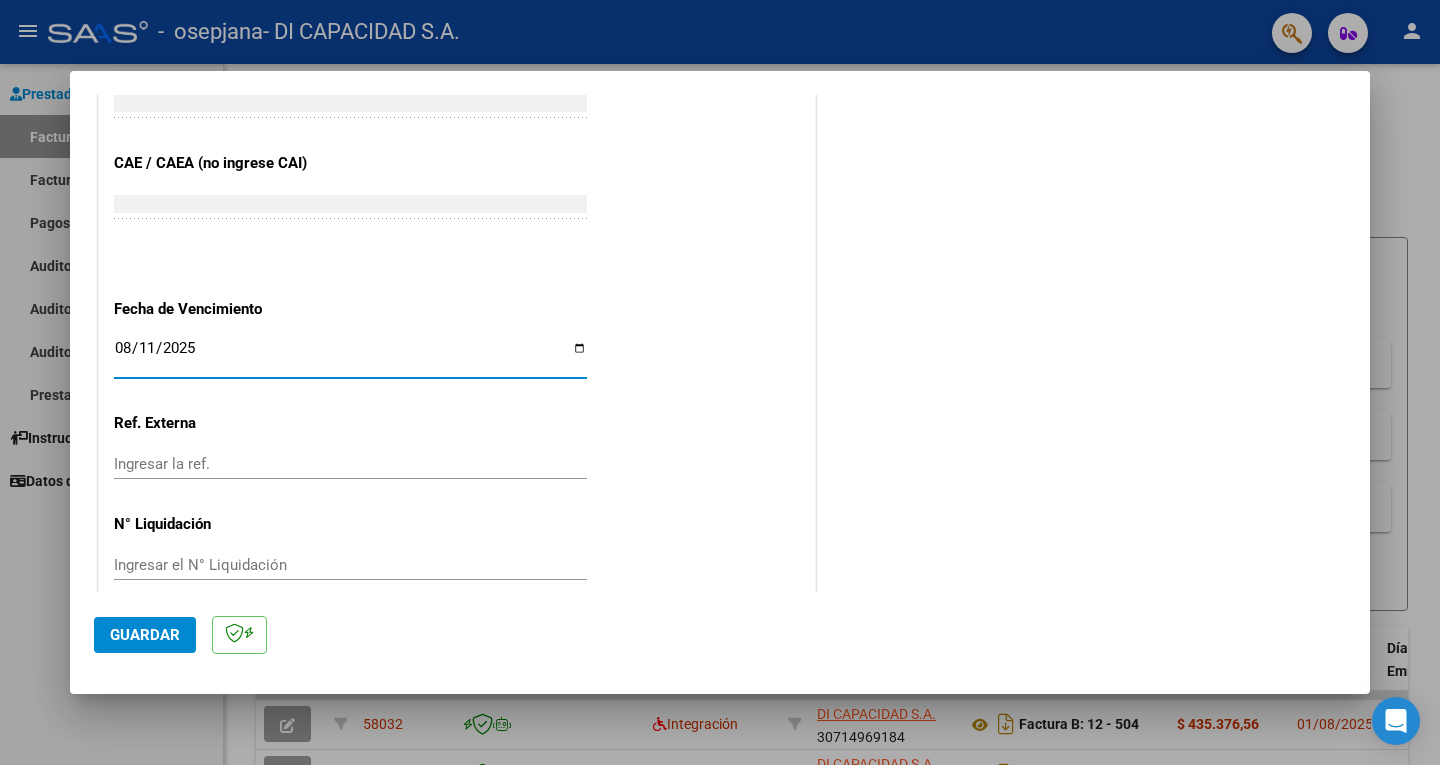 click on "Guardar" 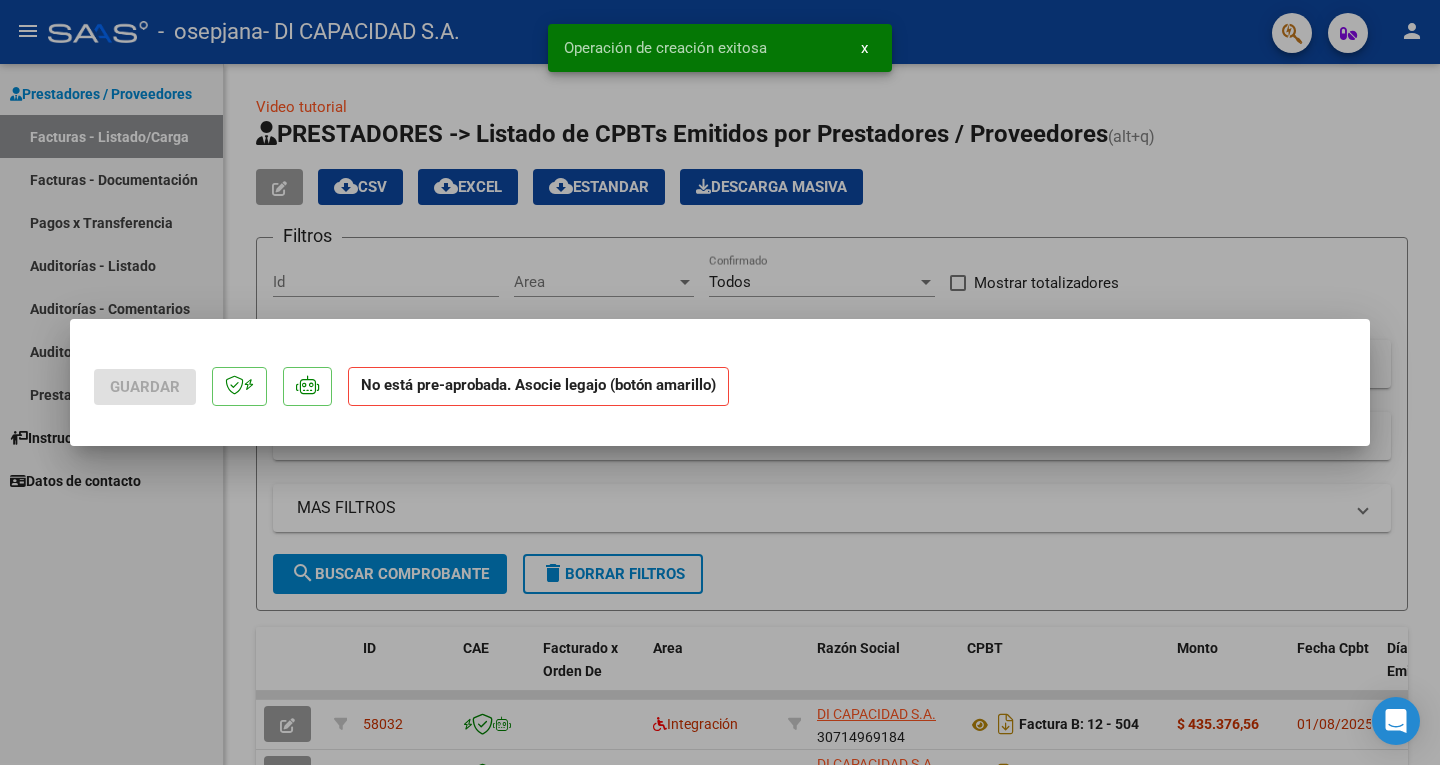 scroll, scrollTop: 0, scrollLeft: 0, axis: both 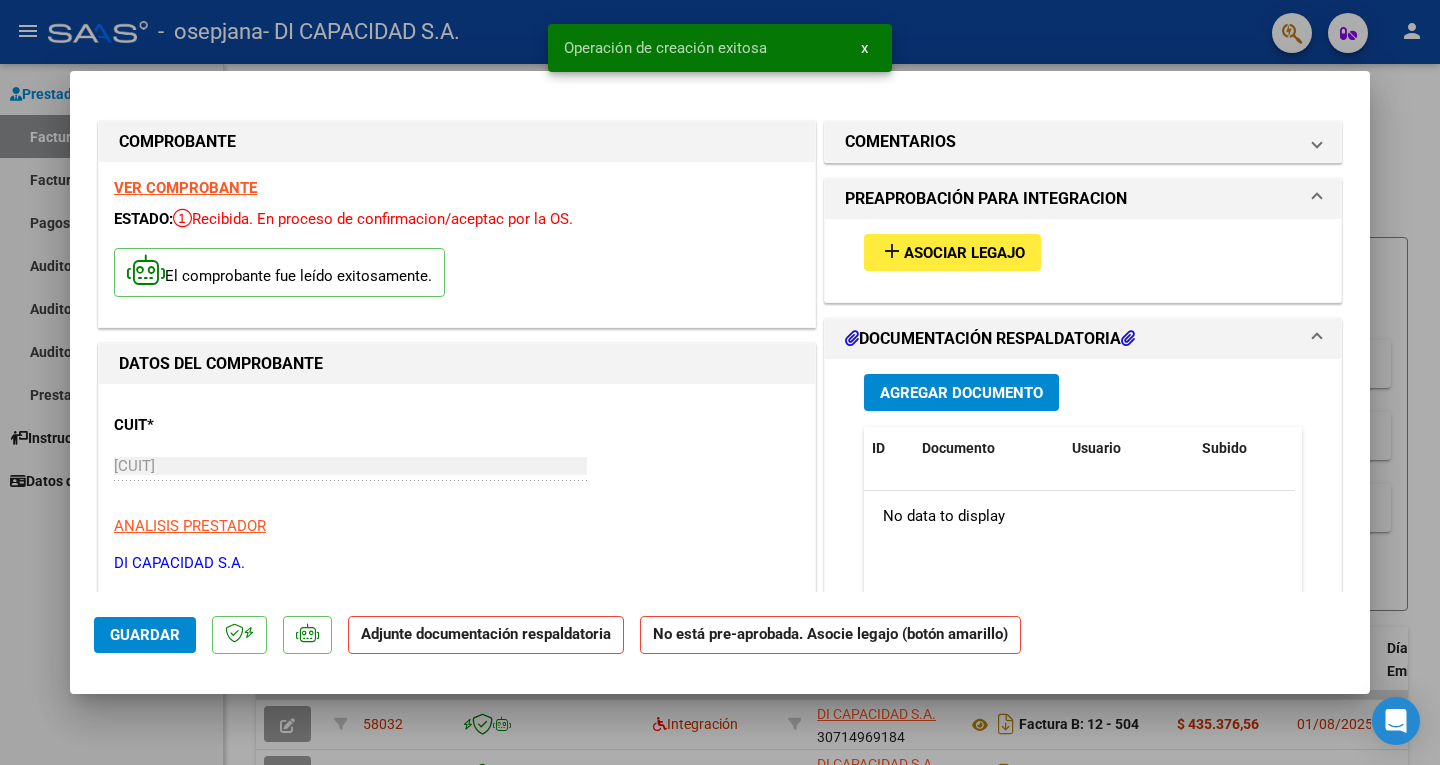 click on "Asociar Legajo" at bounding box center (964, 253) 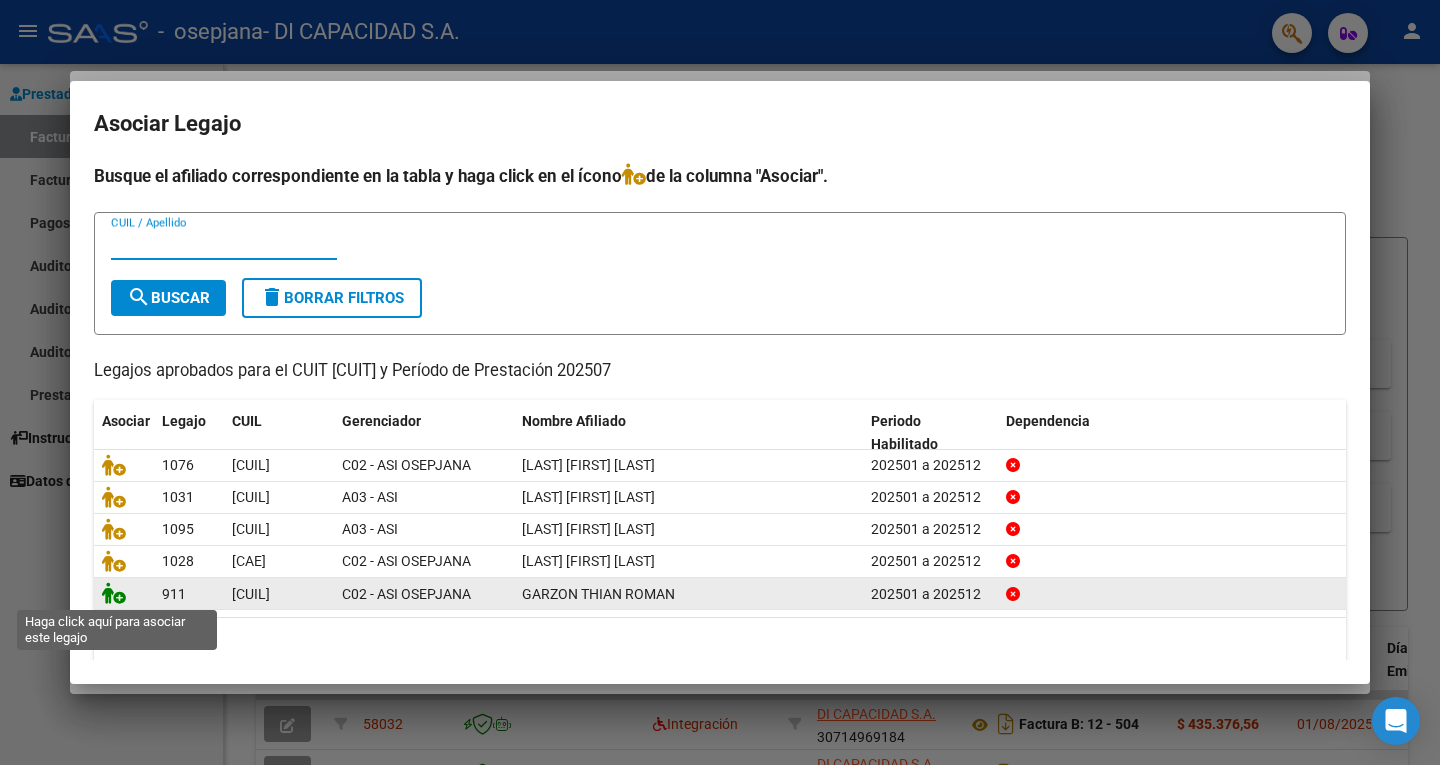 click 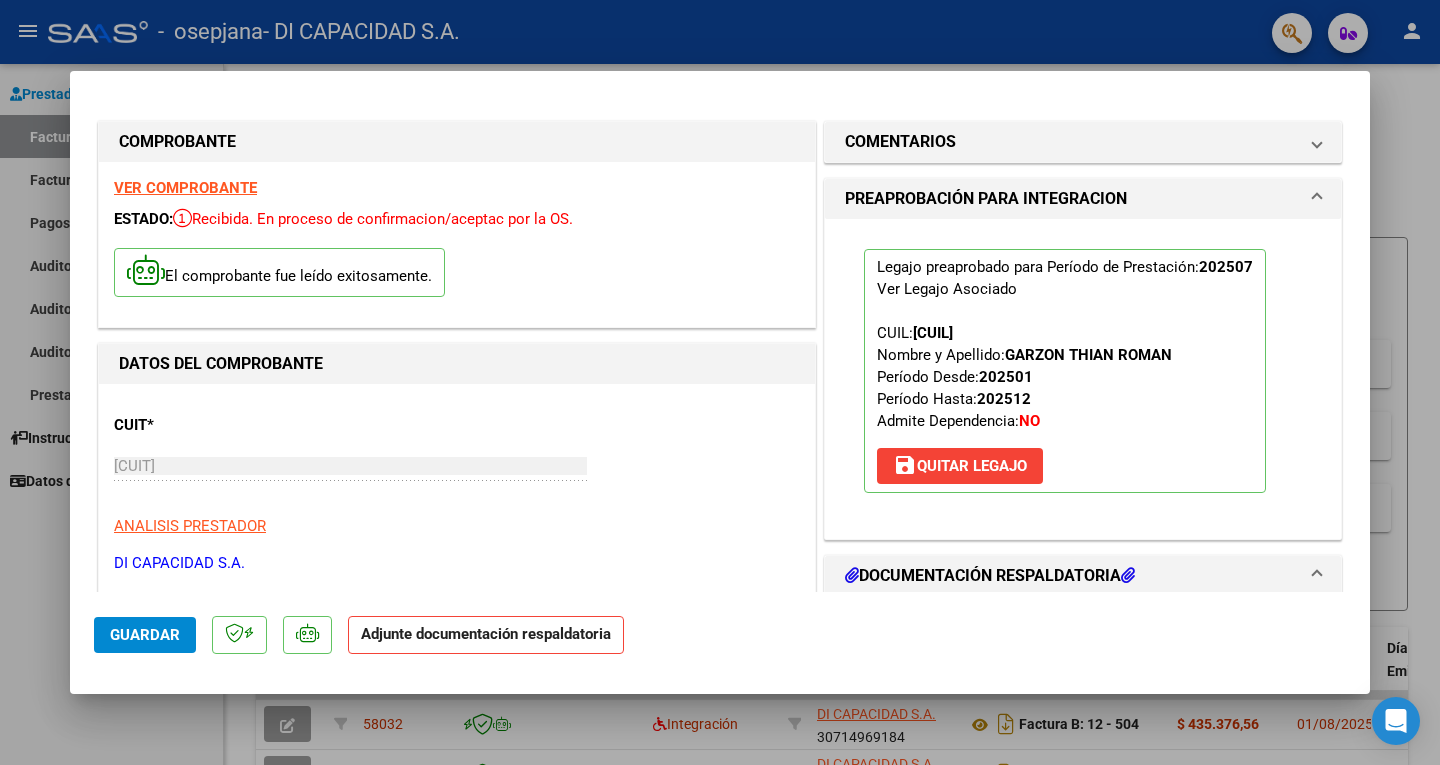 click on "save  Quitar Legajo" at bounding box center [960, 466] 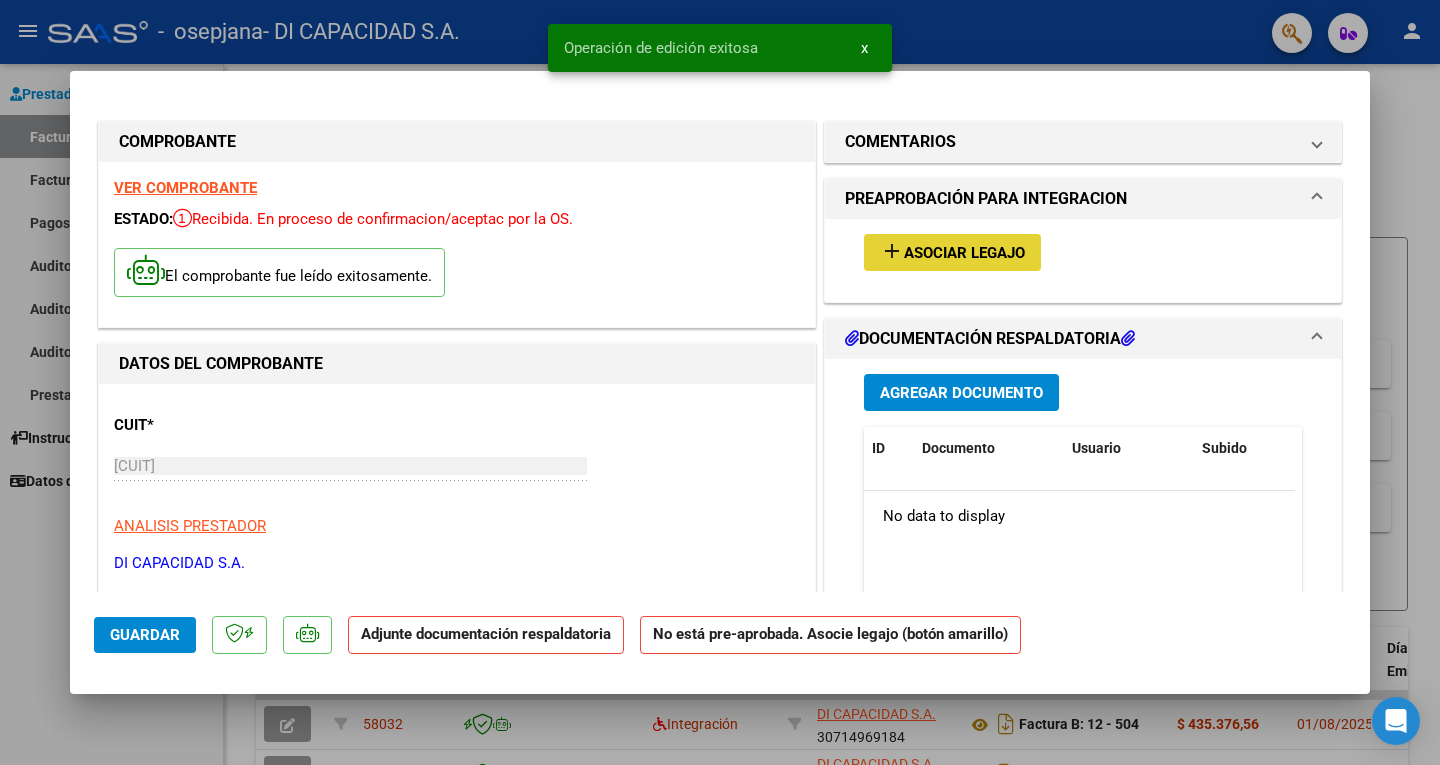 click on "Asociar Legajo" at bounding box center [964, 253] 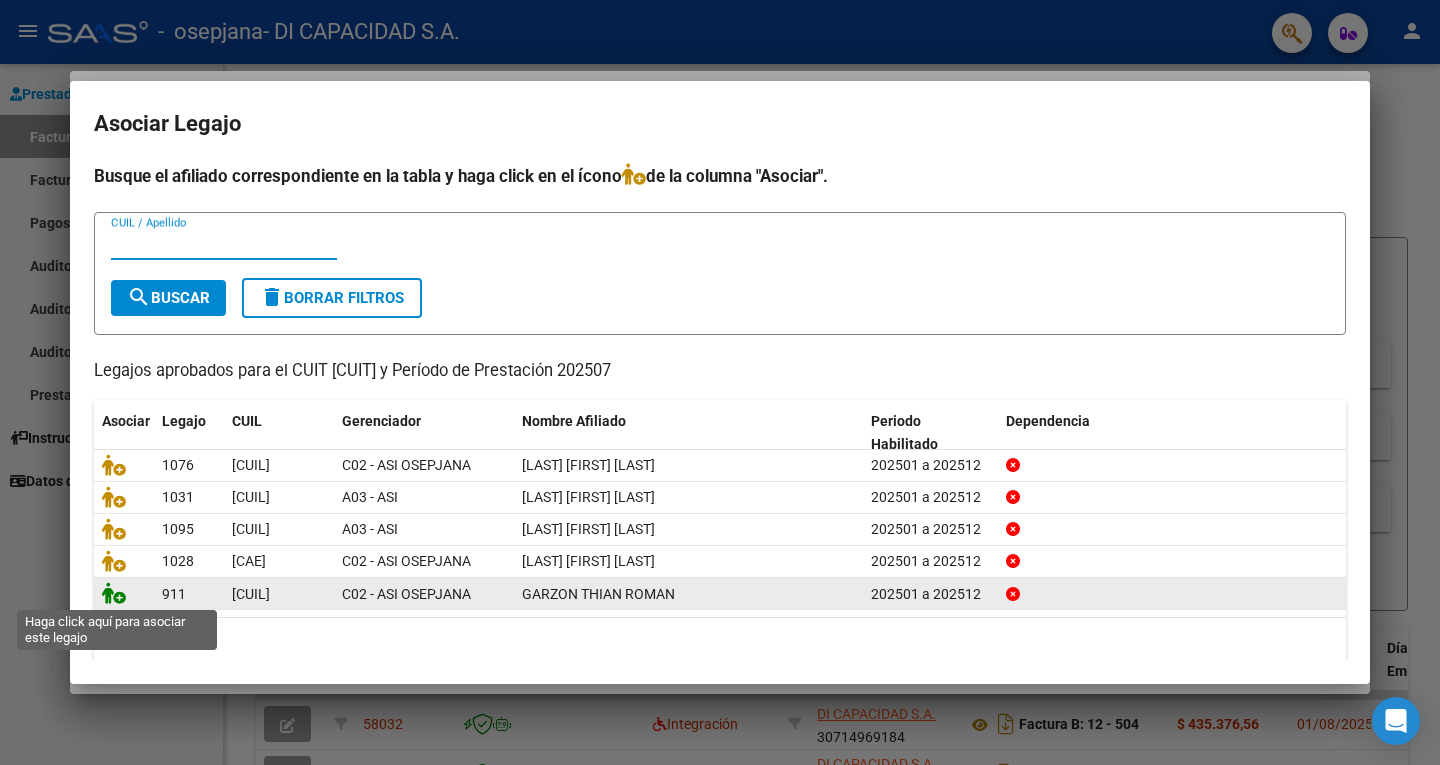 click 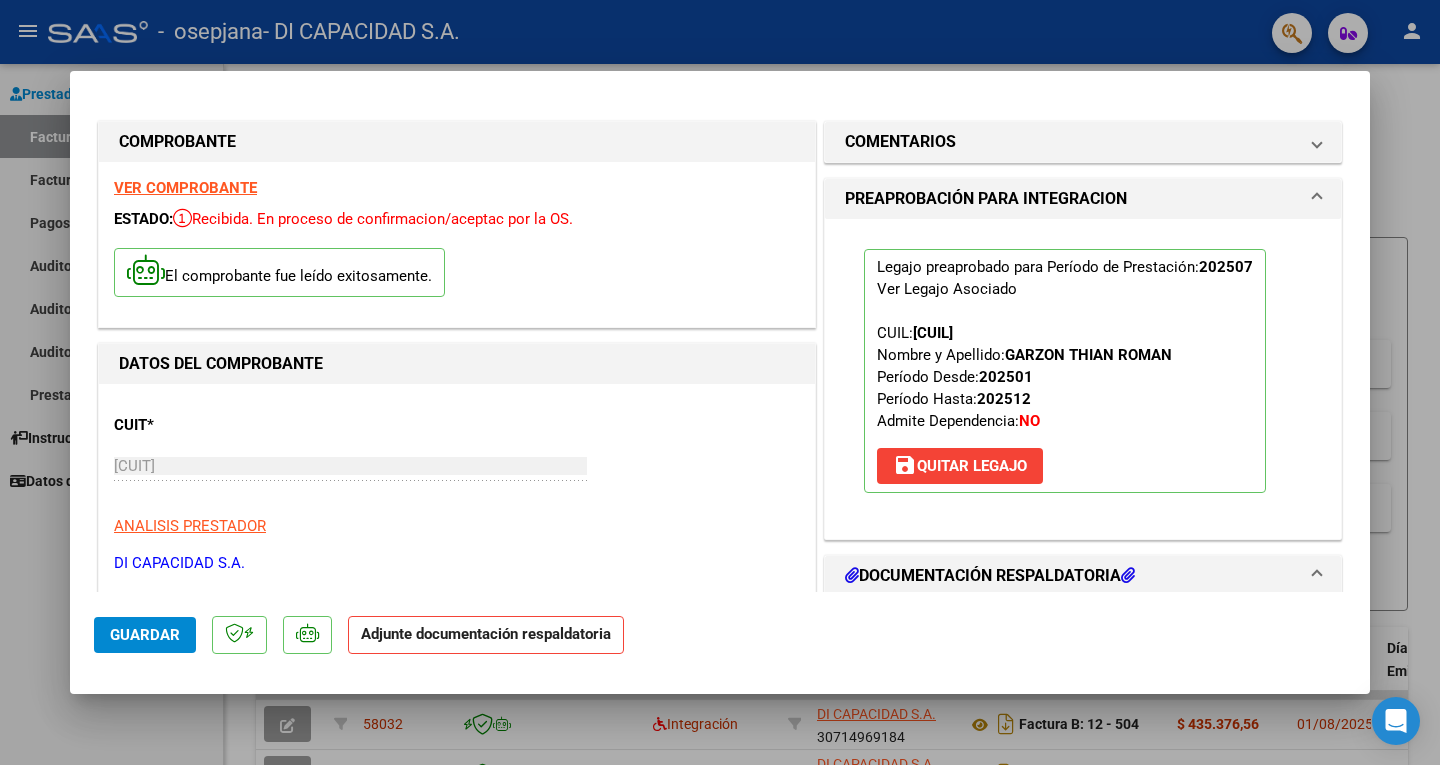 click on "DOCUMENTACIÓN RESPALDATORIA" at bounding box center [990, 576] 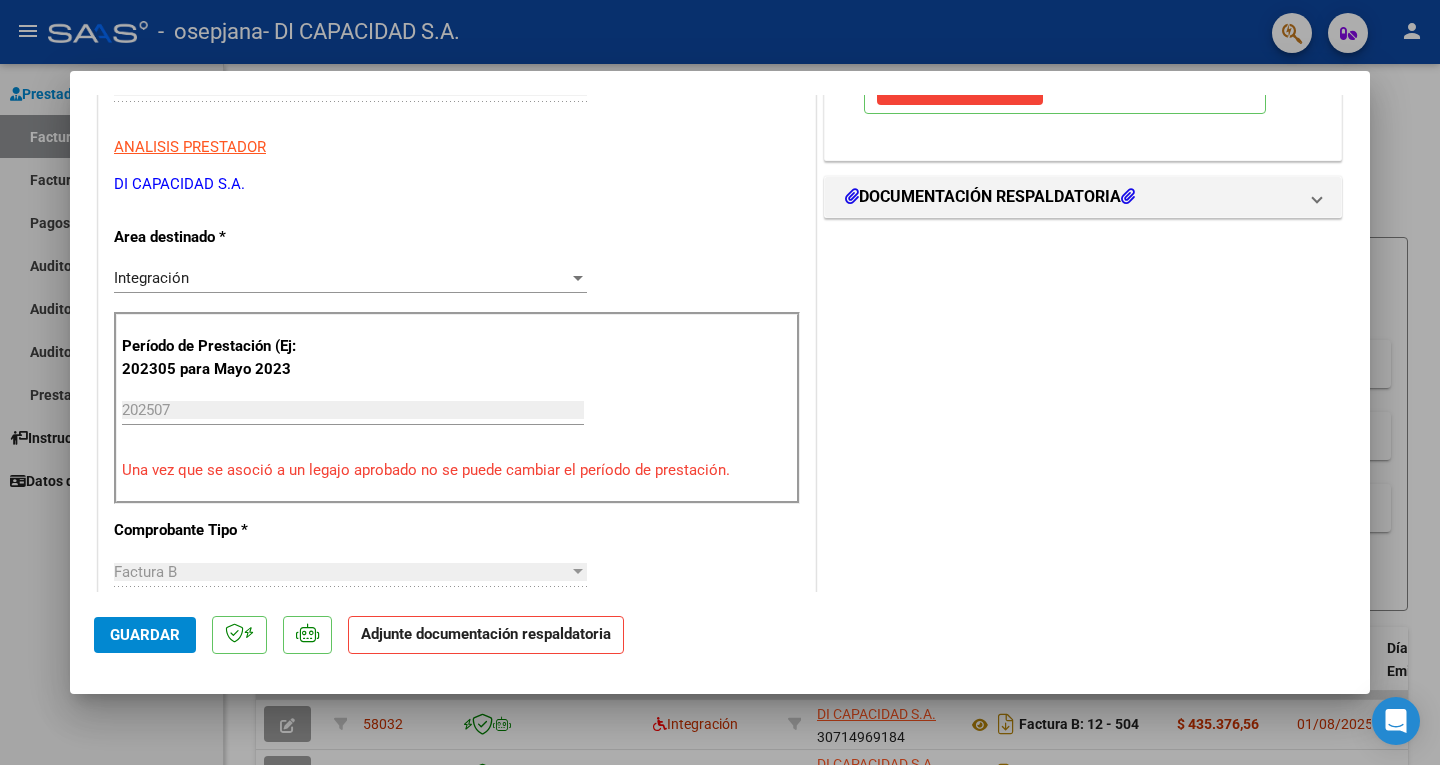 scroll, scrollTop: 398, scrollLeft: 0, axis: vertical 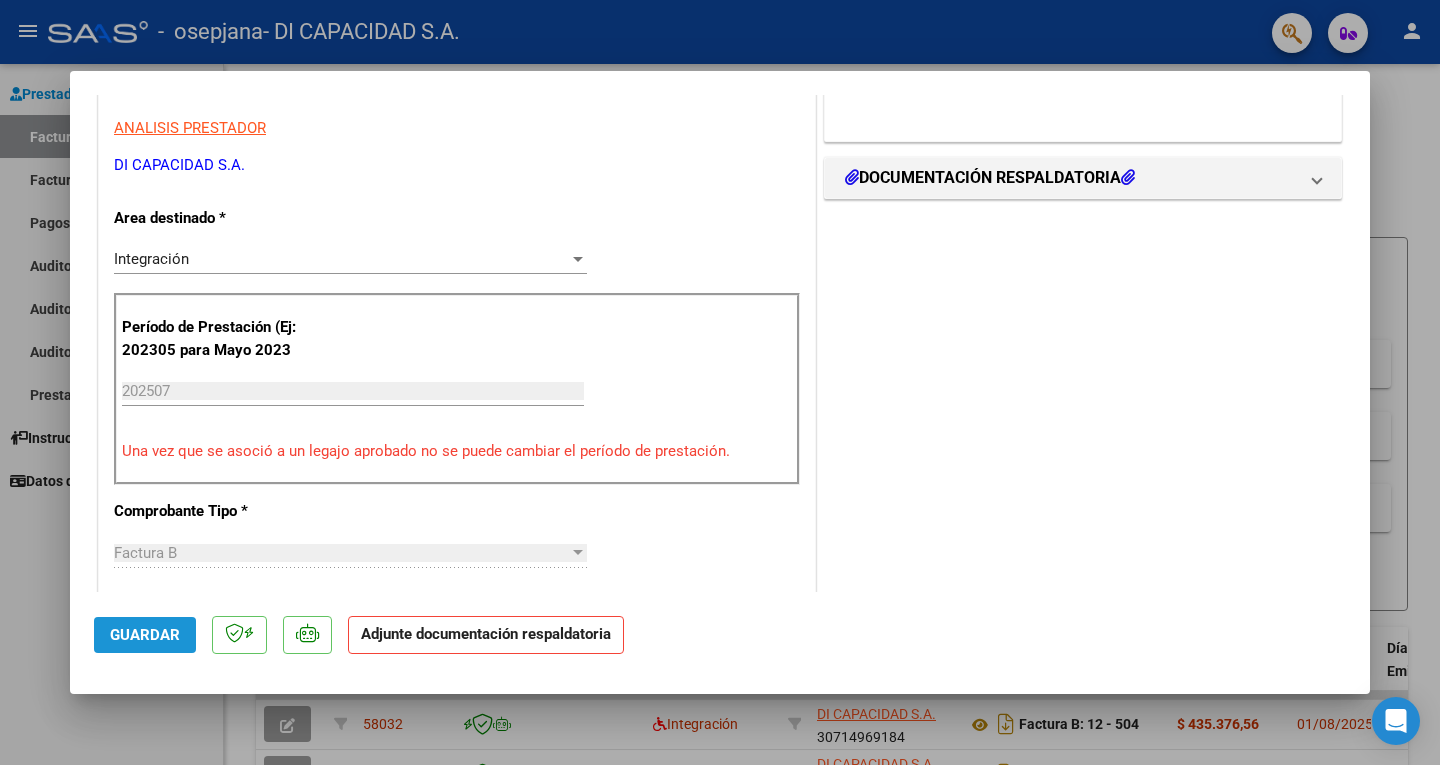 click on "Guardar" 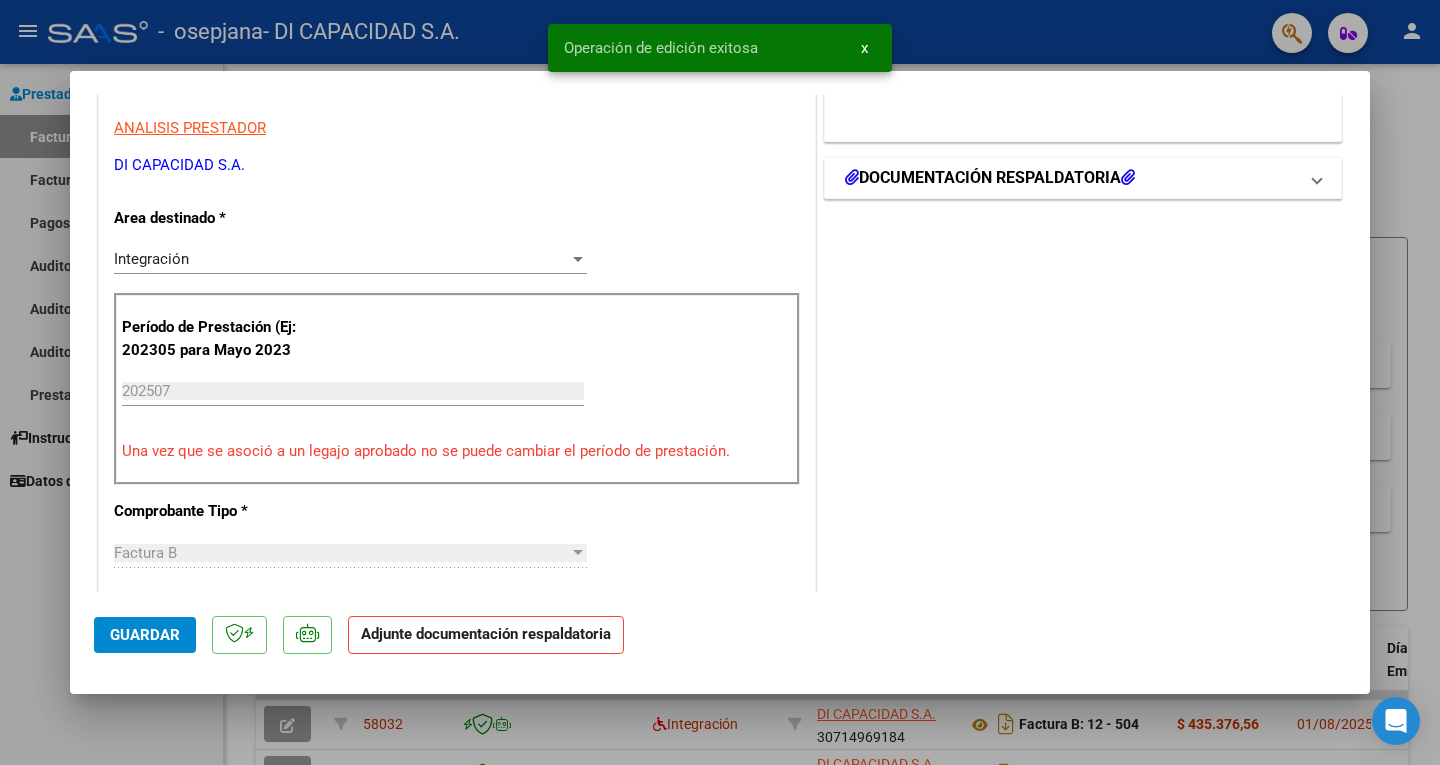 click on "DOCUMENTACIÓN RESPALDATORIA" at bounding box center [990, 178] 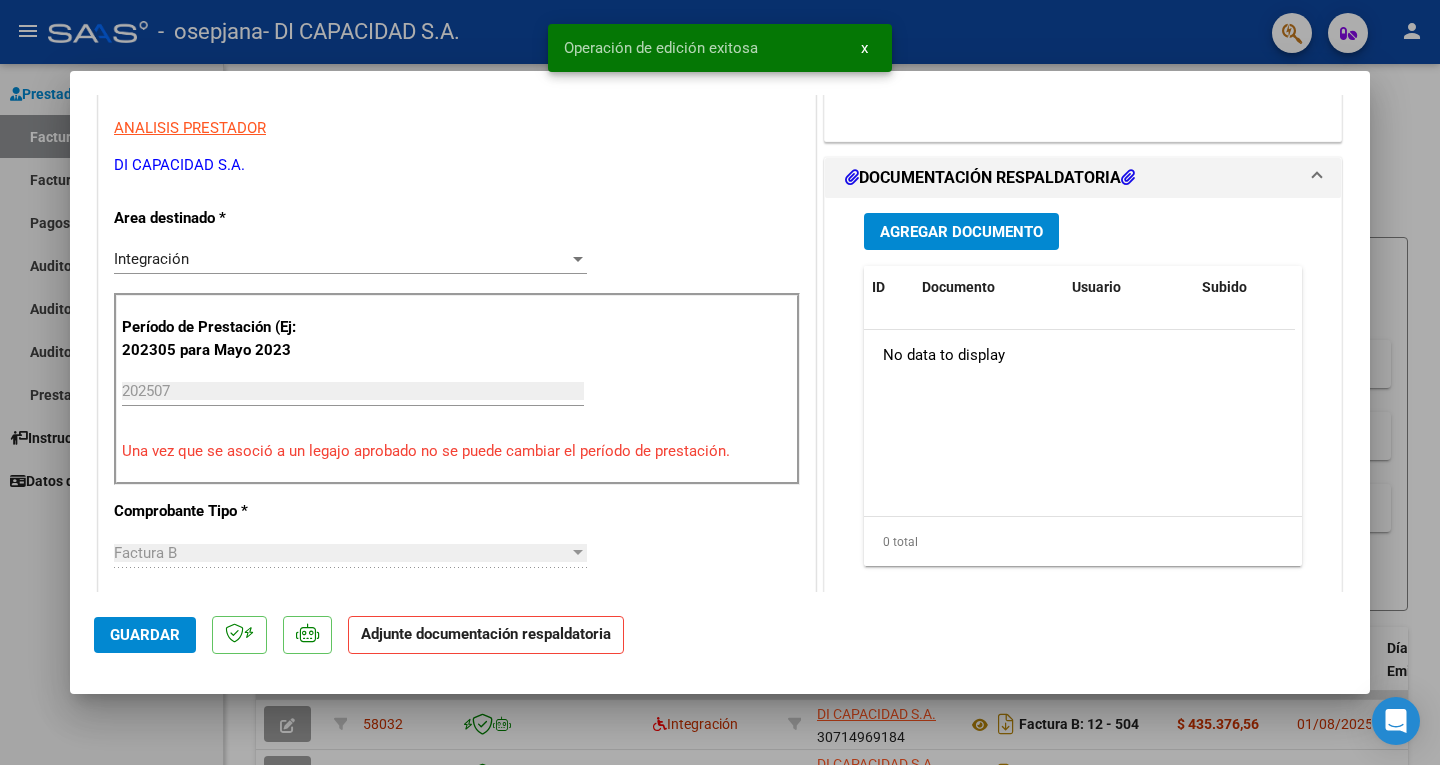 click on "Agregar Documento" at bounding box center (961, 232) 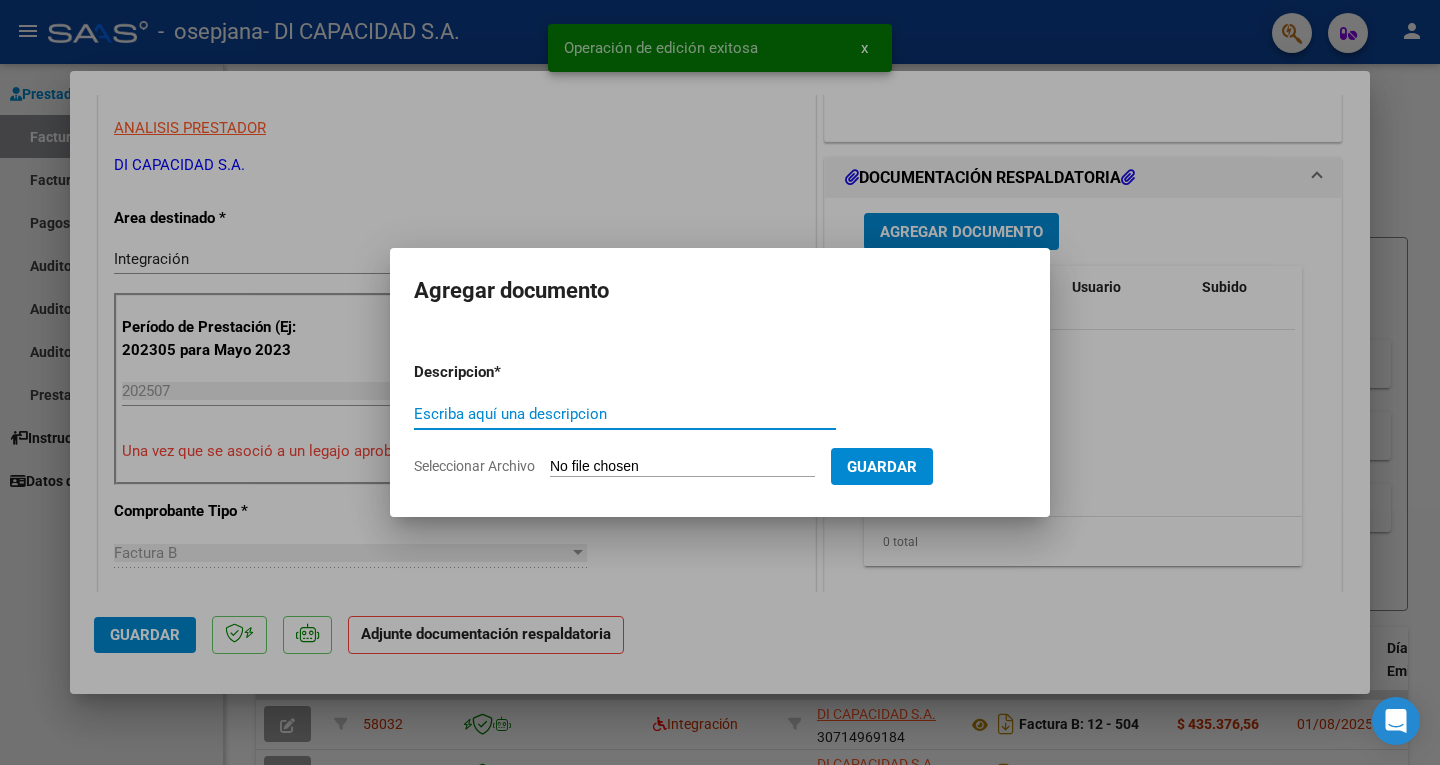 click on "Seleccionar Archivo" at bounding box center [682, 467] 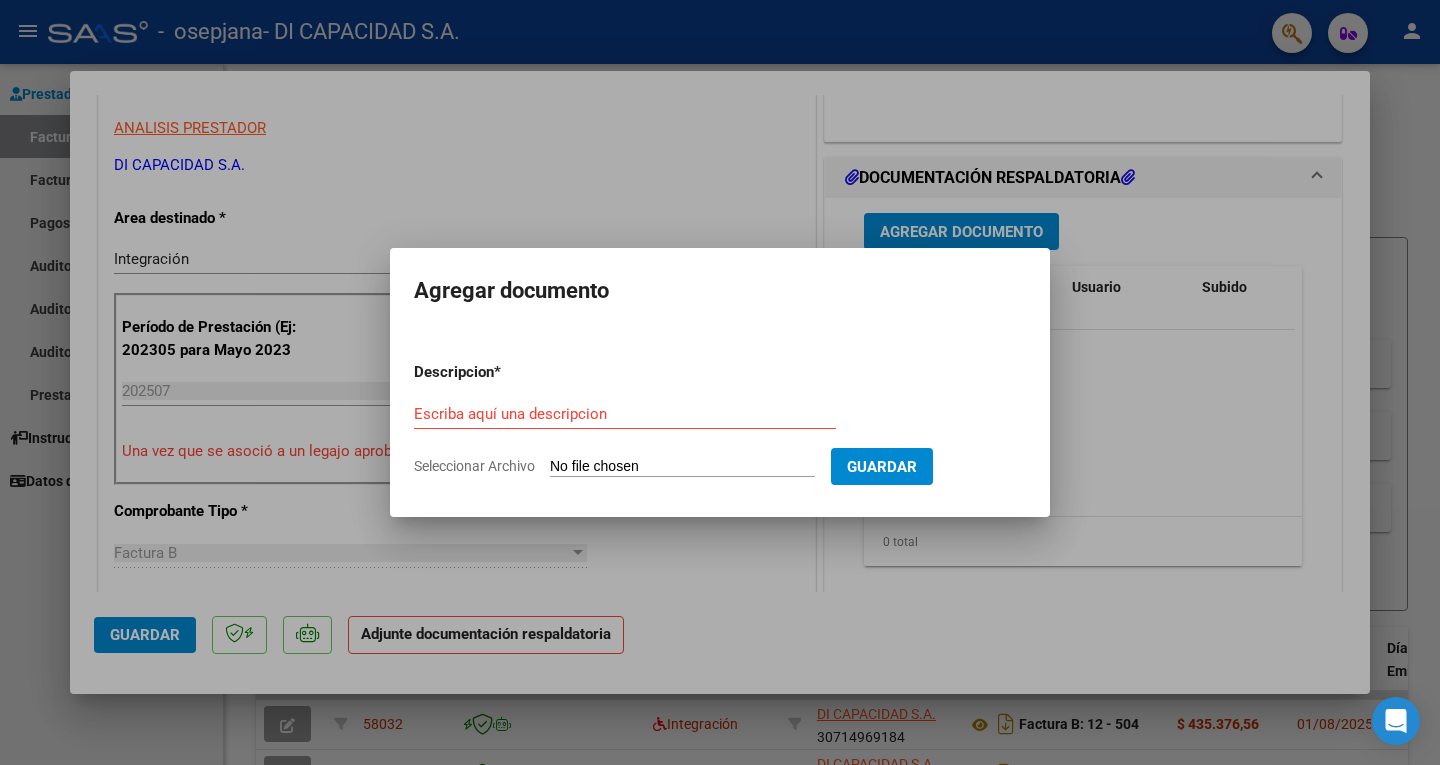type on "C:\fakepath\[CUIT]_[NUMBER]_[NUMBER]_[NUMBER].pdf" 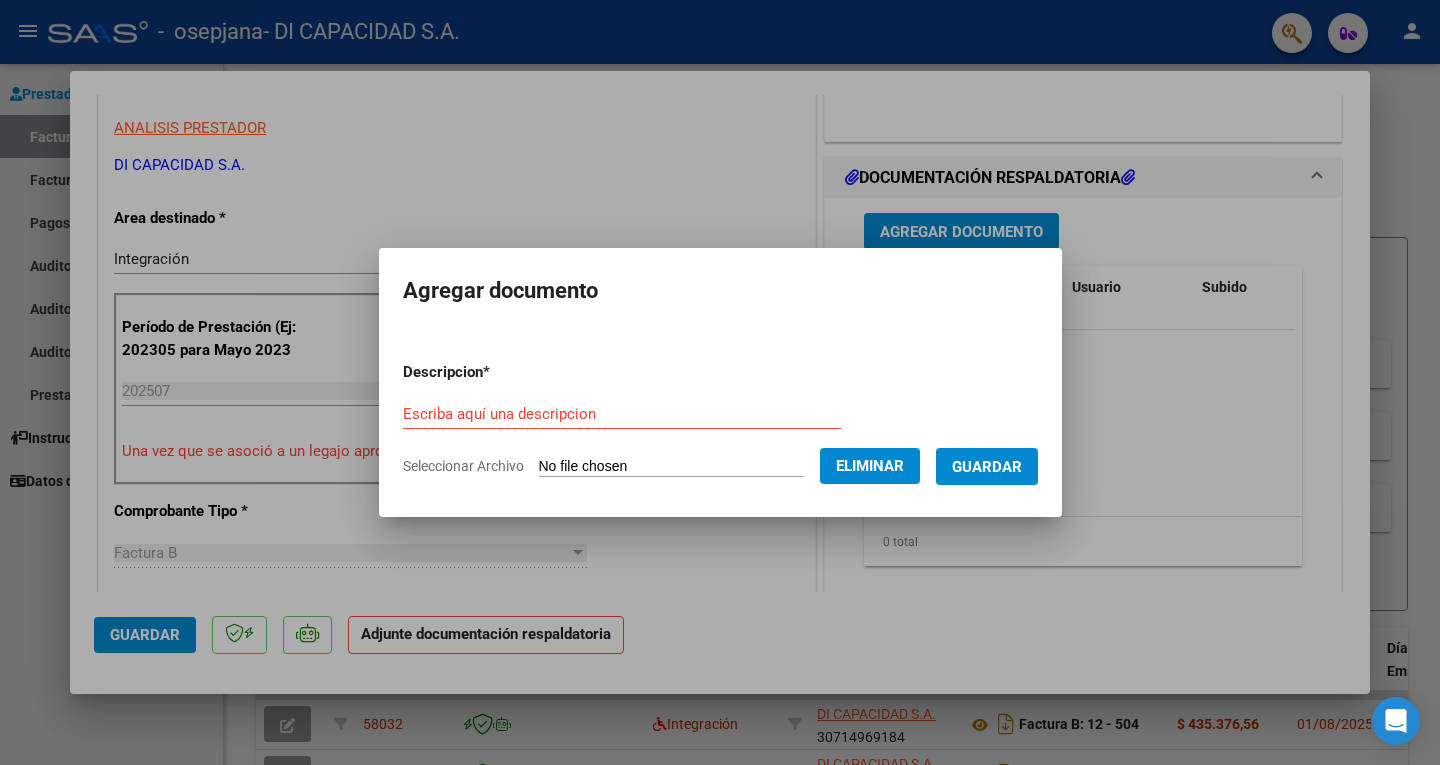 click on "Descripcion  *   Escriba aquí una descripcion  Seleccionar Archivo Eliminar Guardar" at bounding box center (720, 419) 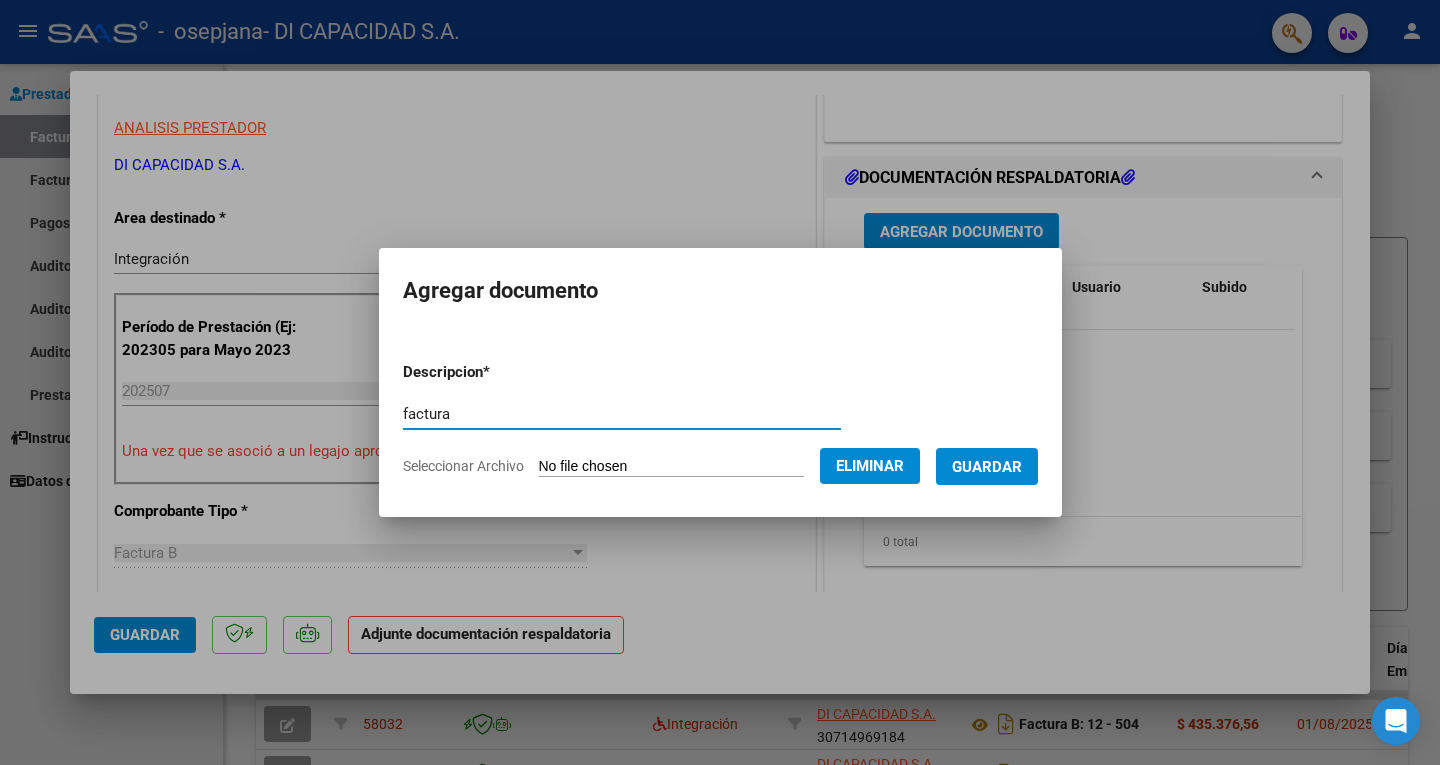 type on "factura" 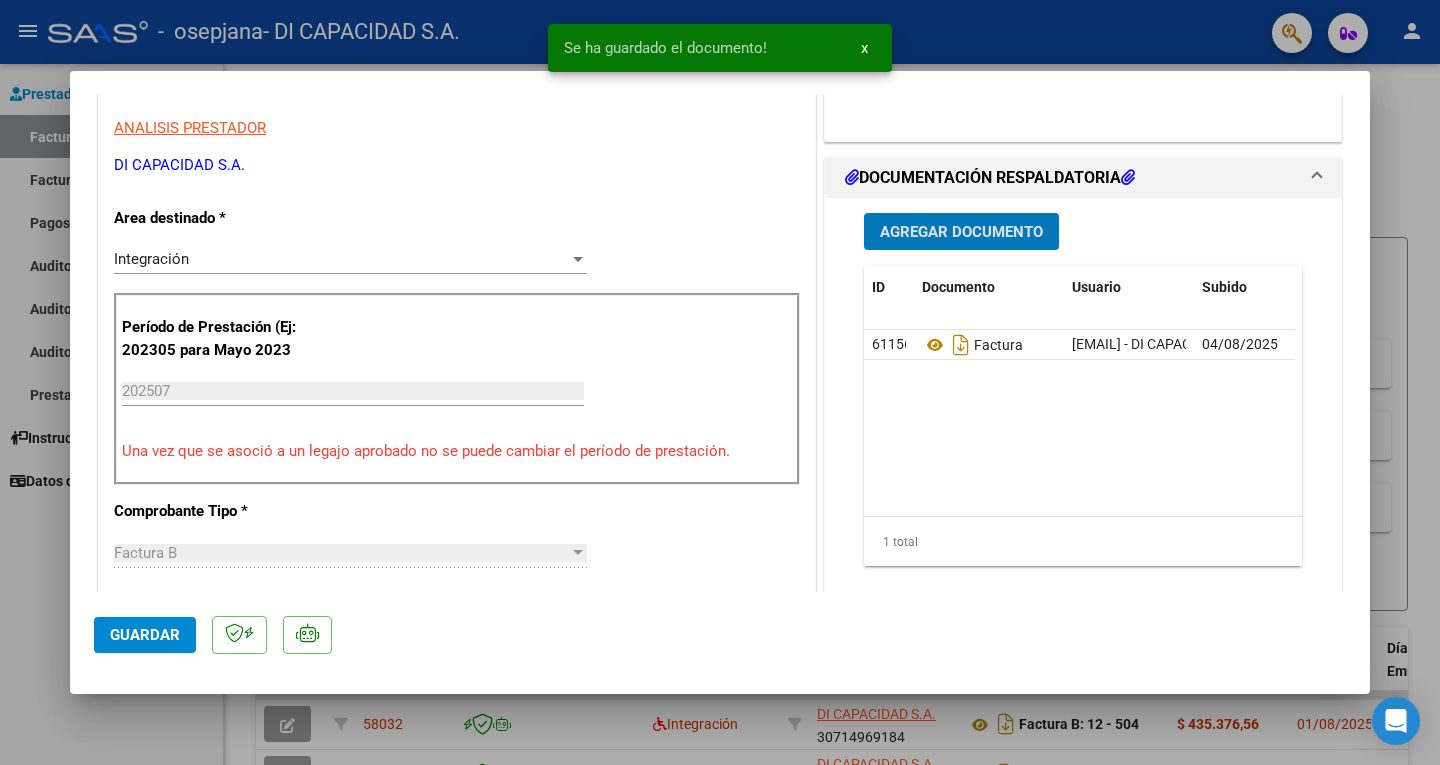 click on "Agregar Documento" at bounding box center (961, 232) 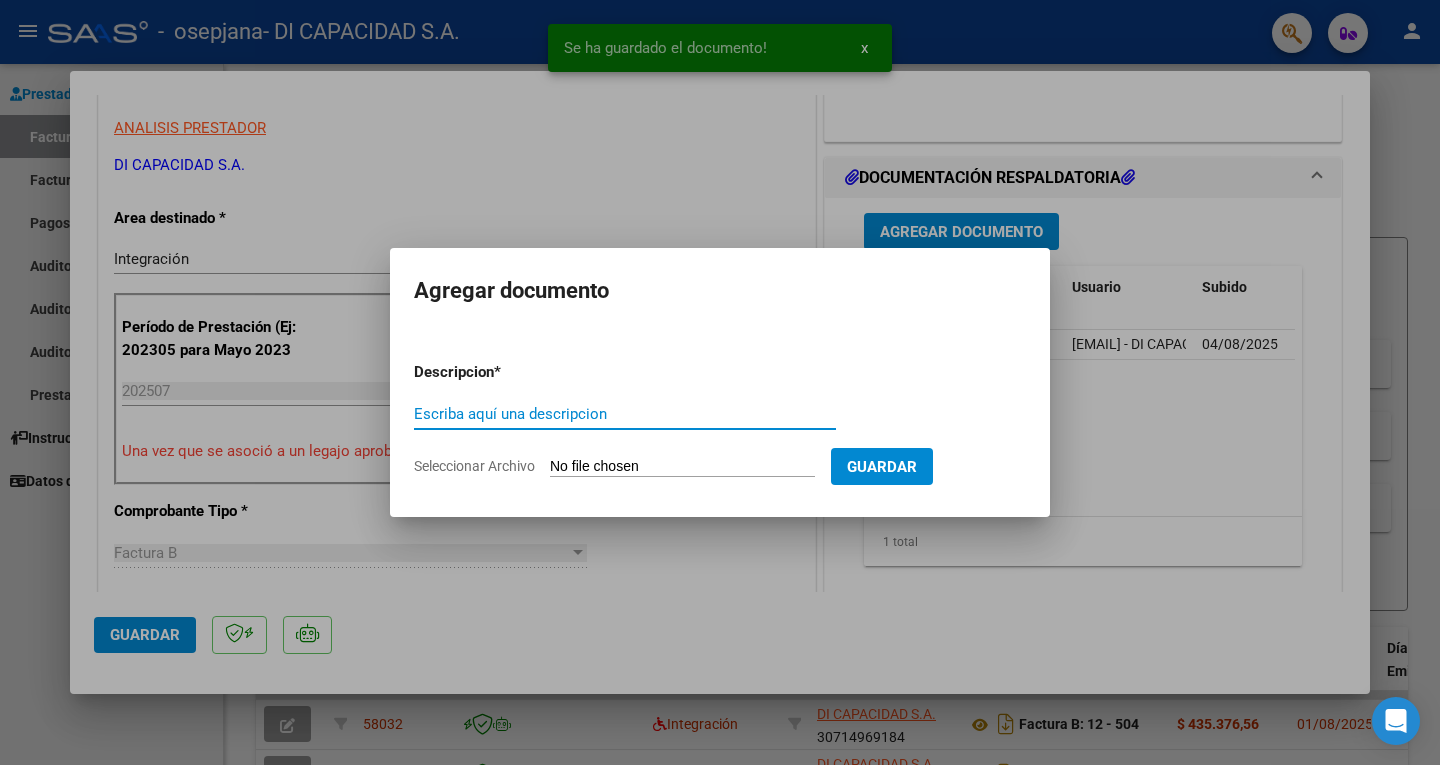 click on "Seleccionar Archivo" at bounding box center (682, 467) 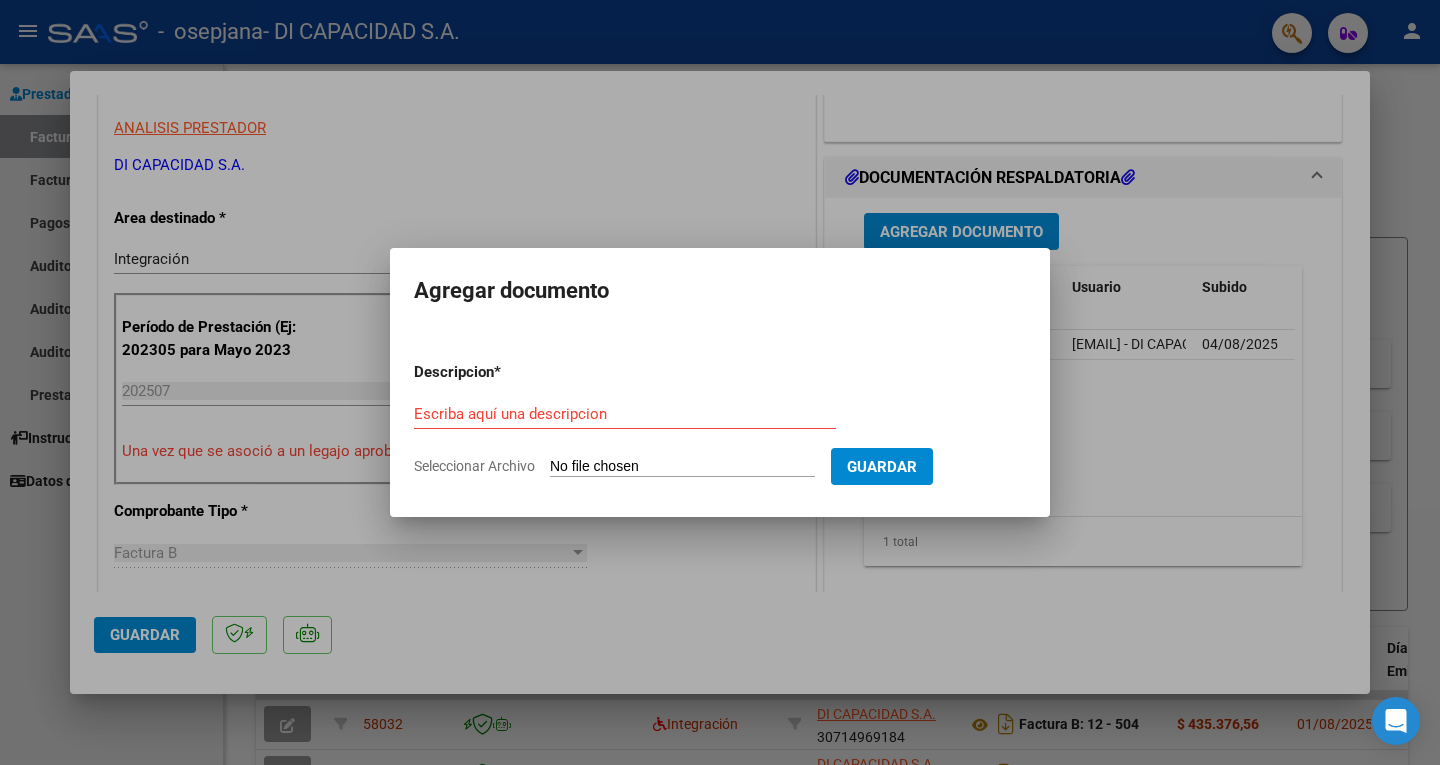 type on "C:\fakepath\07 - CLY 2025.pdf" 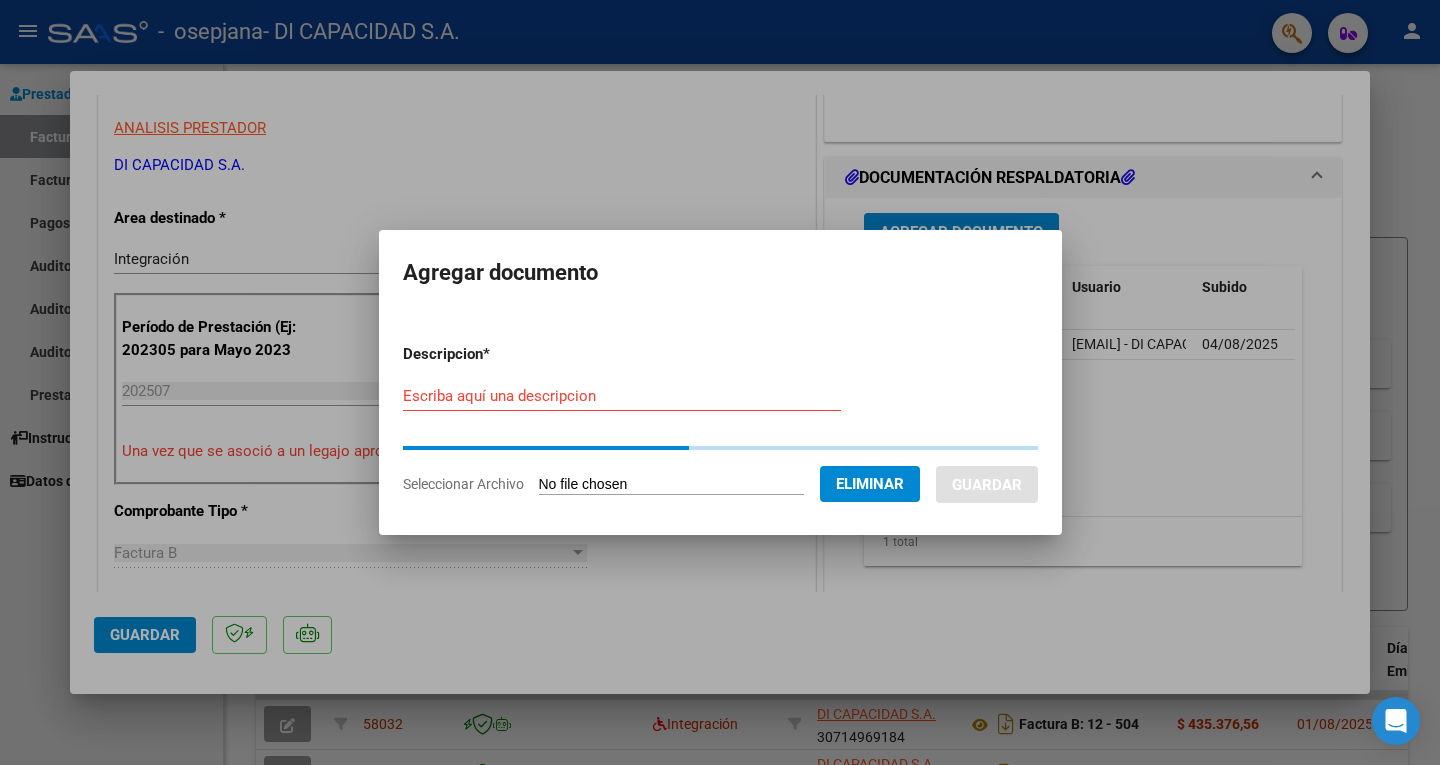 click on "Escriba aquí una descripcion" at bounding box center [622, 396] 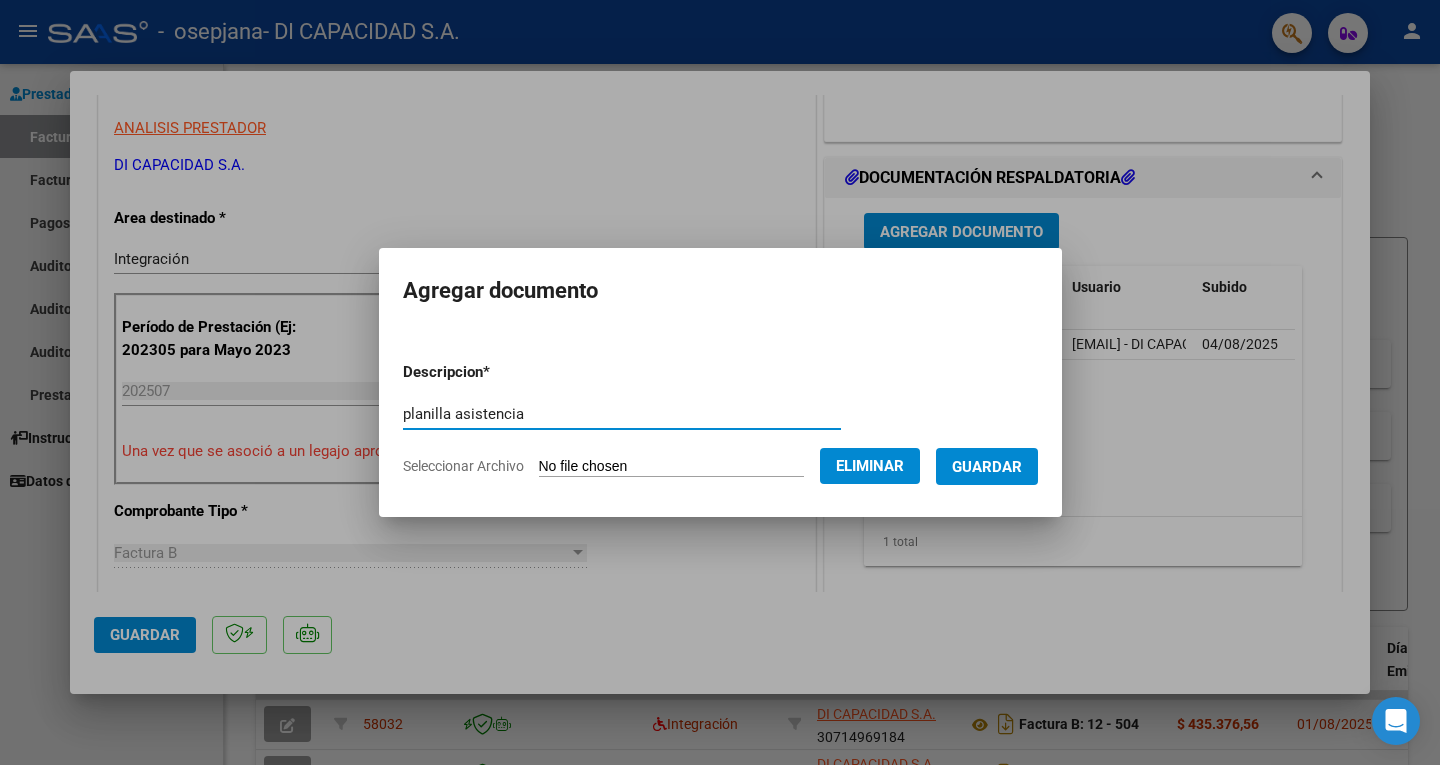 type on "planilla asistencia" 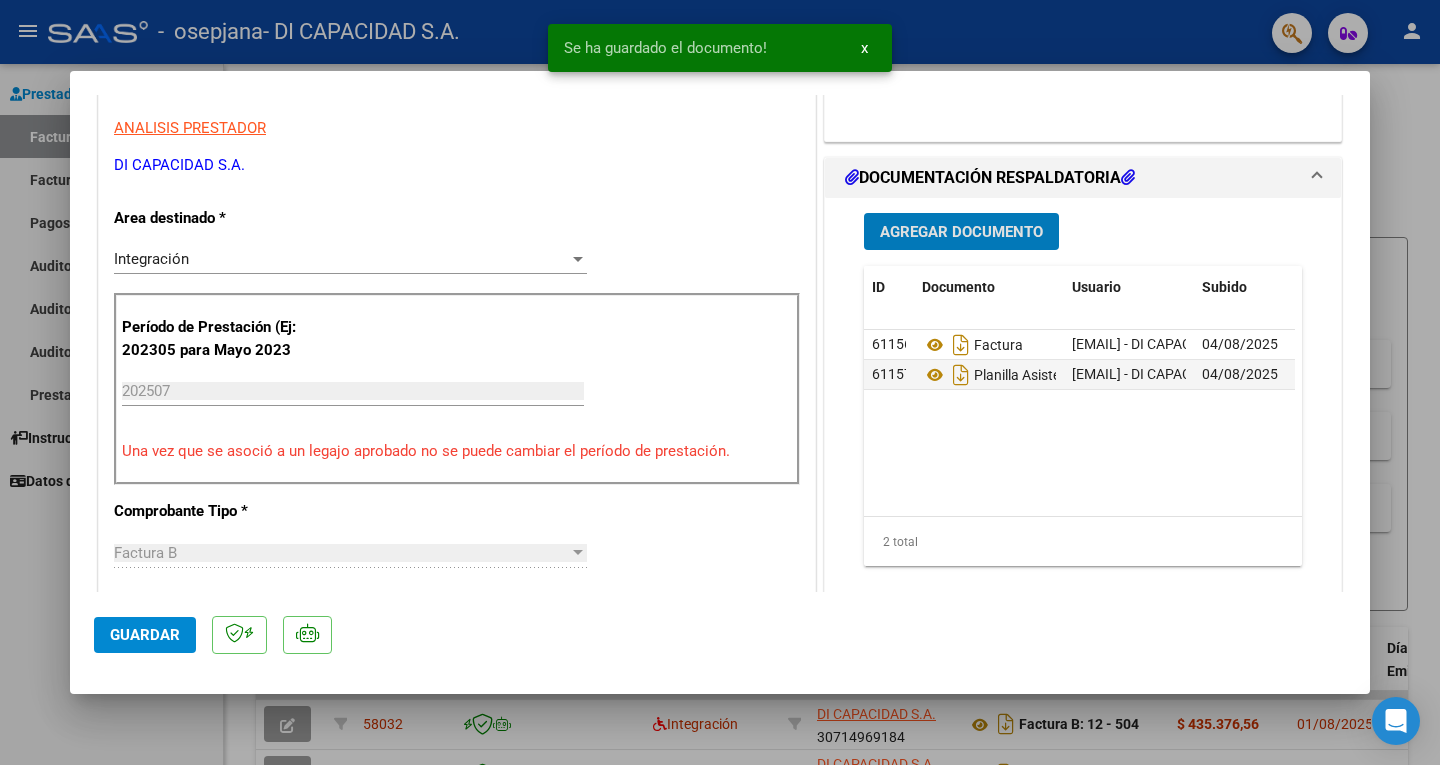 click on "Agregar Documento" at bounding box center [961, 232] 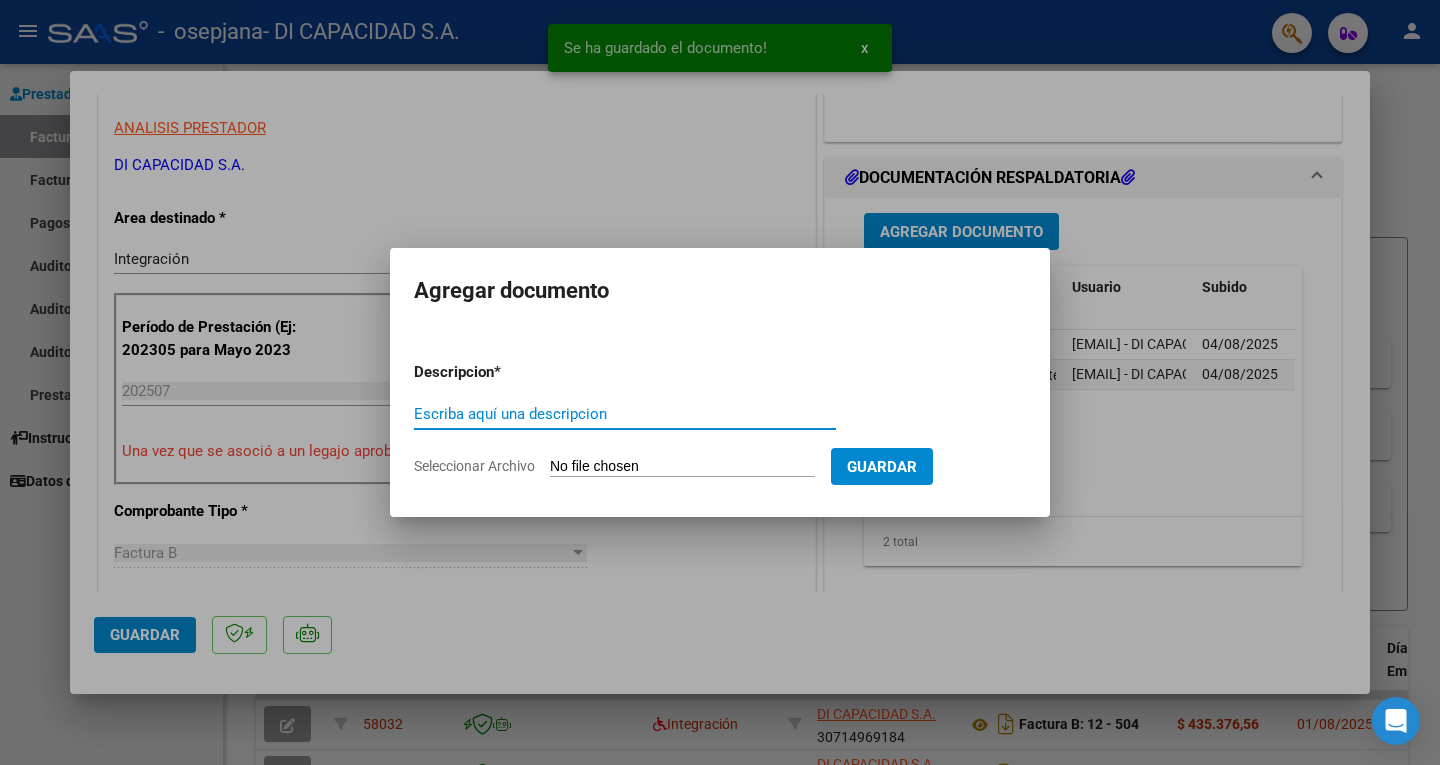 click on "Escriba aquí una descripcion" at bounding box center (625, 414) 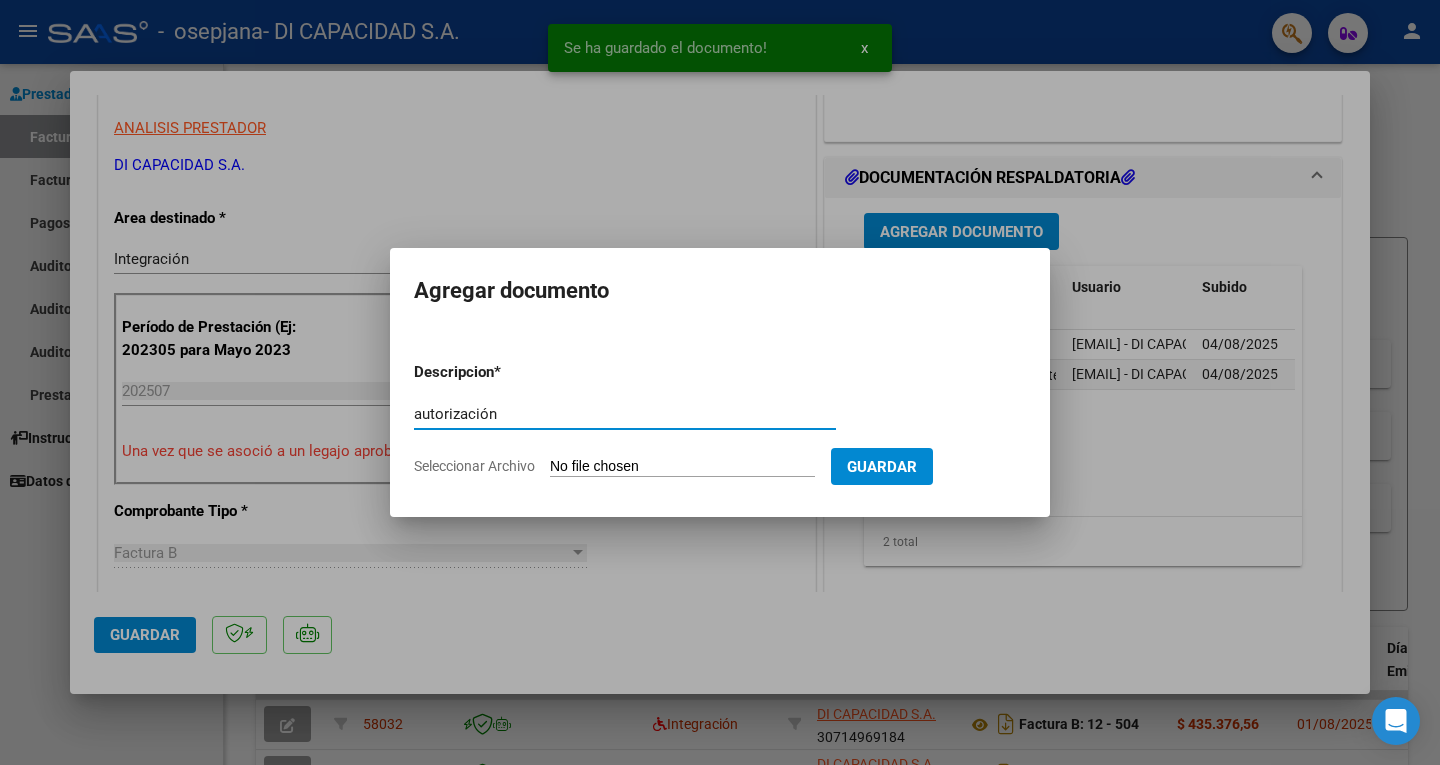 type on "autorización" 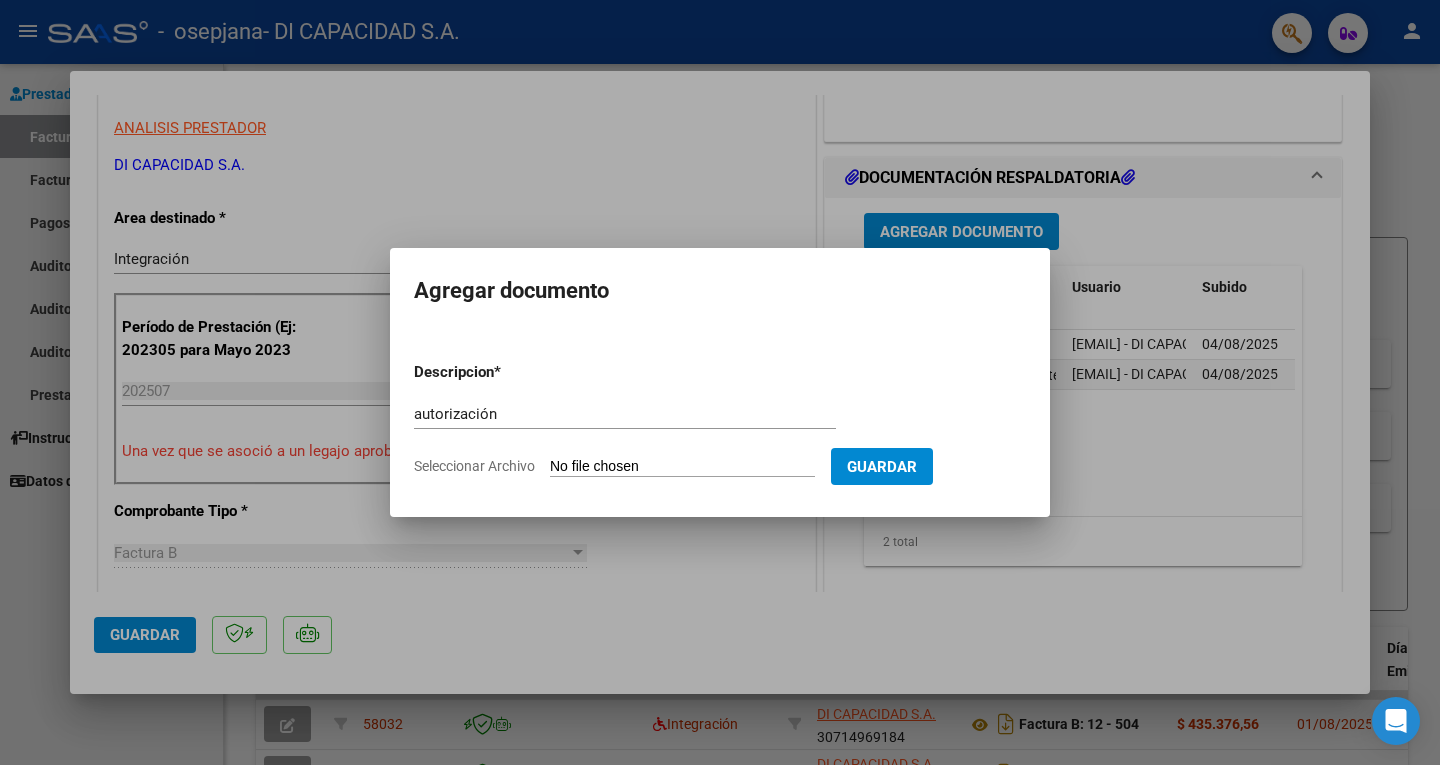type on "C:\fakepath\0005 - AUTORIZACION - 01 AL 12.pdf" 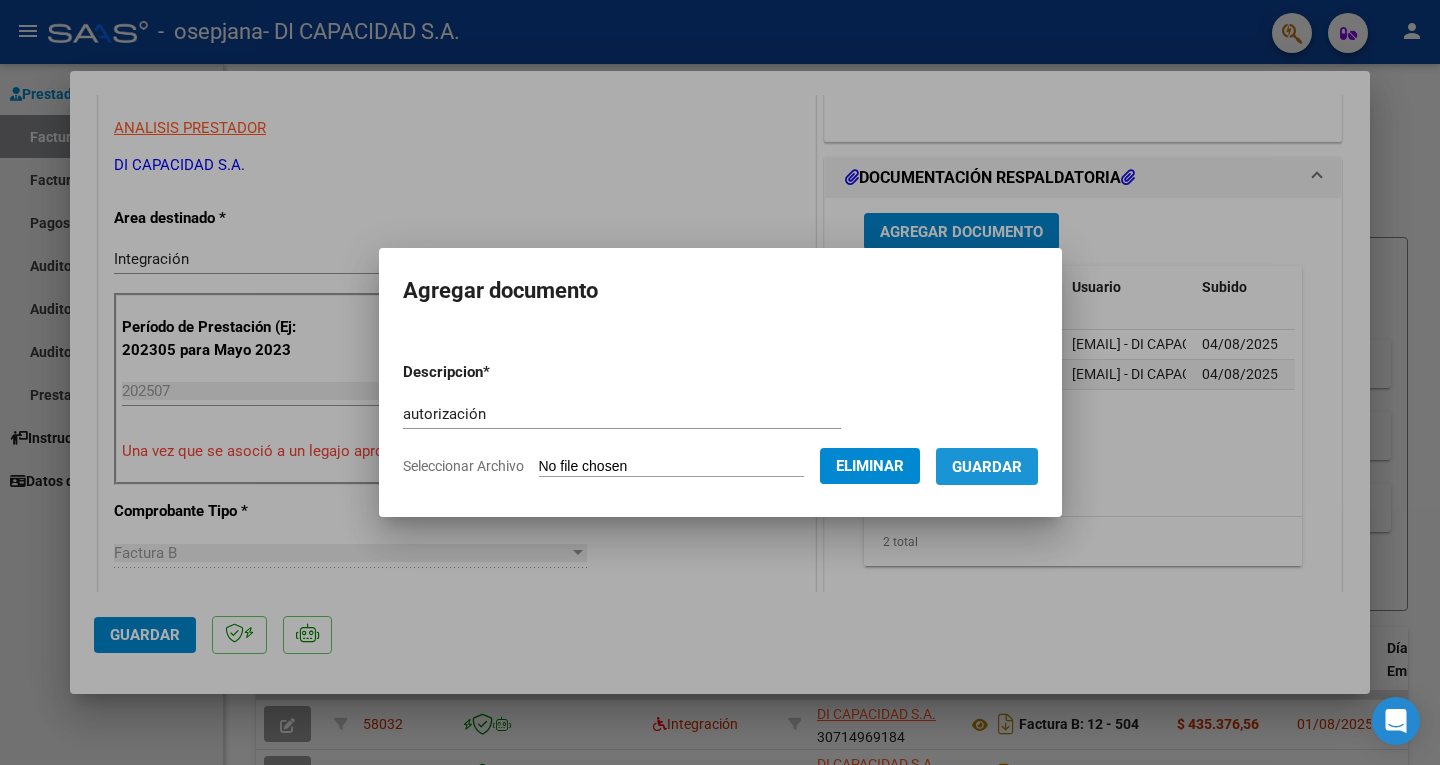 click on "Guardar" at bounding box center (987, 467) 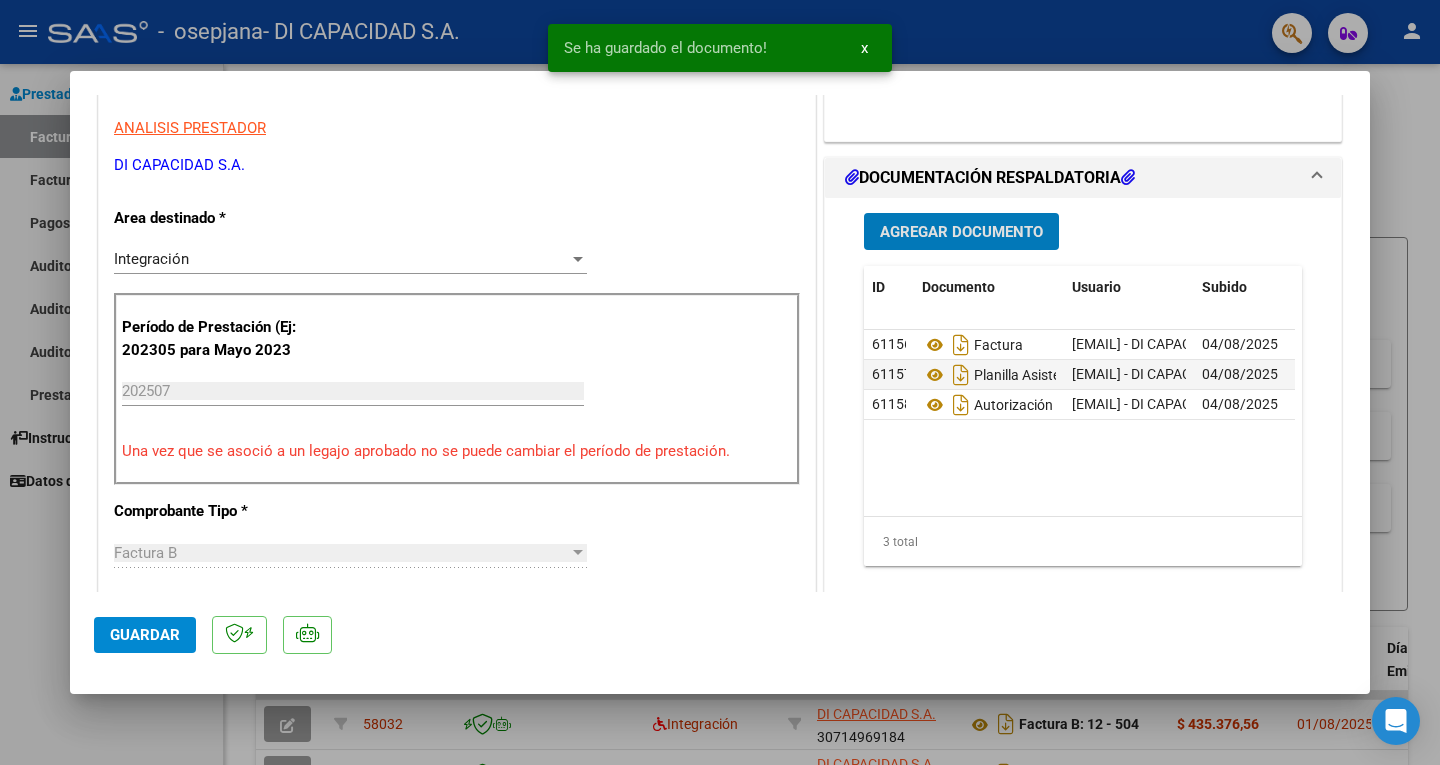 click on "Guardar" 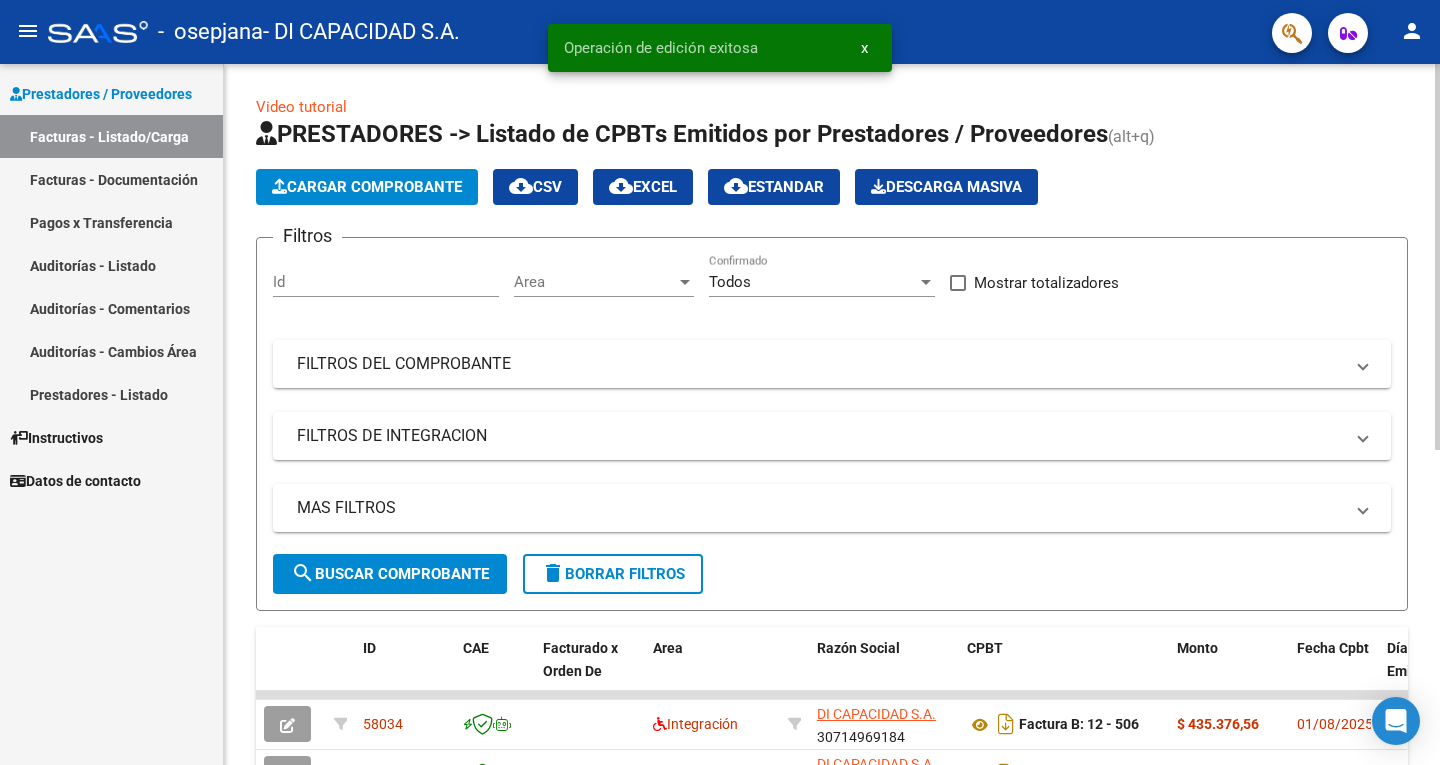 click on "Cargar Comprobante" 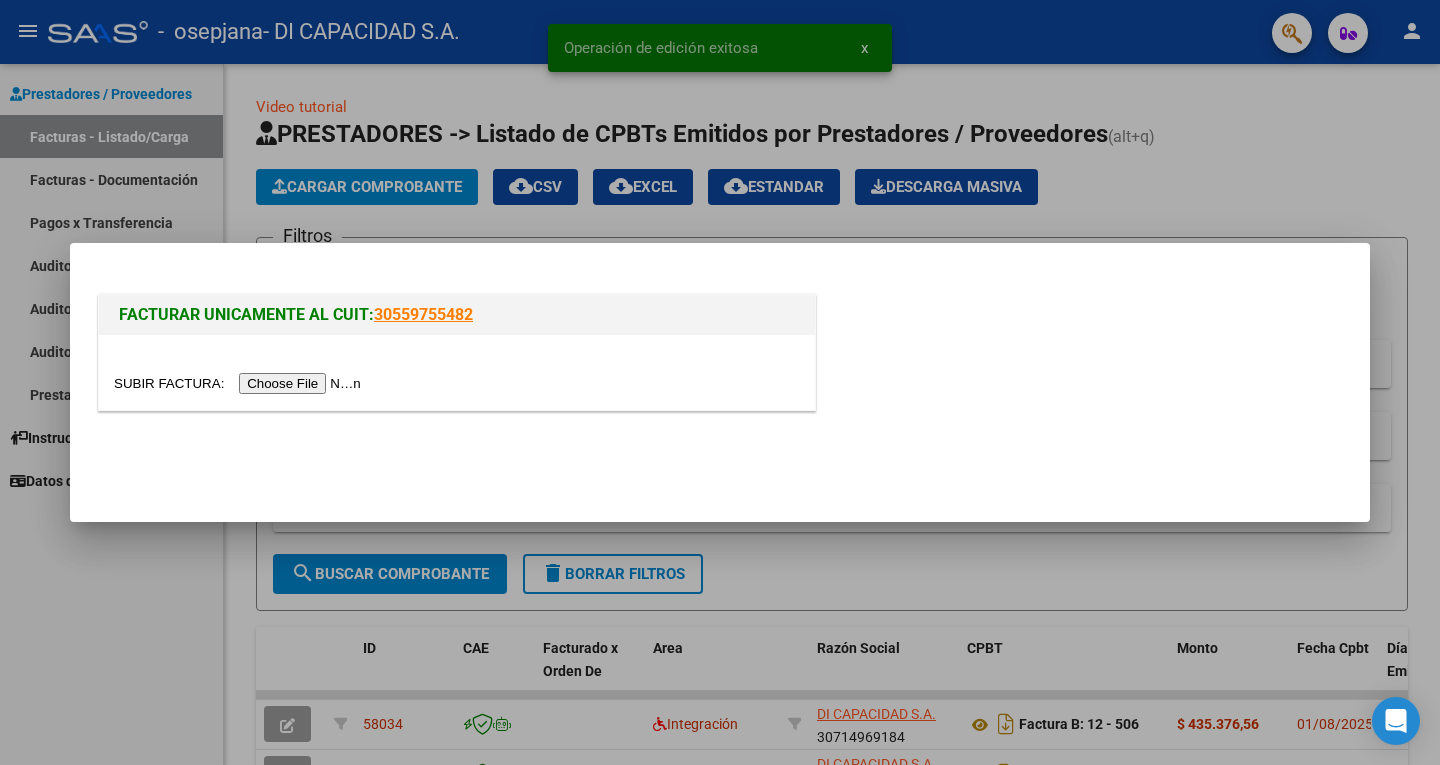 click at bounding box center (240, 383) 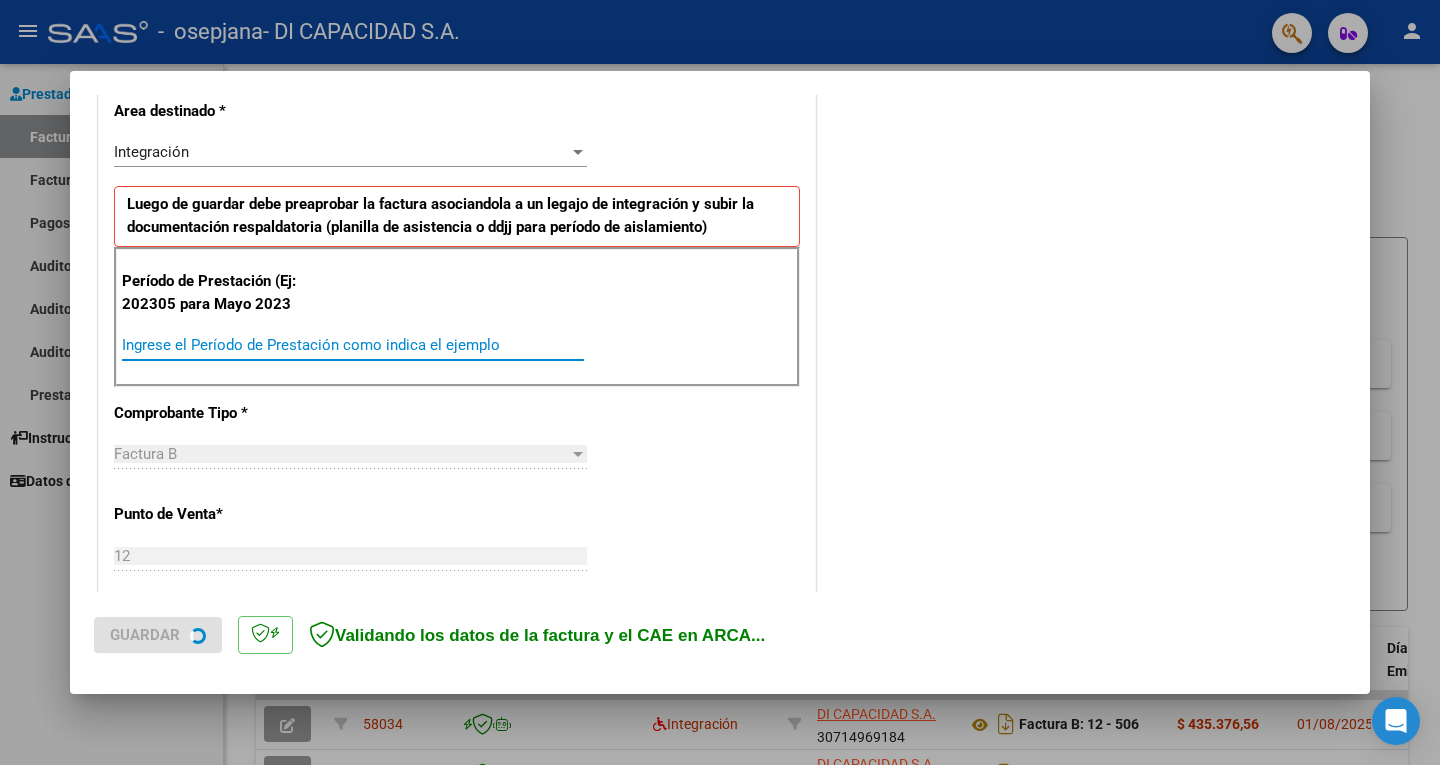 scroll, scrollTop: 1207, scrollLeft: 0, axis: vertical 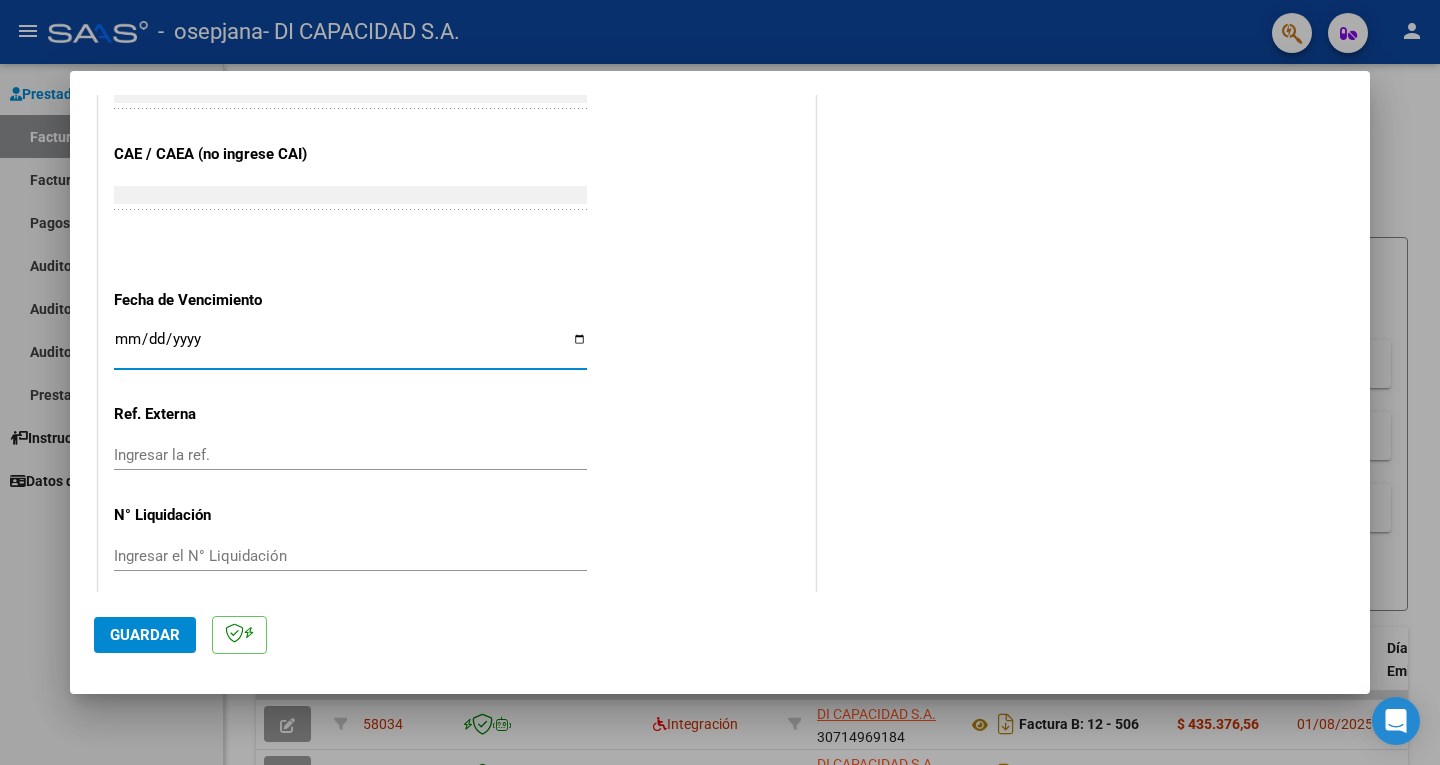 type on "[DATE]" 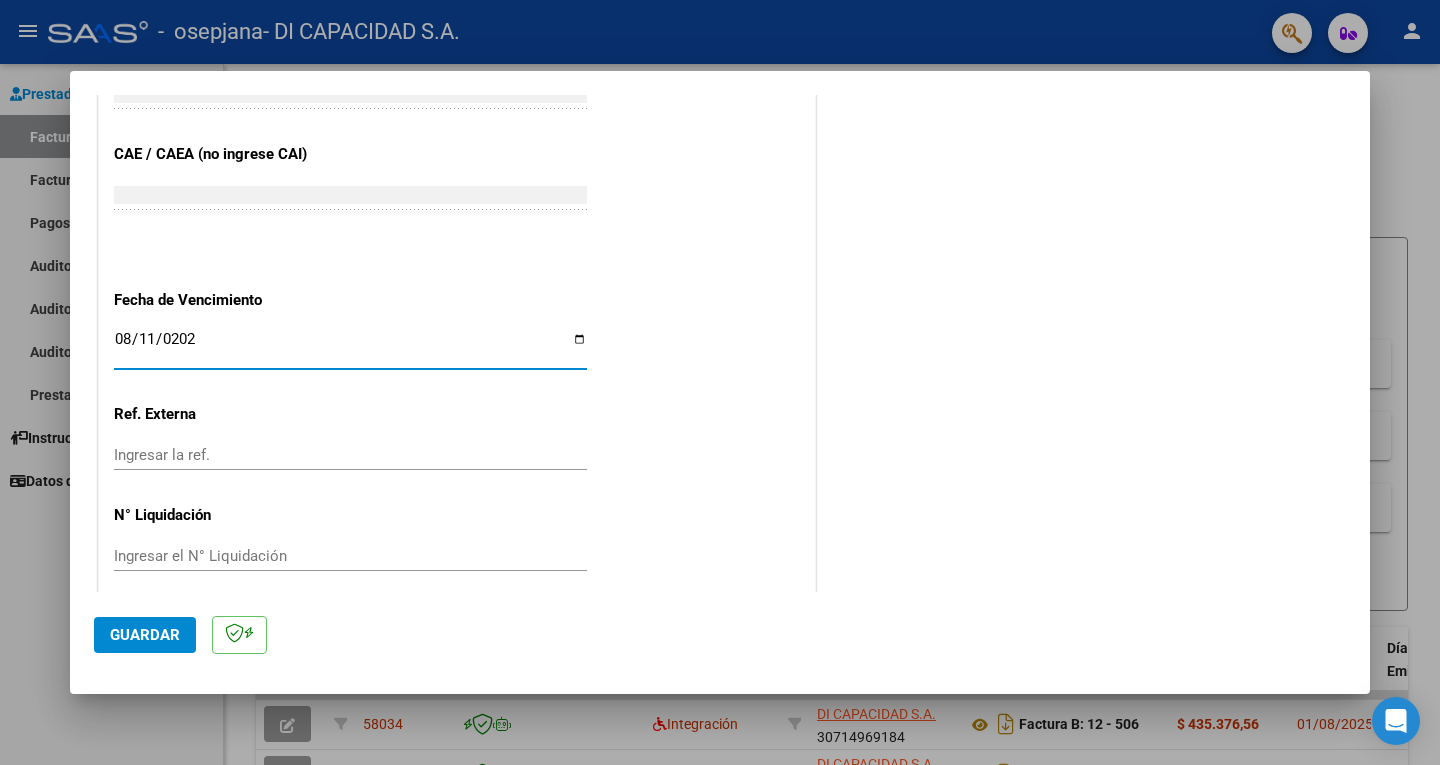 type on "2025-08-11" 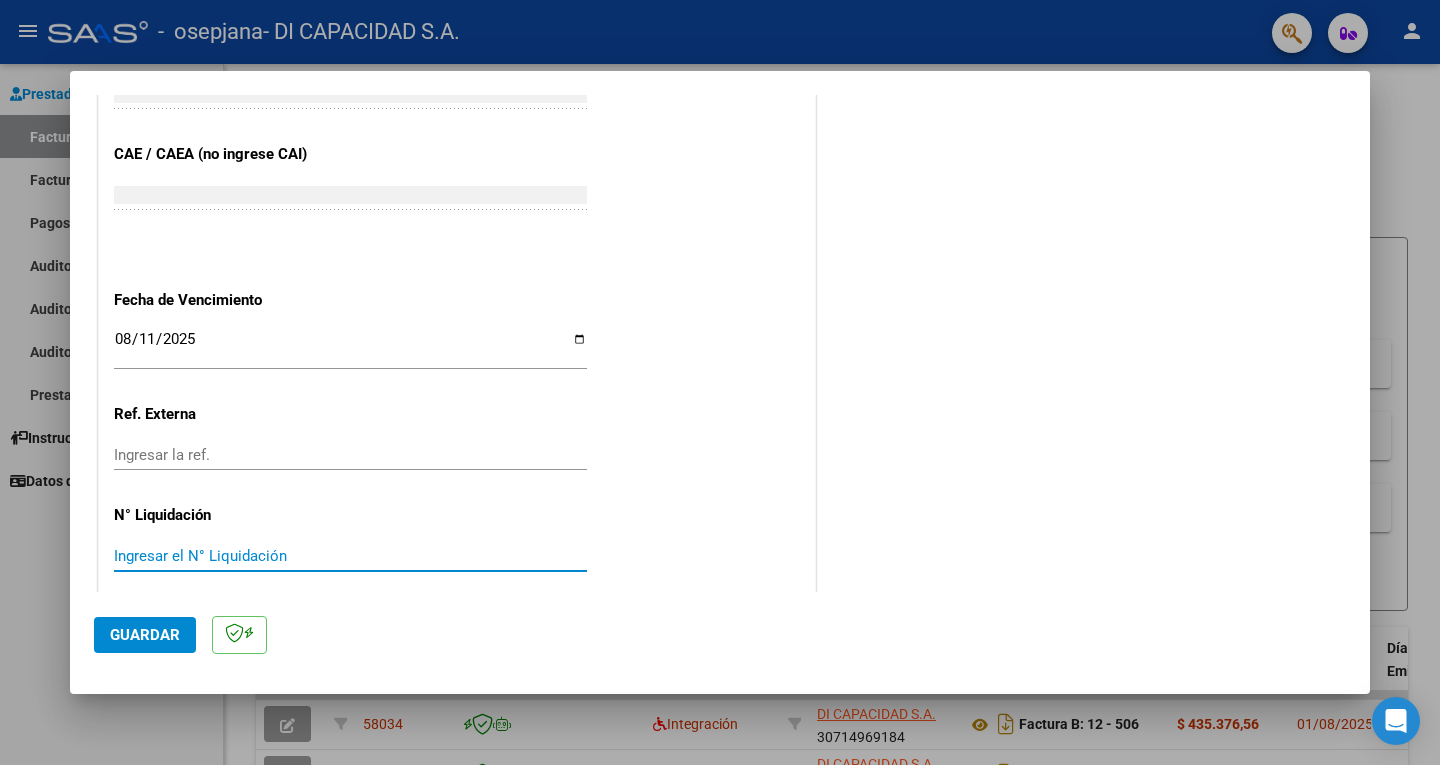 scroll, scrollTop: 0, scrollLeft: 0, axis: both 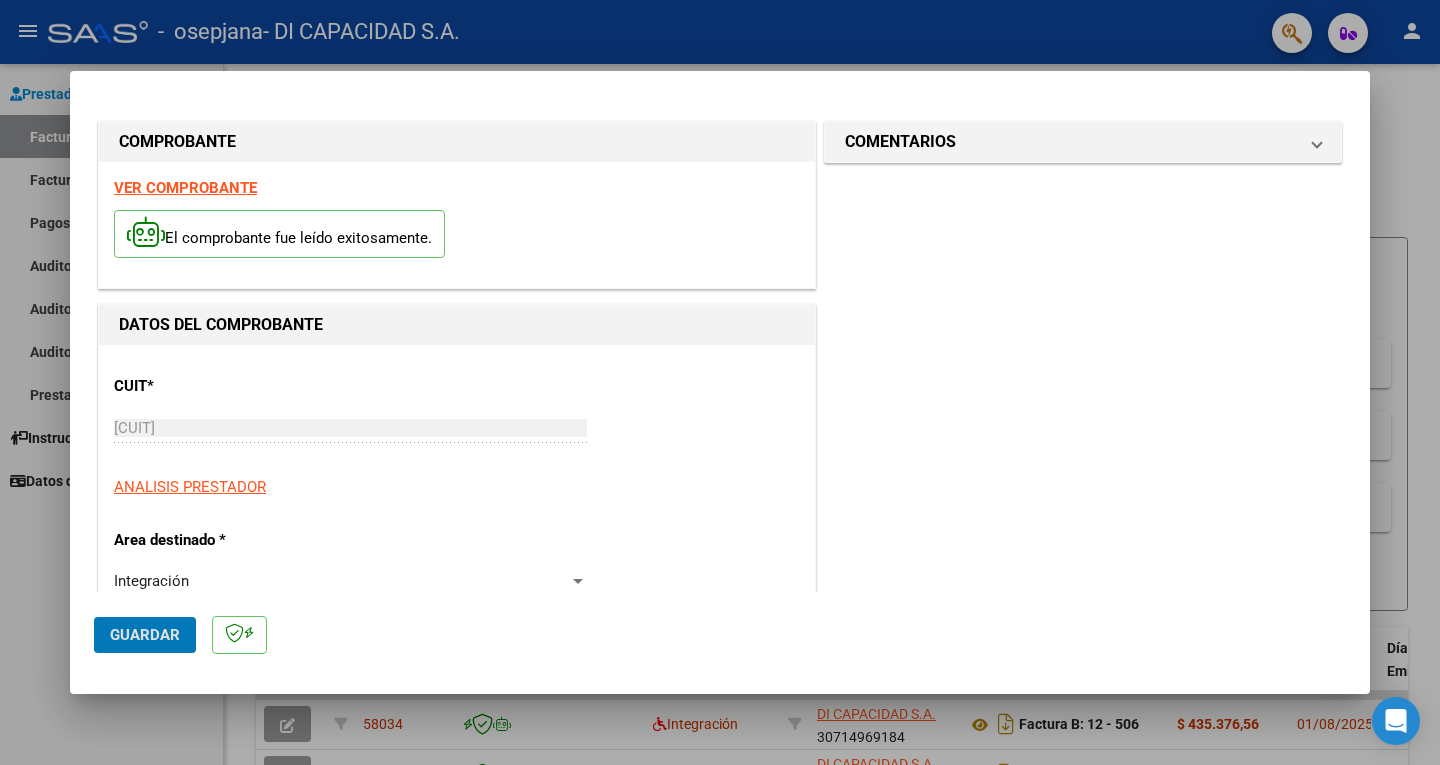 type 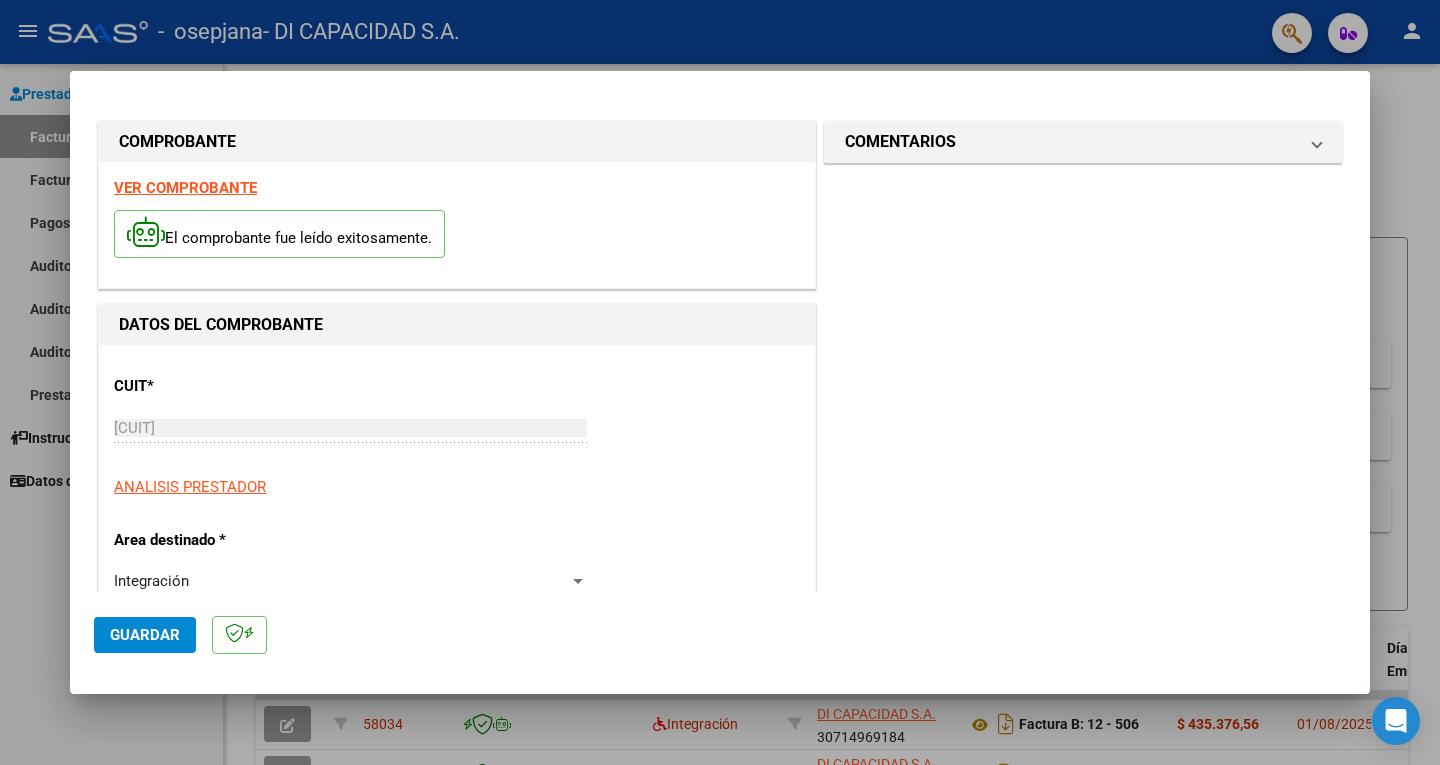 scroll, scrollTop: 1207, scrollLeft: 0, axis: vertical 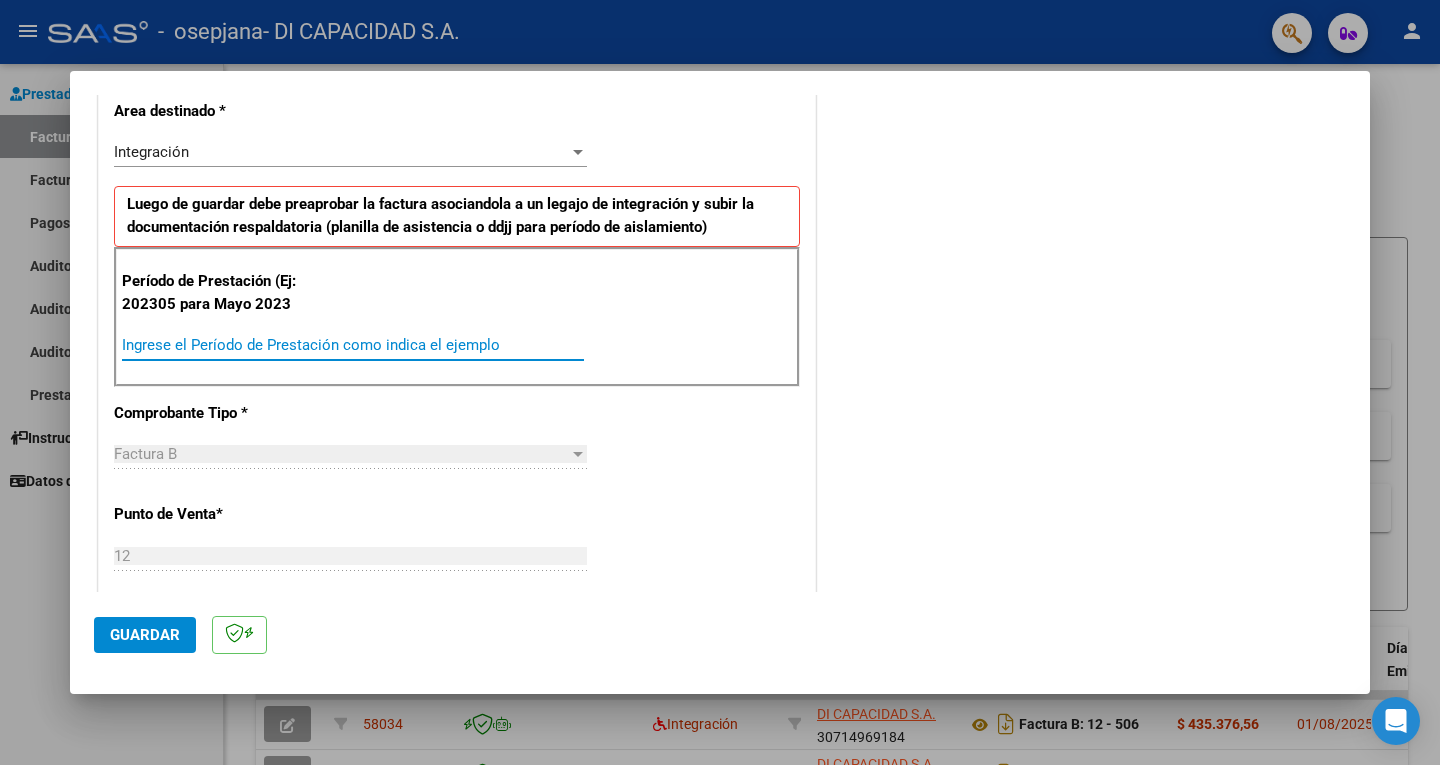 click on "Ingrese el Período de Prestación como indica el ejemplo" at bounding box center (353, 345) 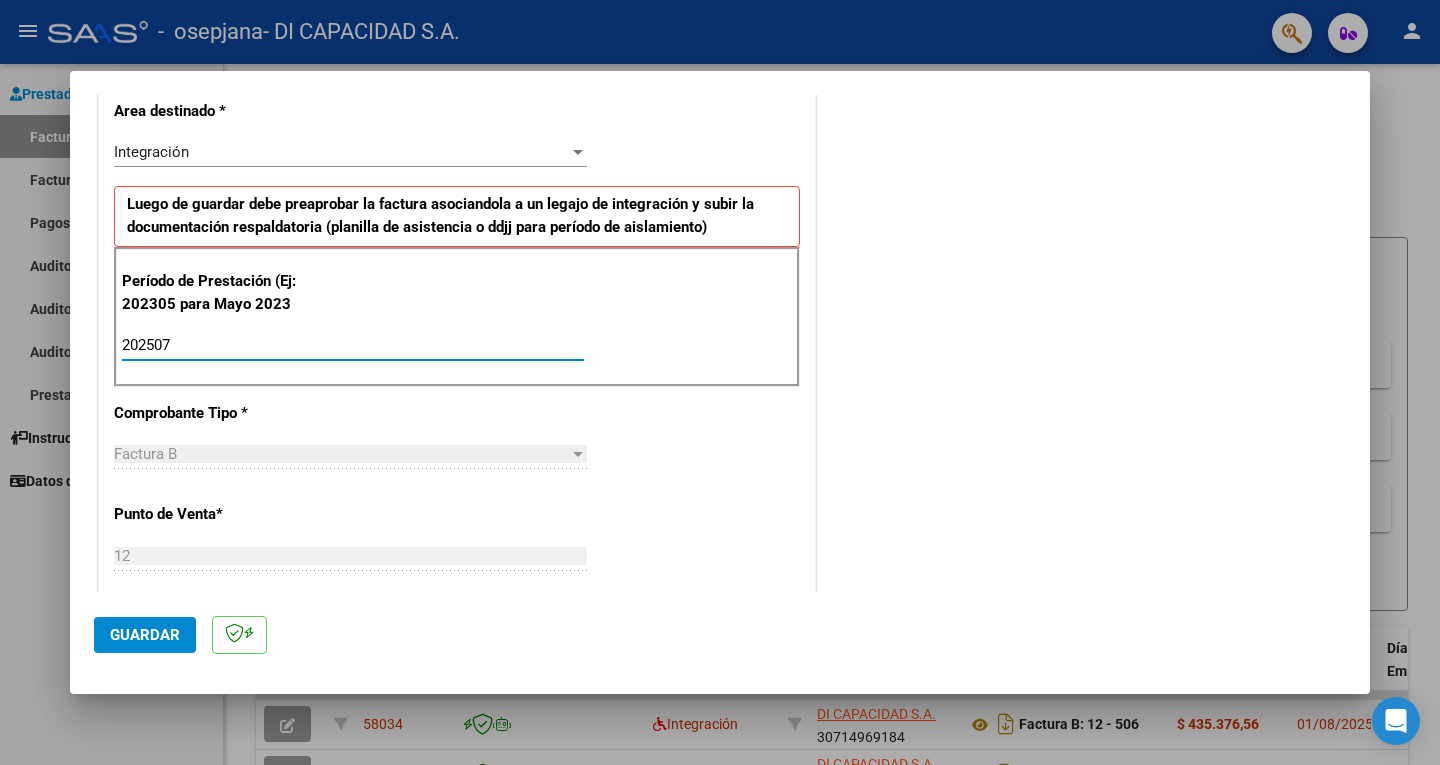 type on "202507" 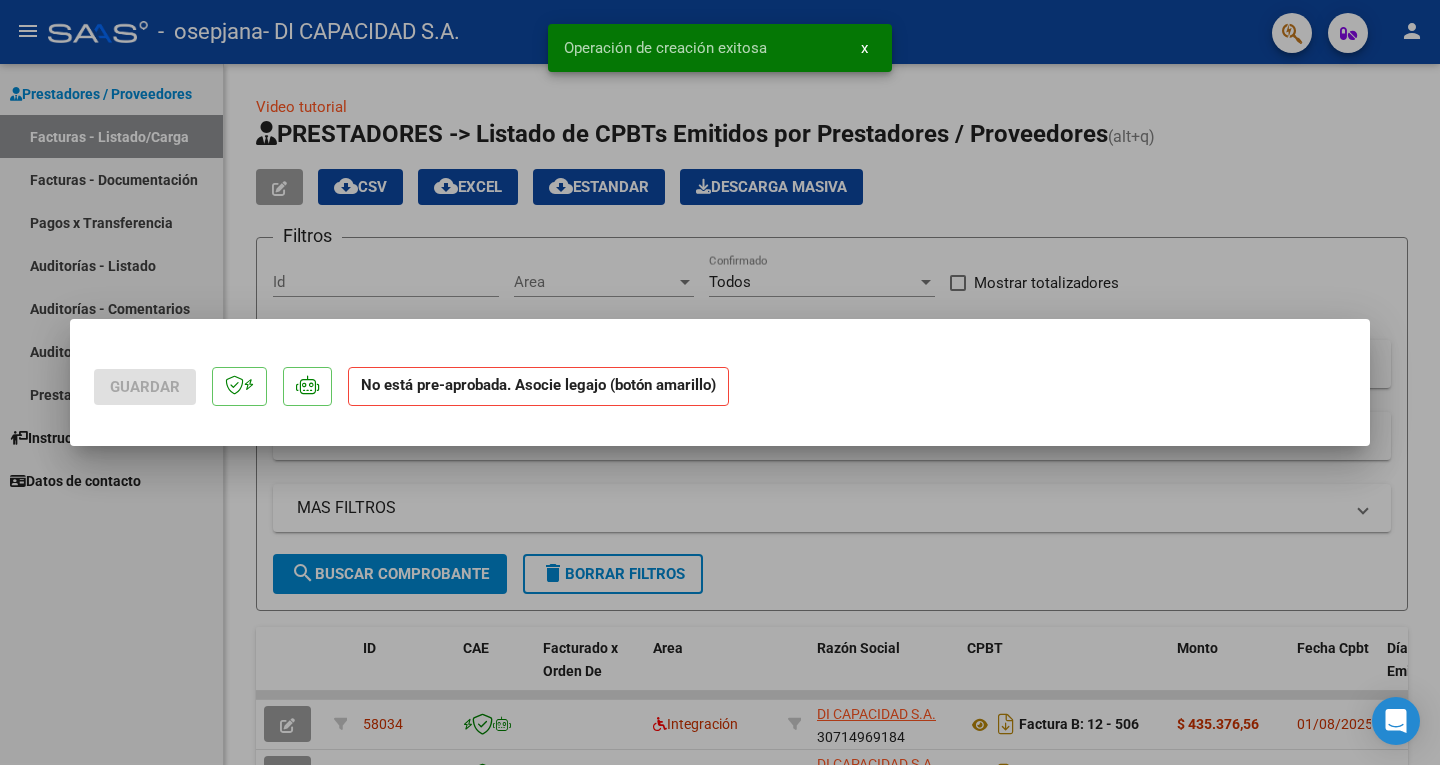 scroll, scrollTop: 0, scrollLeft: 0, axis: both 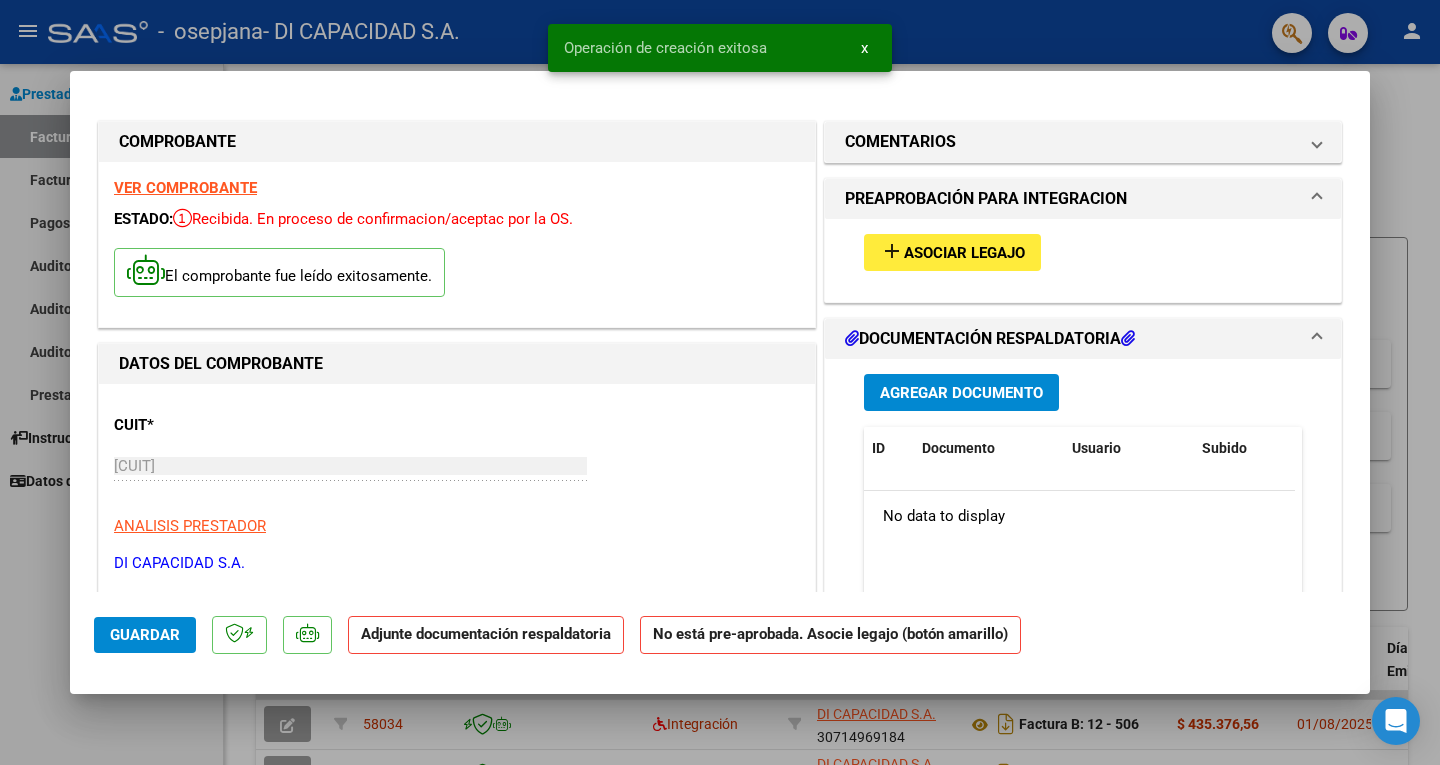 click on "Asociar Legajo" at bounding box center (964, 253) 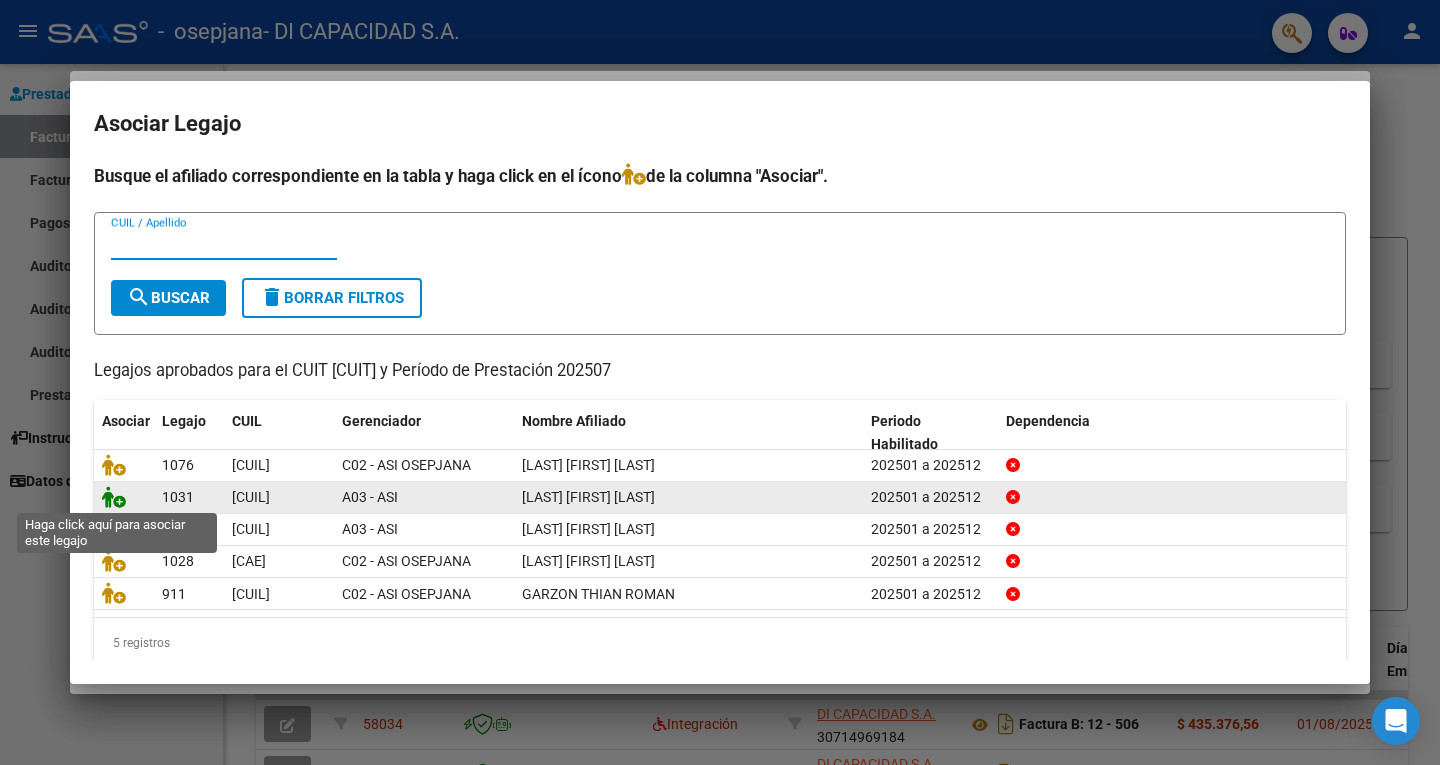 click 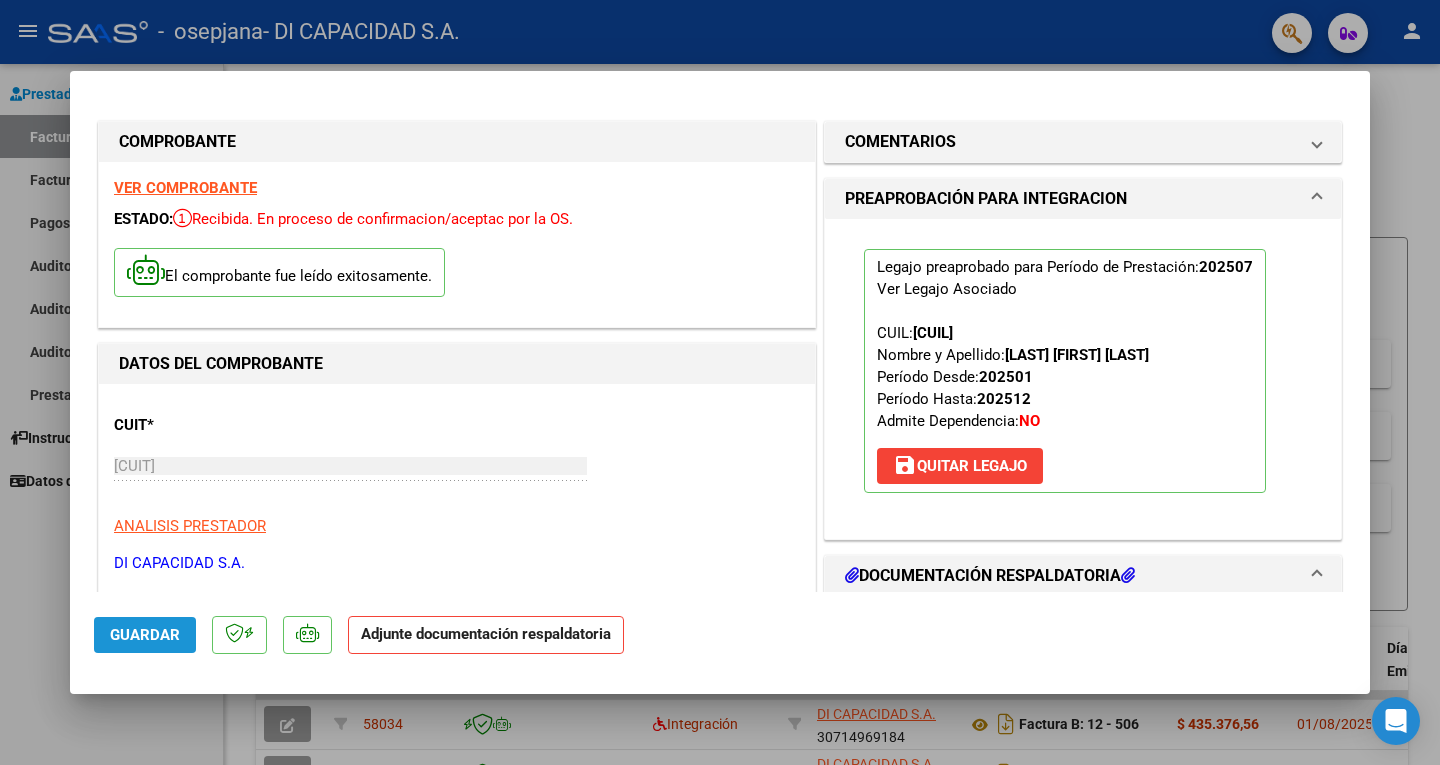 click on "Guardar" 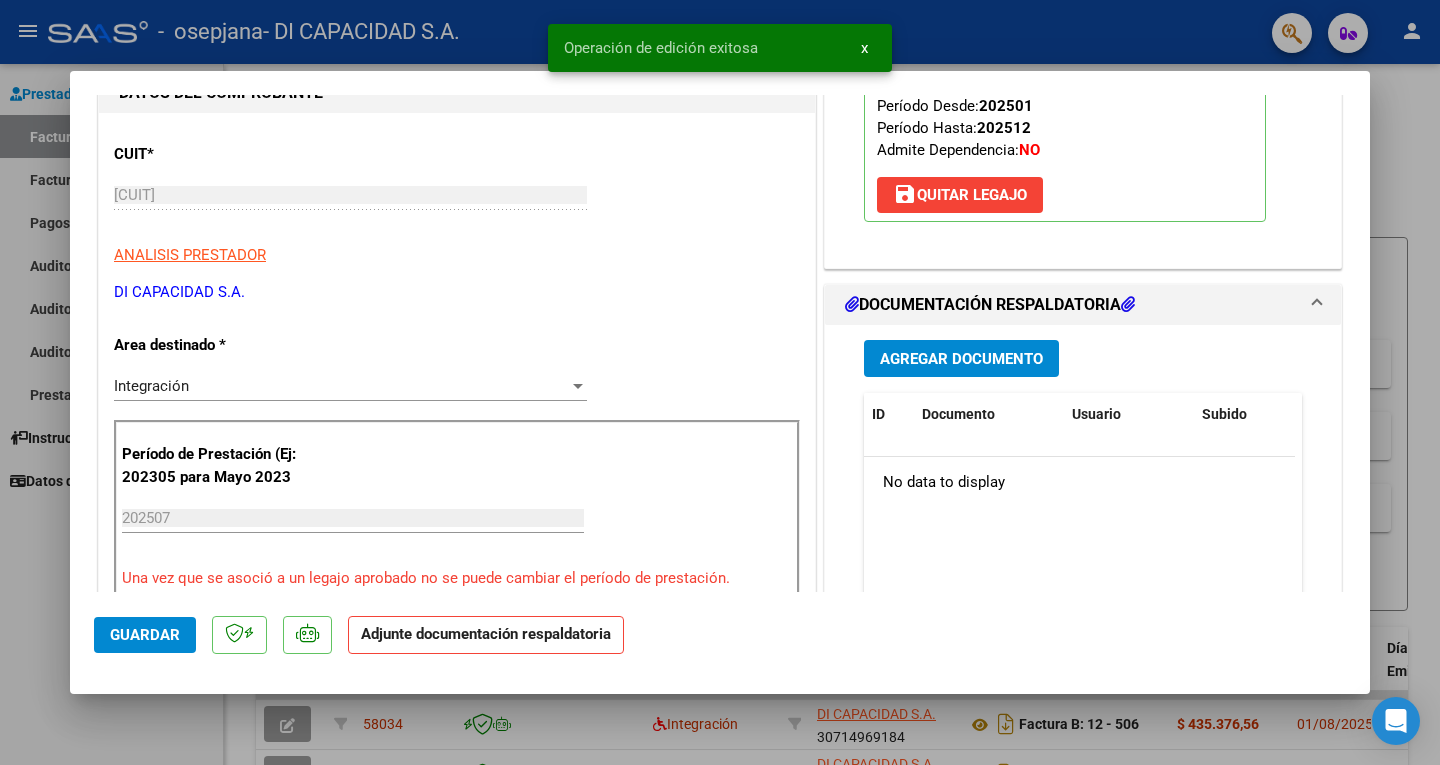 scroll, scrollTop: 302, scrollLeft: 0, axis: vertical 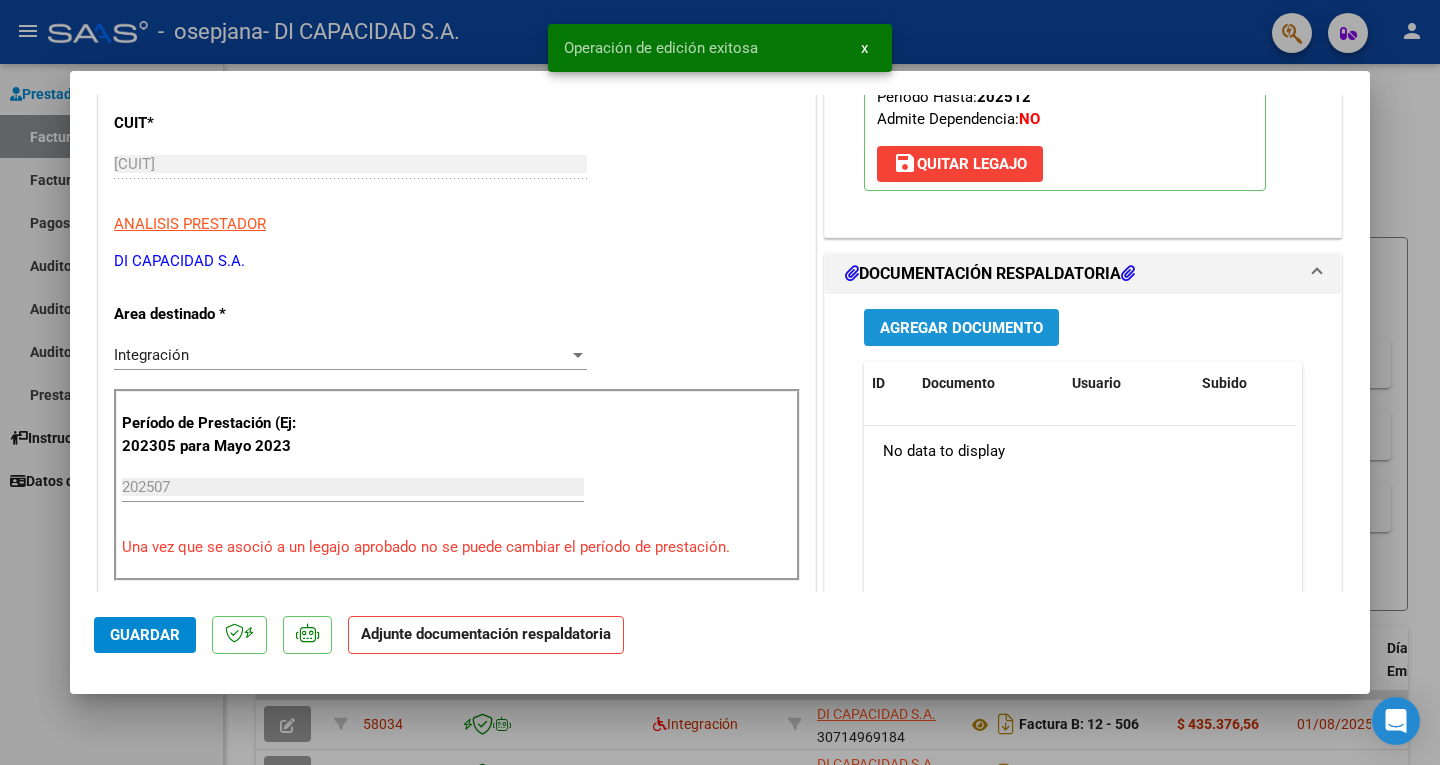 click on "Agregar Documento" at bounding box center [961, 328] 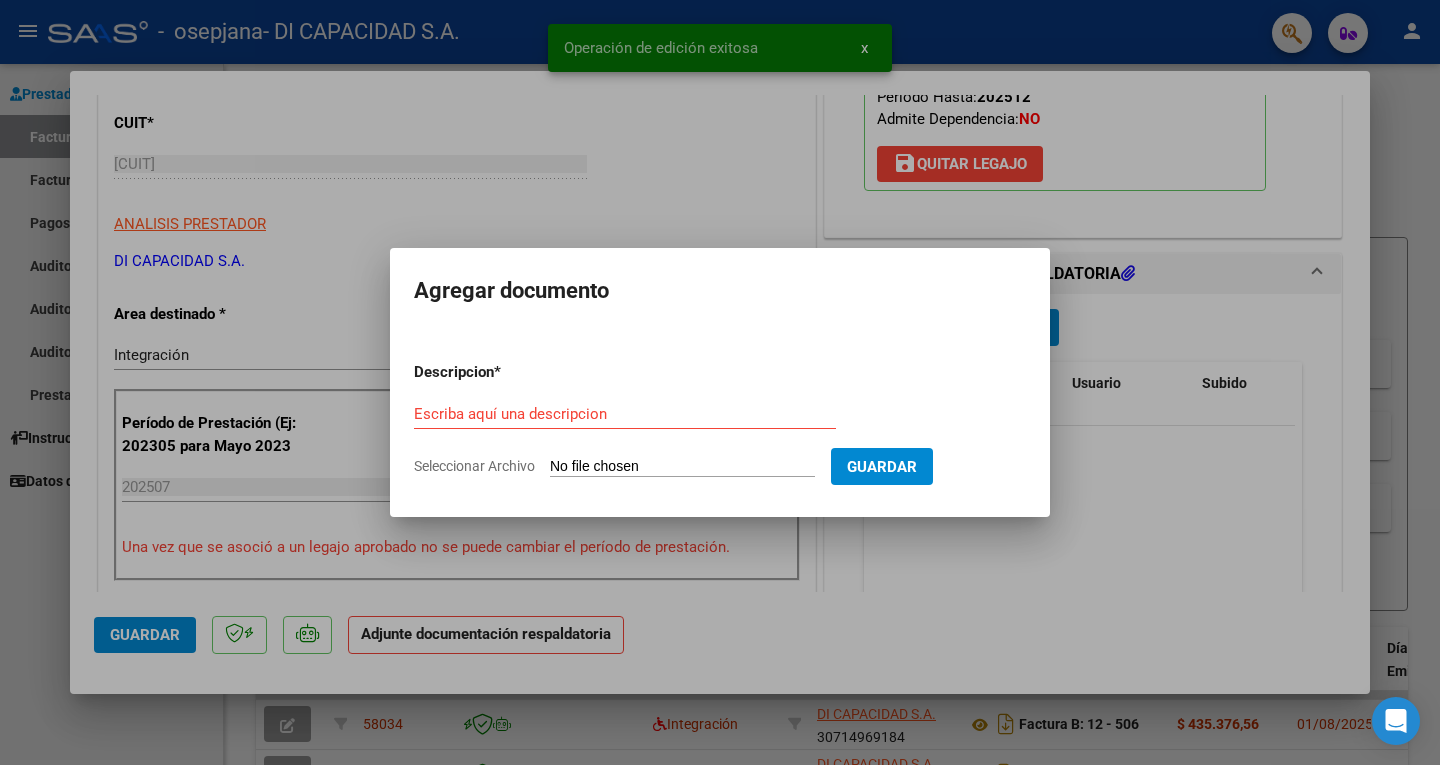 click on "Seleccionar Archivo" at bounding box center [682, 467] 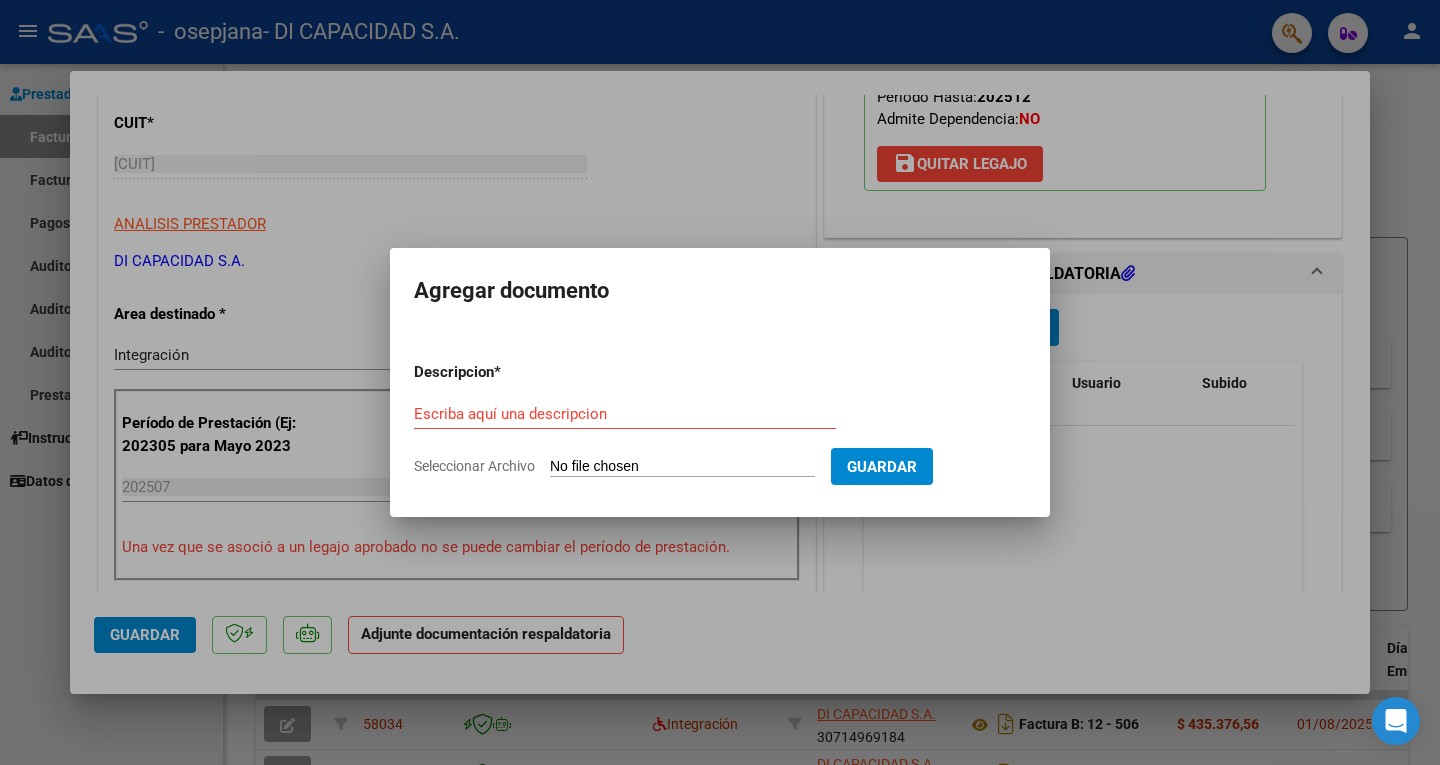 type on "C:\fakepath\[CUIT]_[NUMBER]_[NUMBER]_[NUMBER].pdf" 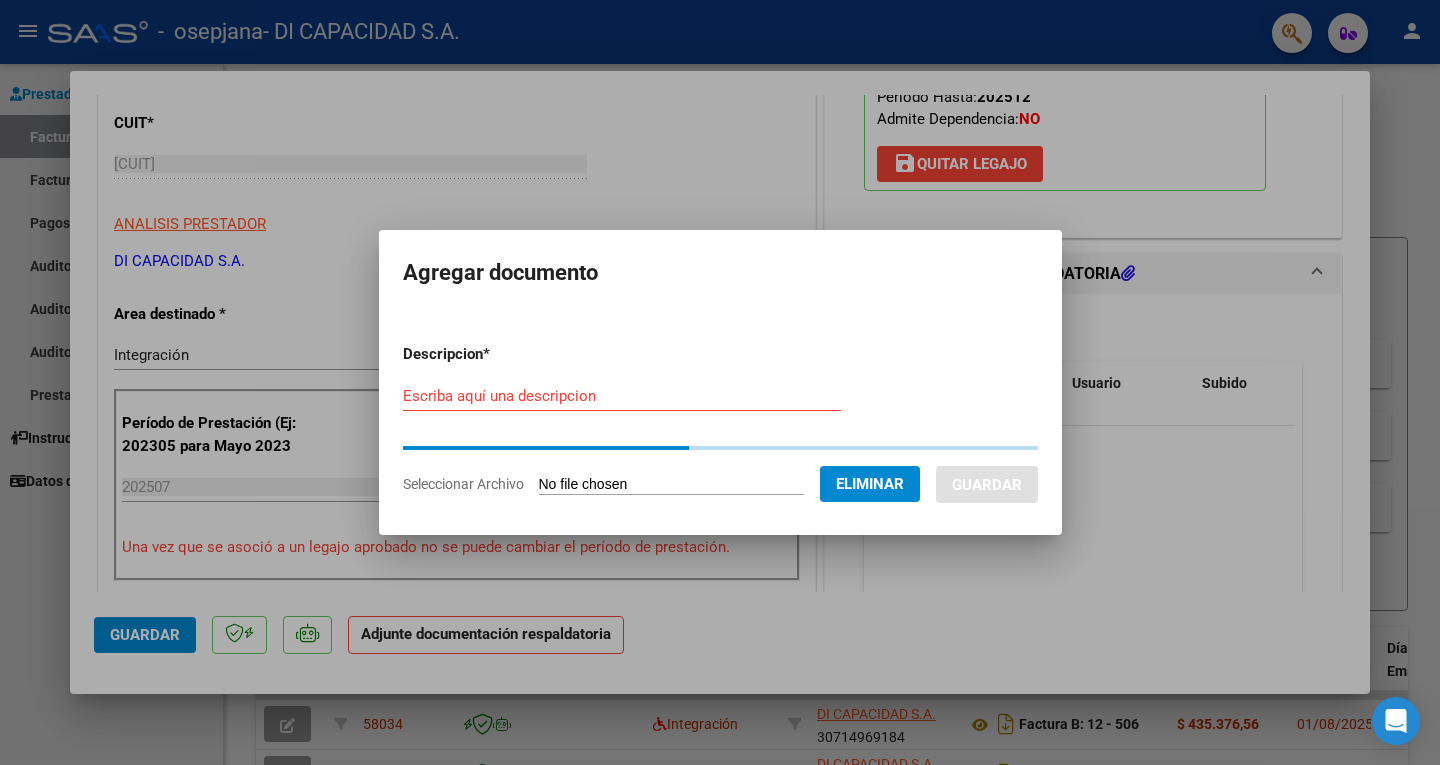 click on "Escriba aquí una descripcion" at bounding box center (622, 396) 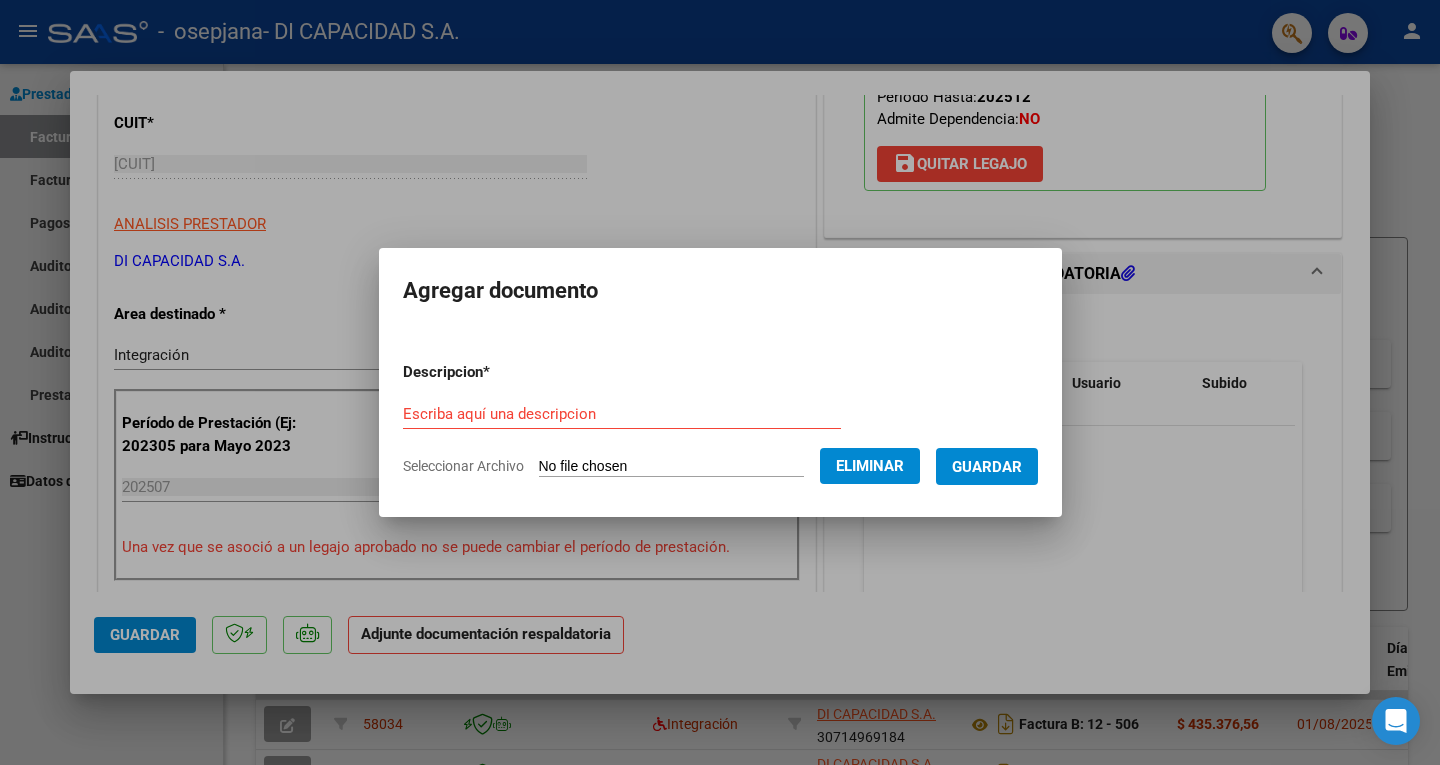 click on "Escriba aquí una descripcion" at bounding box center (622, 414) 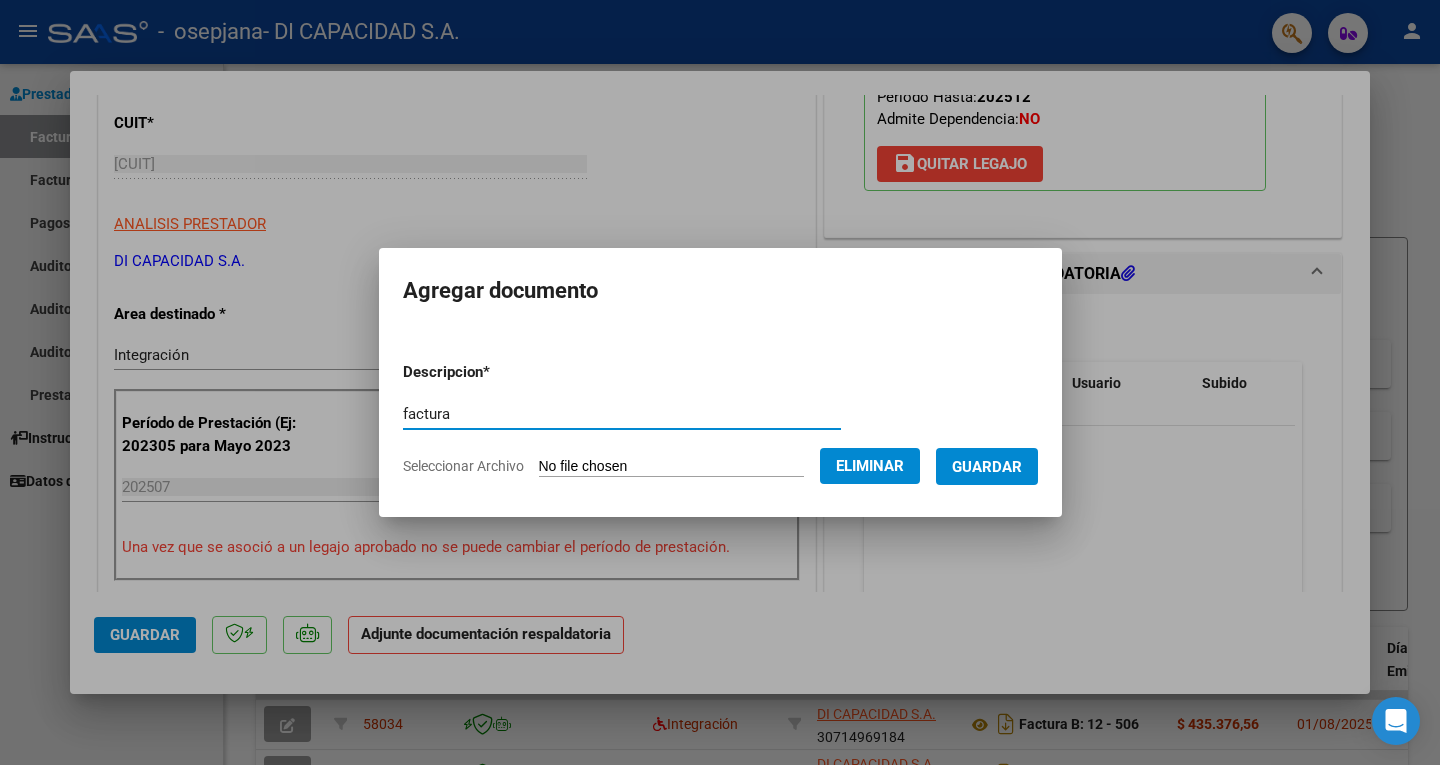 type on "factura" 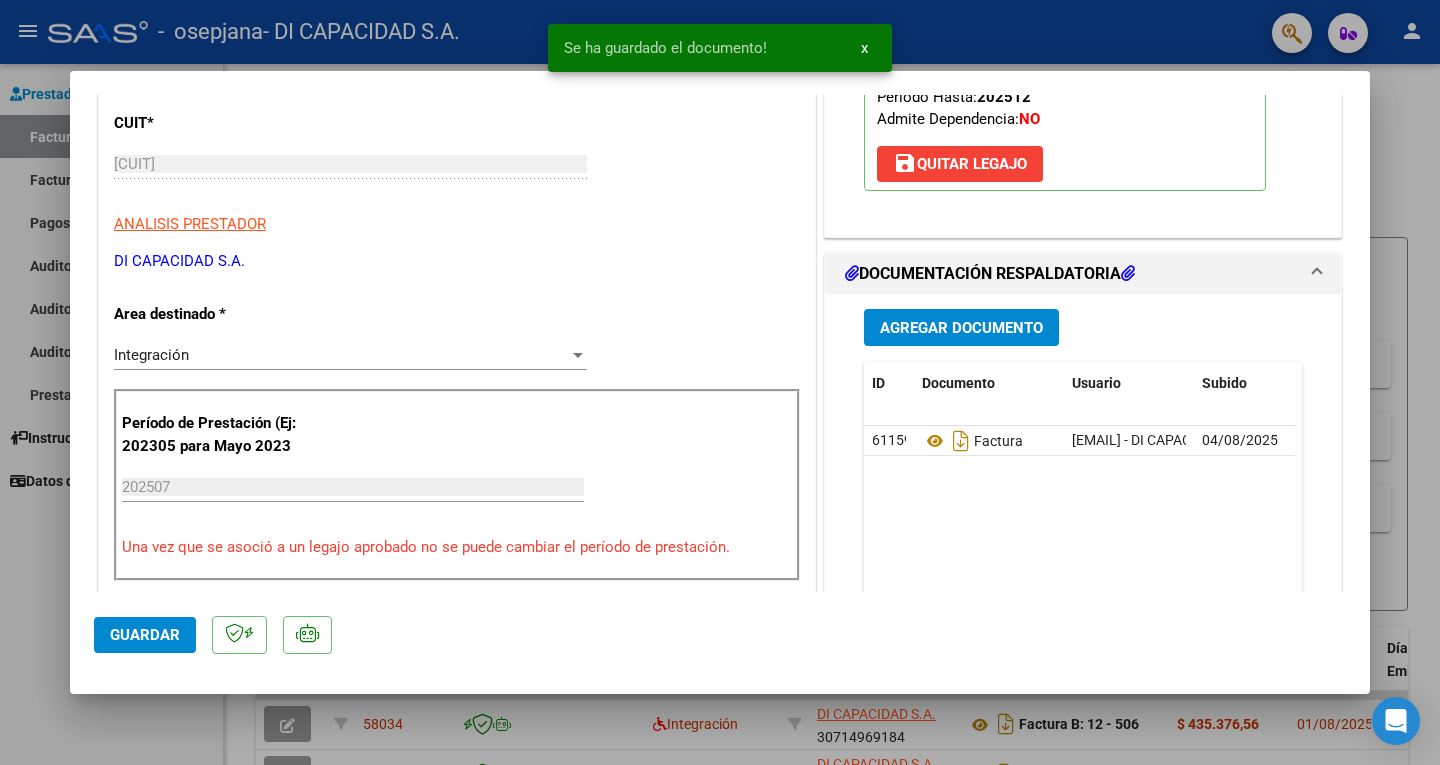 click on "Agregar Documento ID Documento Usuario Subido Acción 61159  Factura   [EMAIL] - DI CAPACIDAD S.A. -   04/08/2025   1 total   1" at bounding box center [1083, 493] 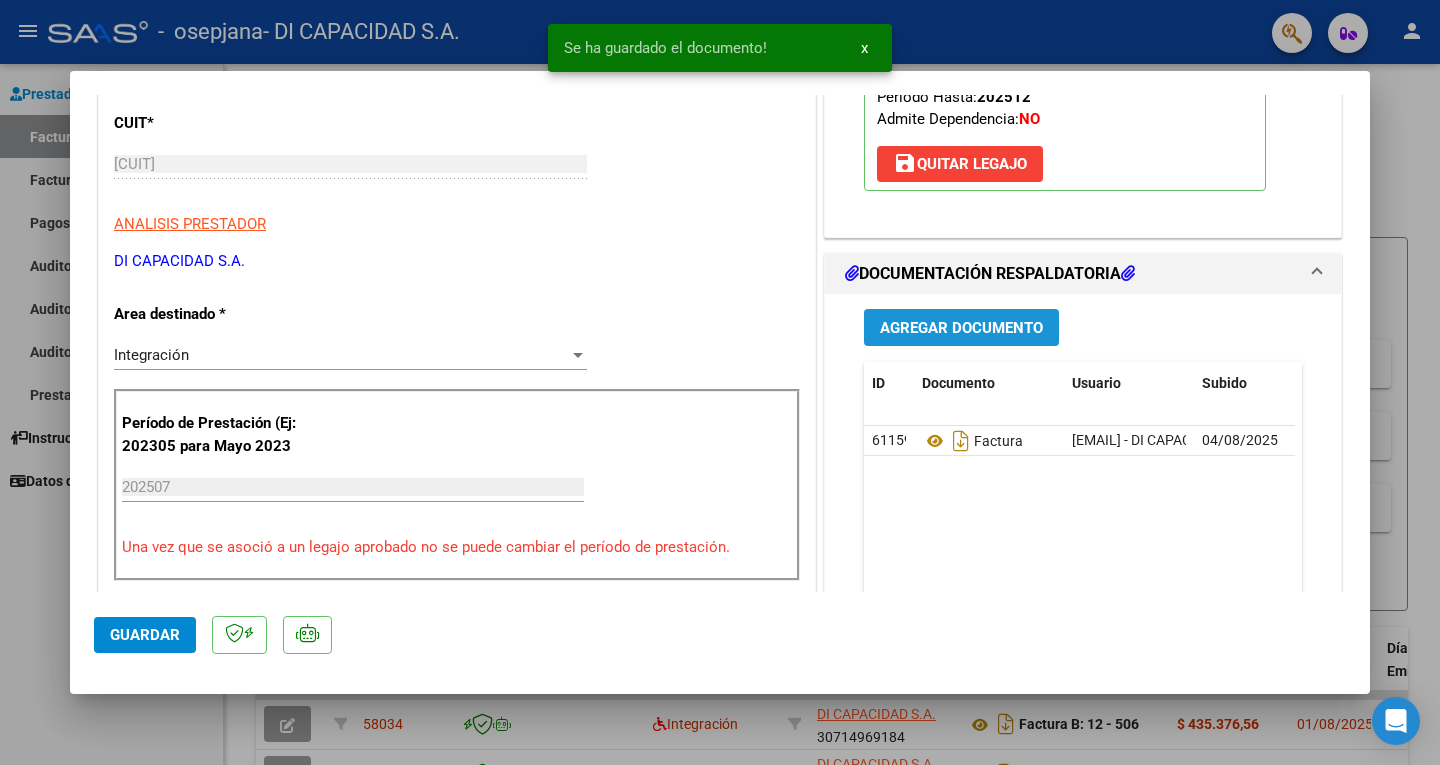 click on "Agregar Documento" at bounding box center (961, 328) 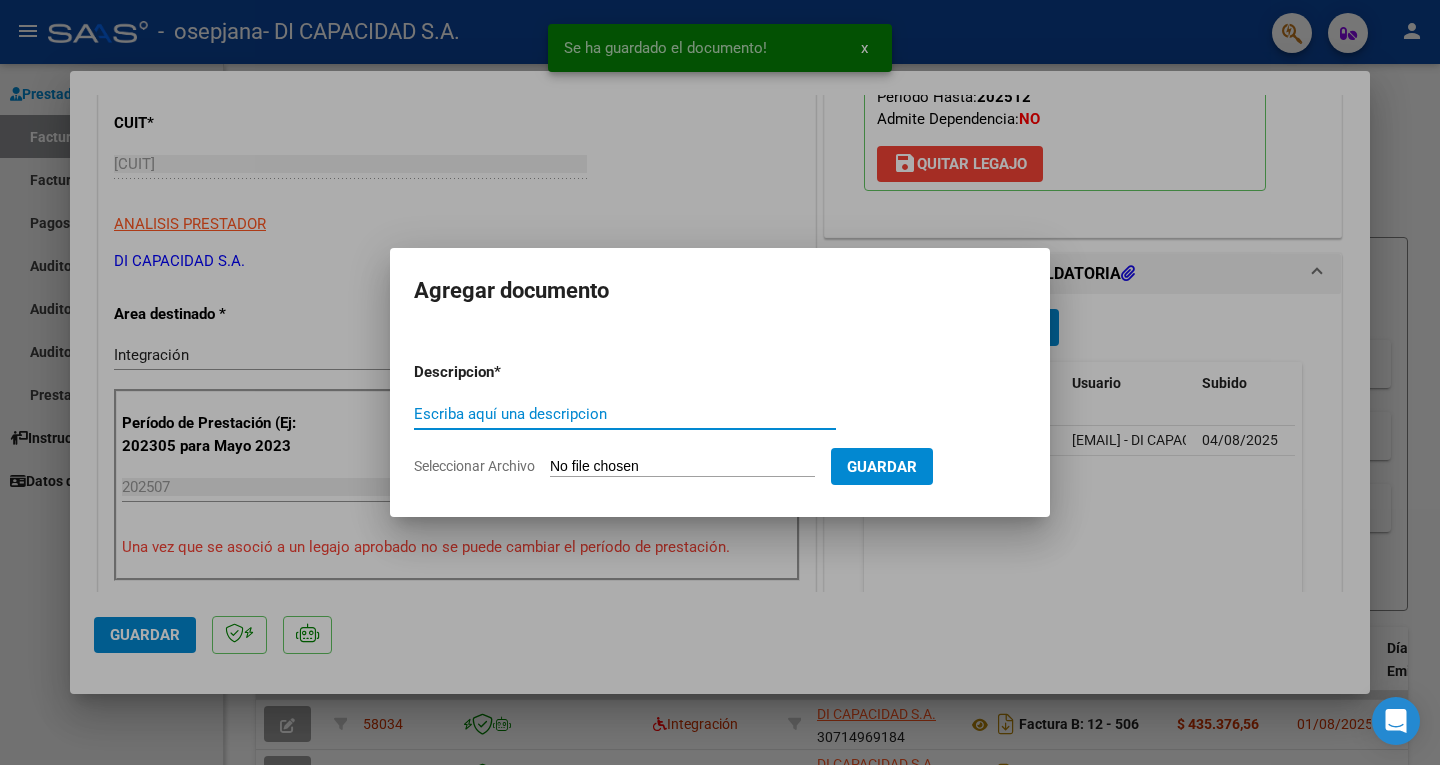 click on "Seleccionar Archivo" at bounding box center [682, 467] 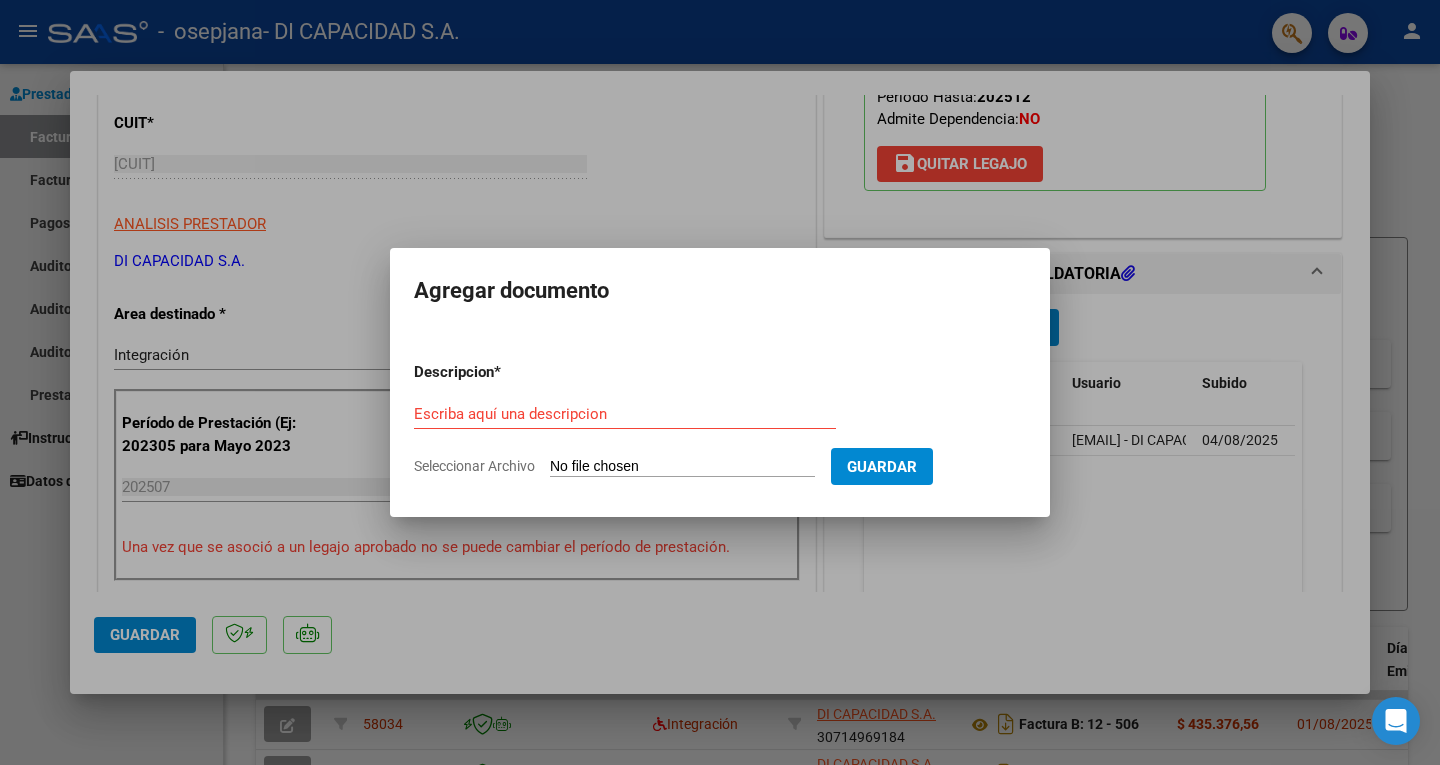 type on "C:\fakepath\0005 - AUTORIZACION - 01 AL 12.pdf" 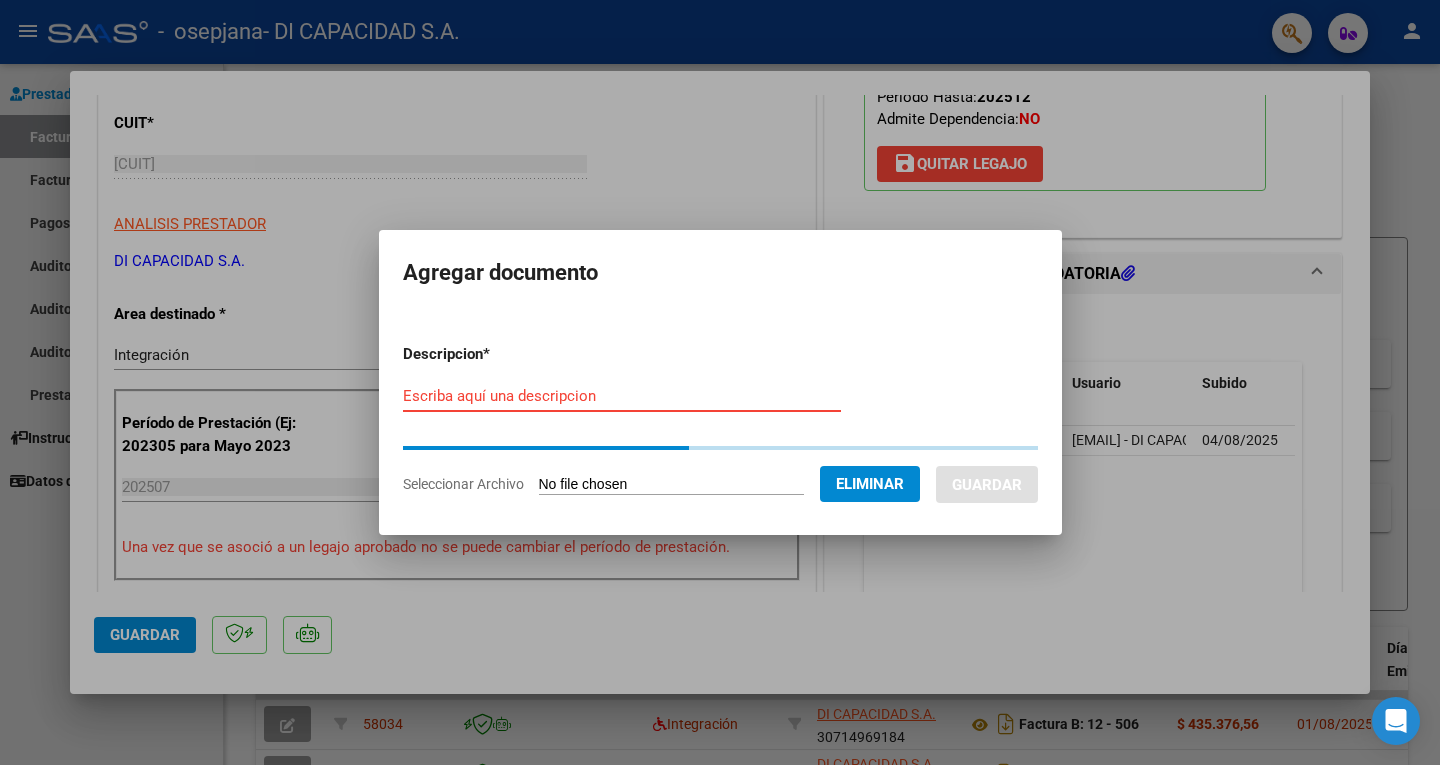 click on "Escriba aquí una descripcion" at bounding box center (622, 396) 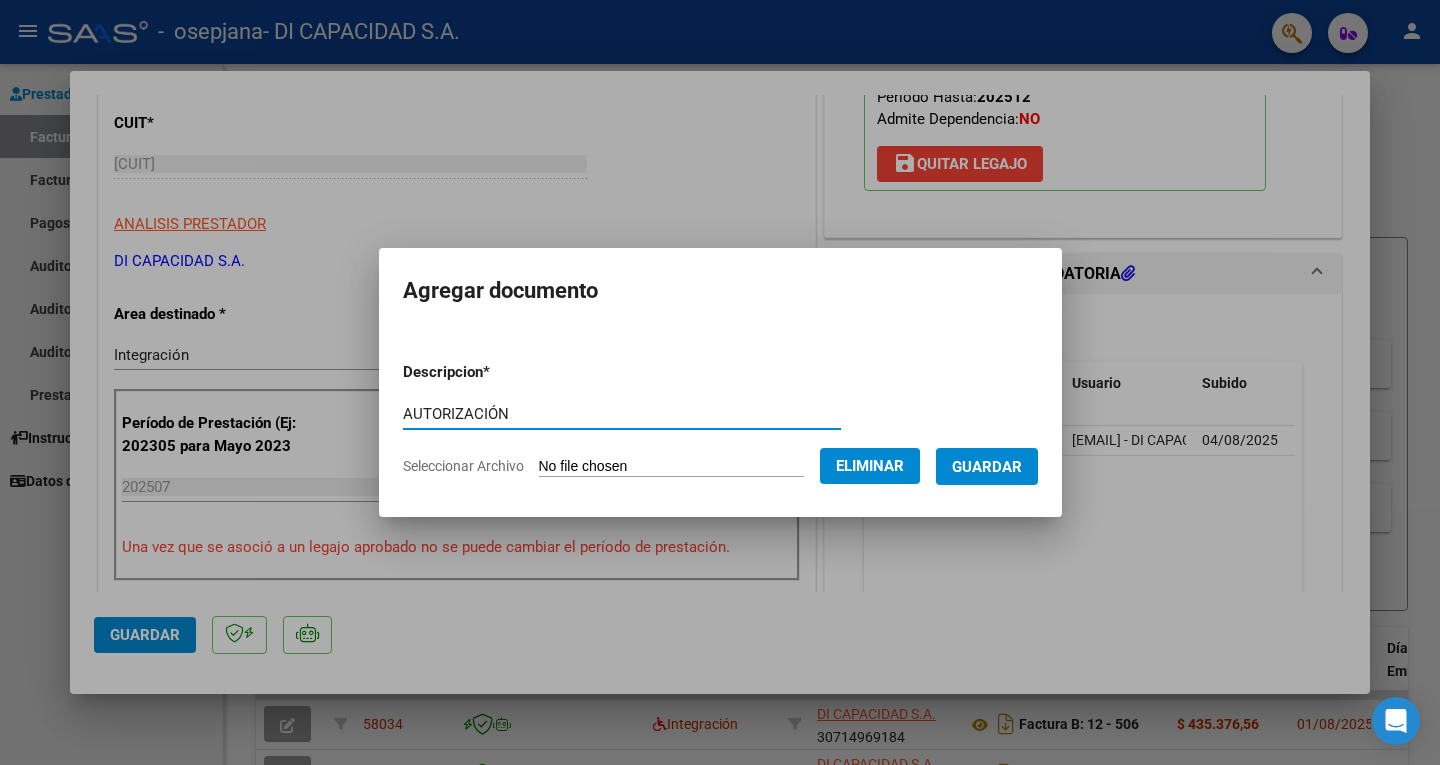 type on "AUTORIZACIÓN" 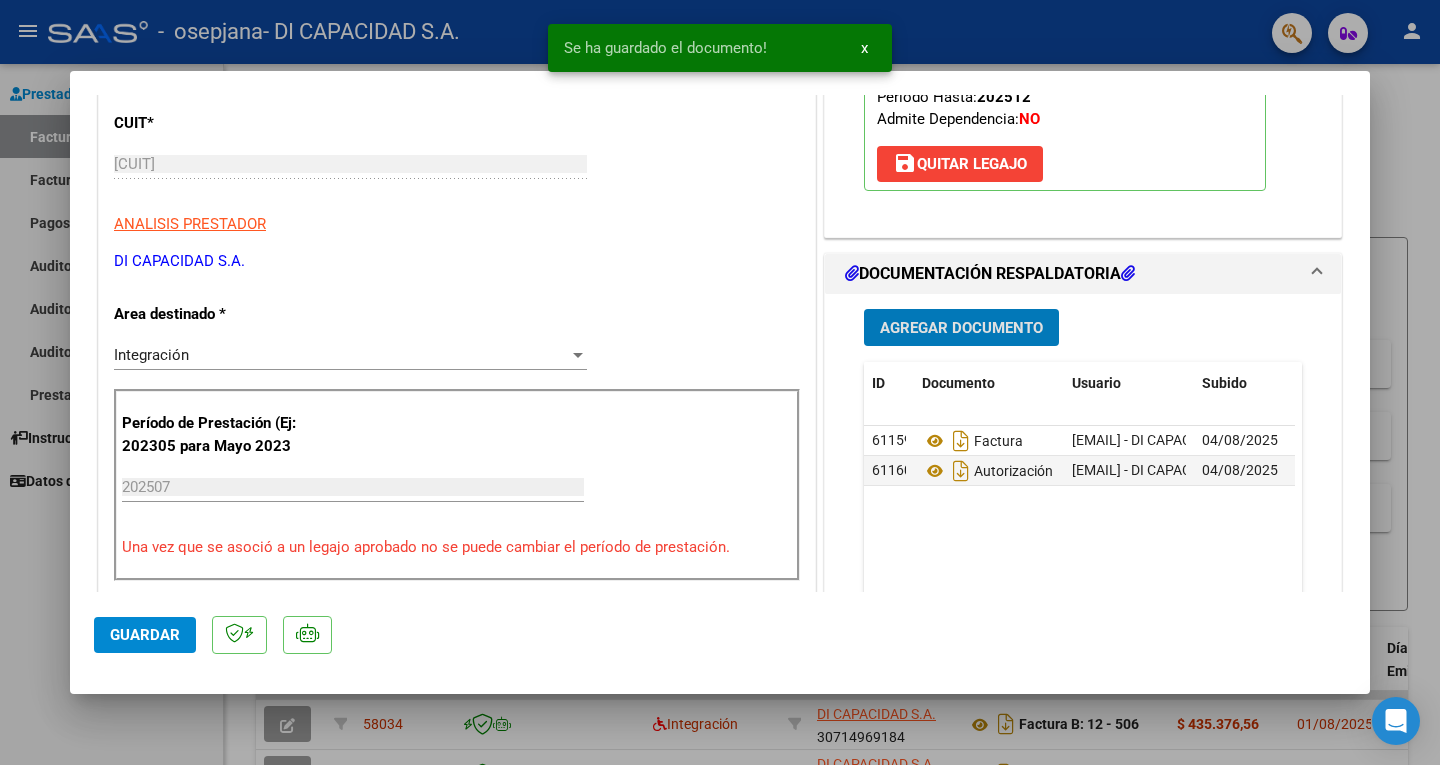 click on "Agregar Documento" at bounding box center [961, 328] 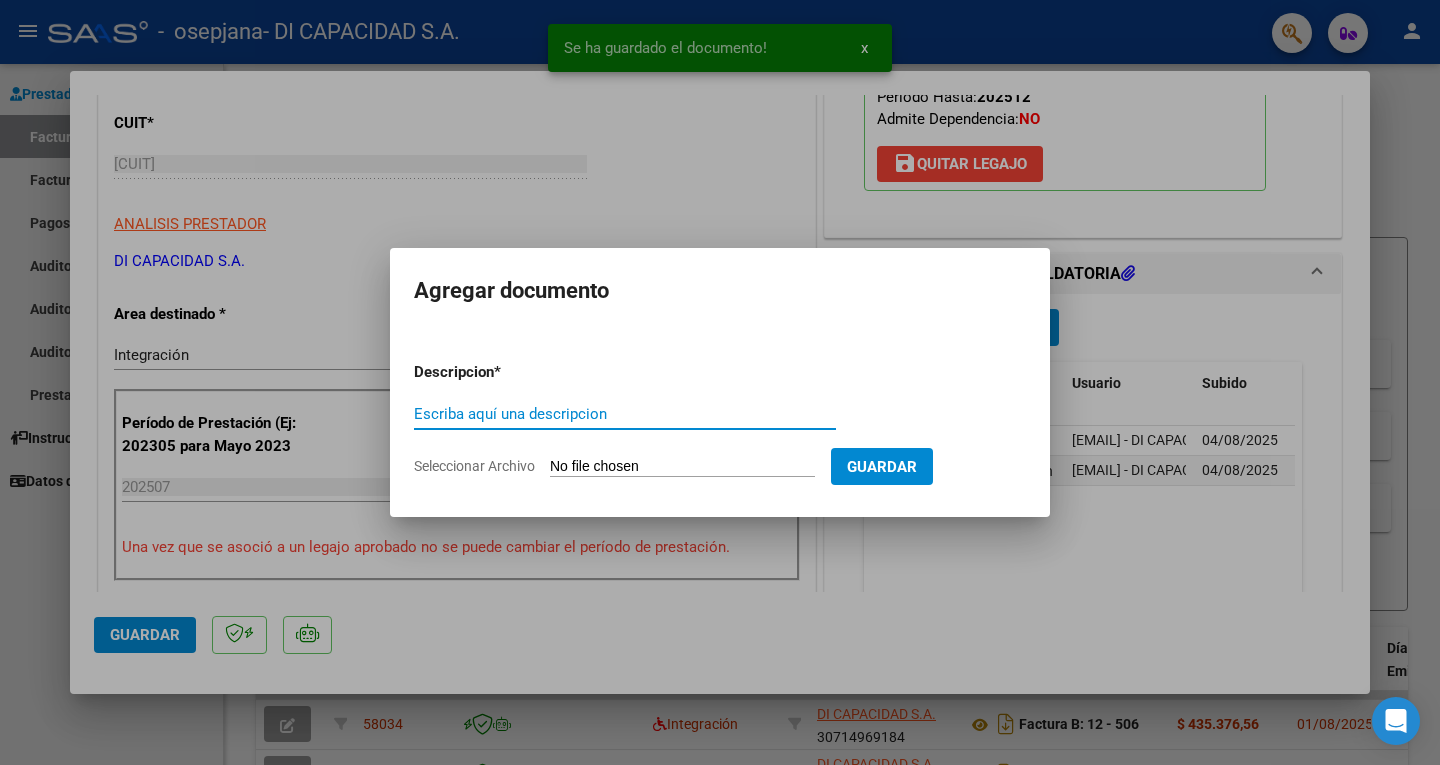 click on "Seleccionar Archivo" at bounding box center [682, 467] 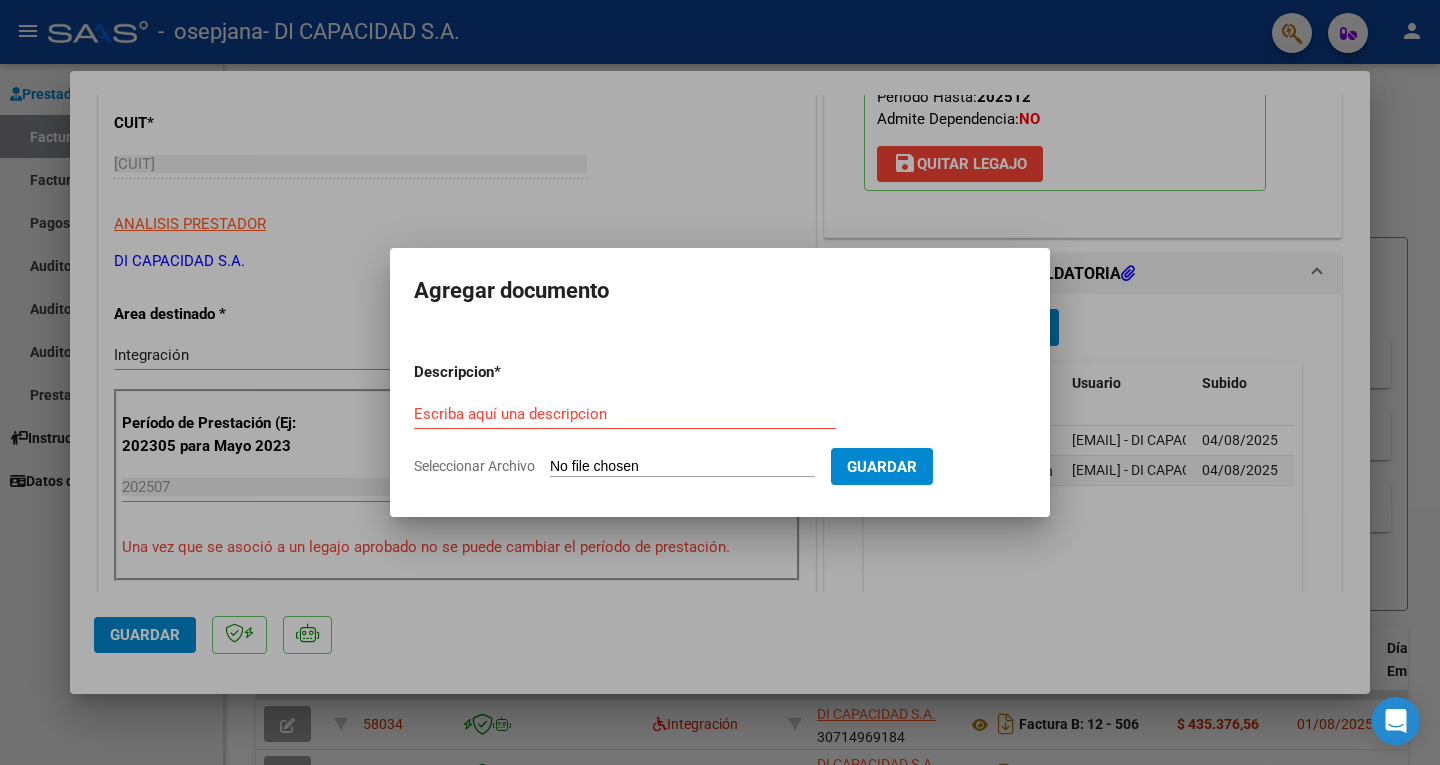 type on "C:\fakepath\07 - ZB - 2025.pdf" 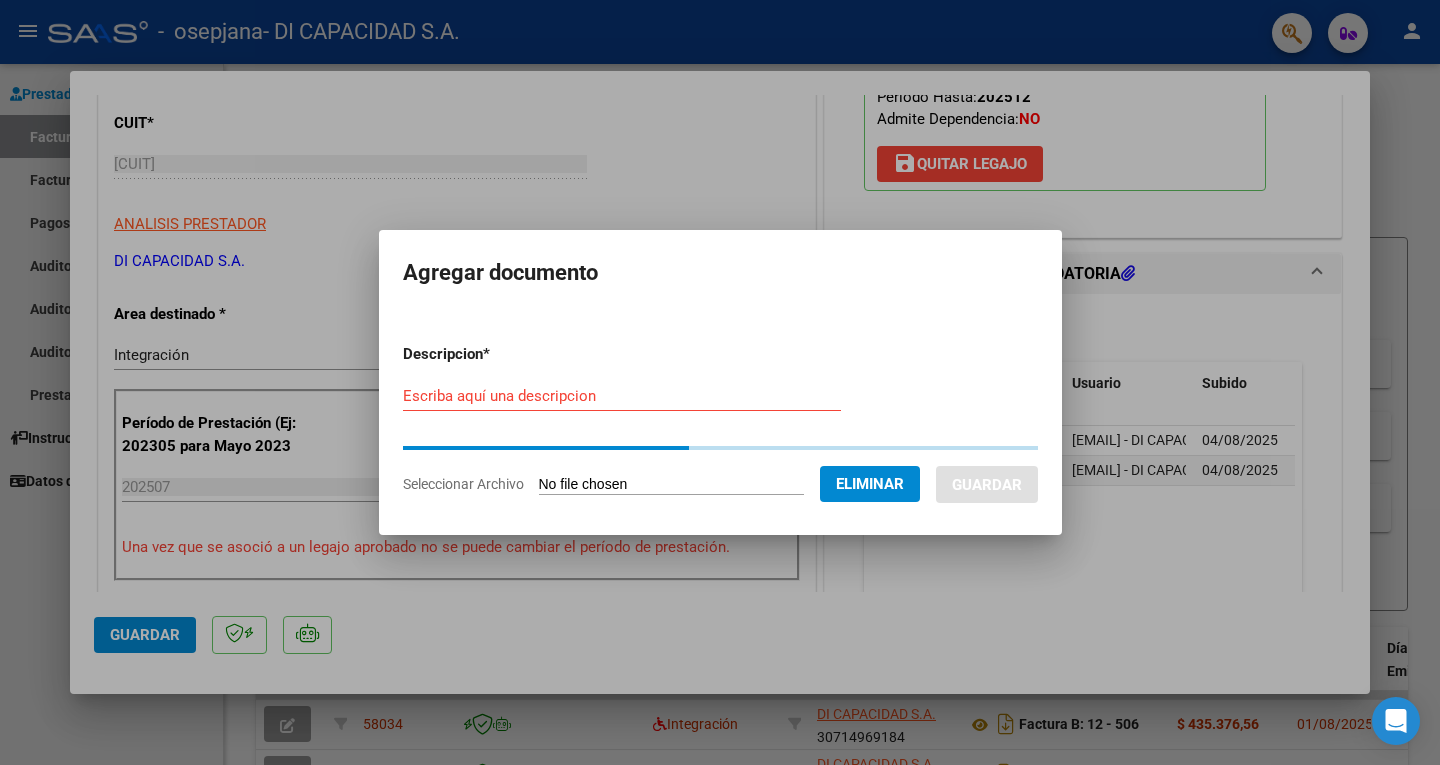 click on "Escriba aquí una descripcion" at bounding box center [622, 396] 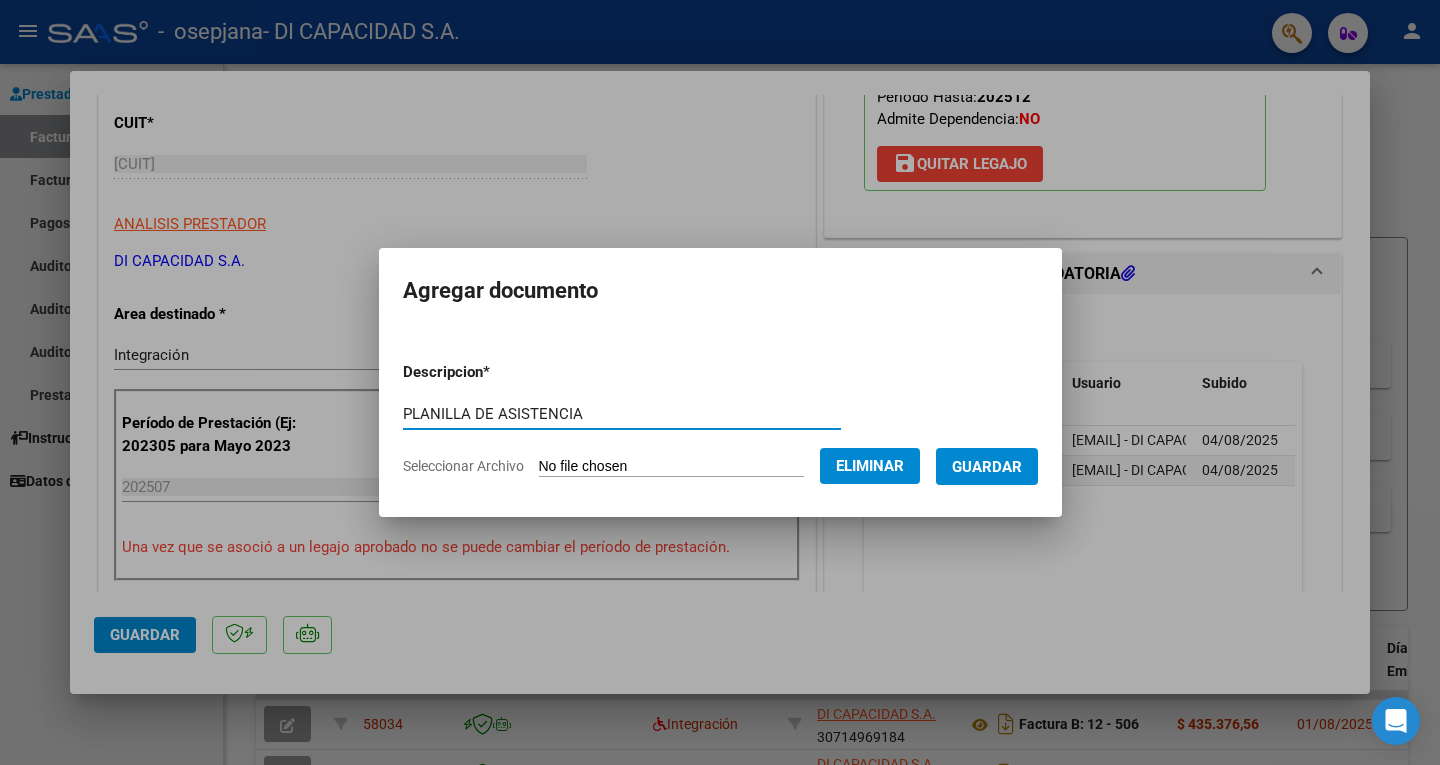 type on "PLANILLA DE ASISTENCIA" 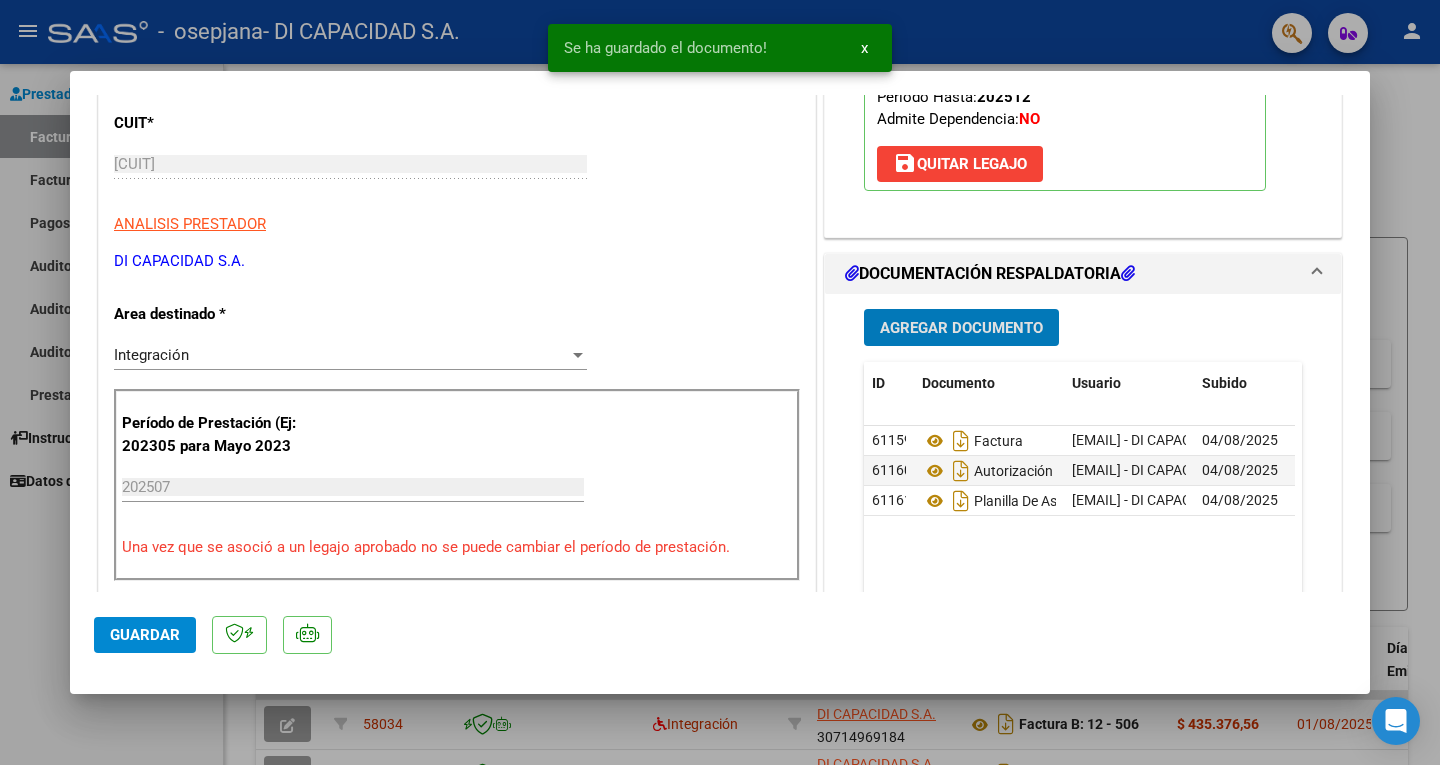 click on "Guardar" 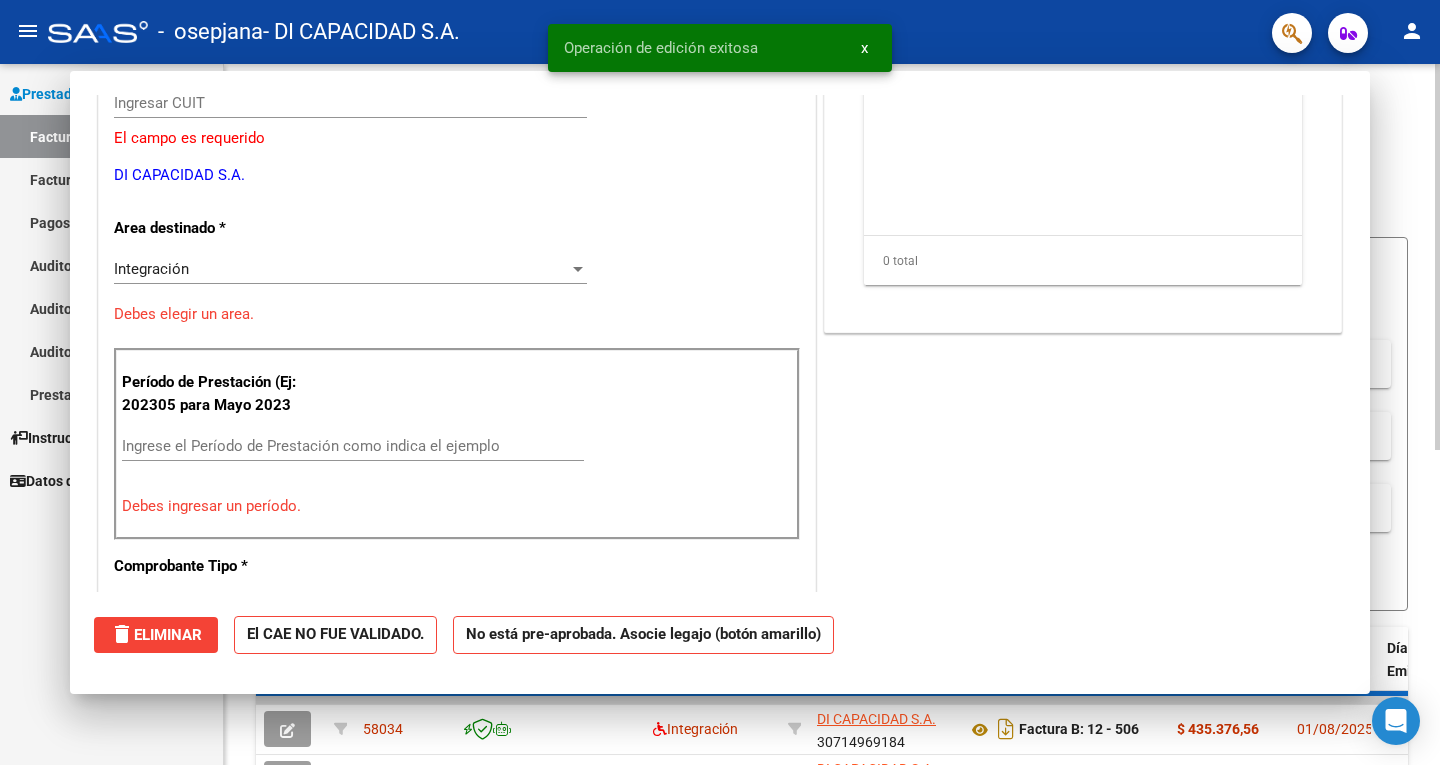 scroll, scrollTop: 0, scrollLeft: 0, axis: both 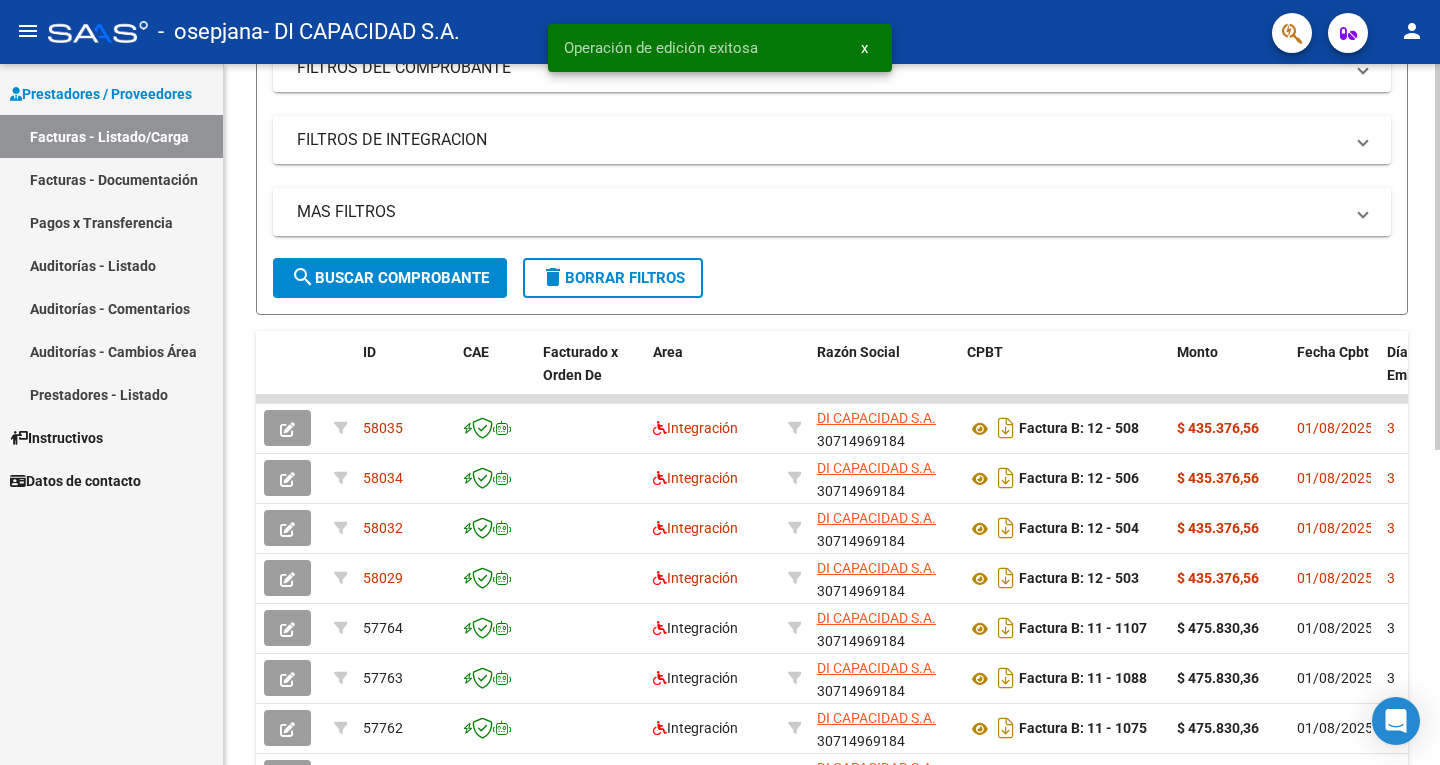 click 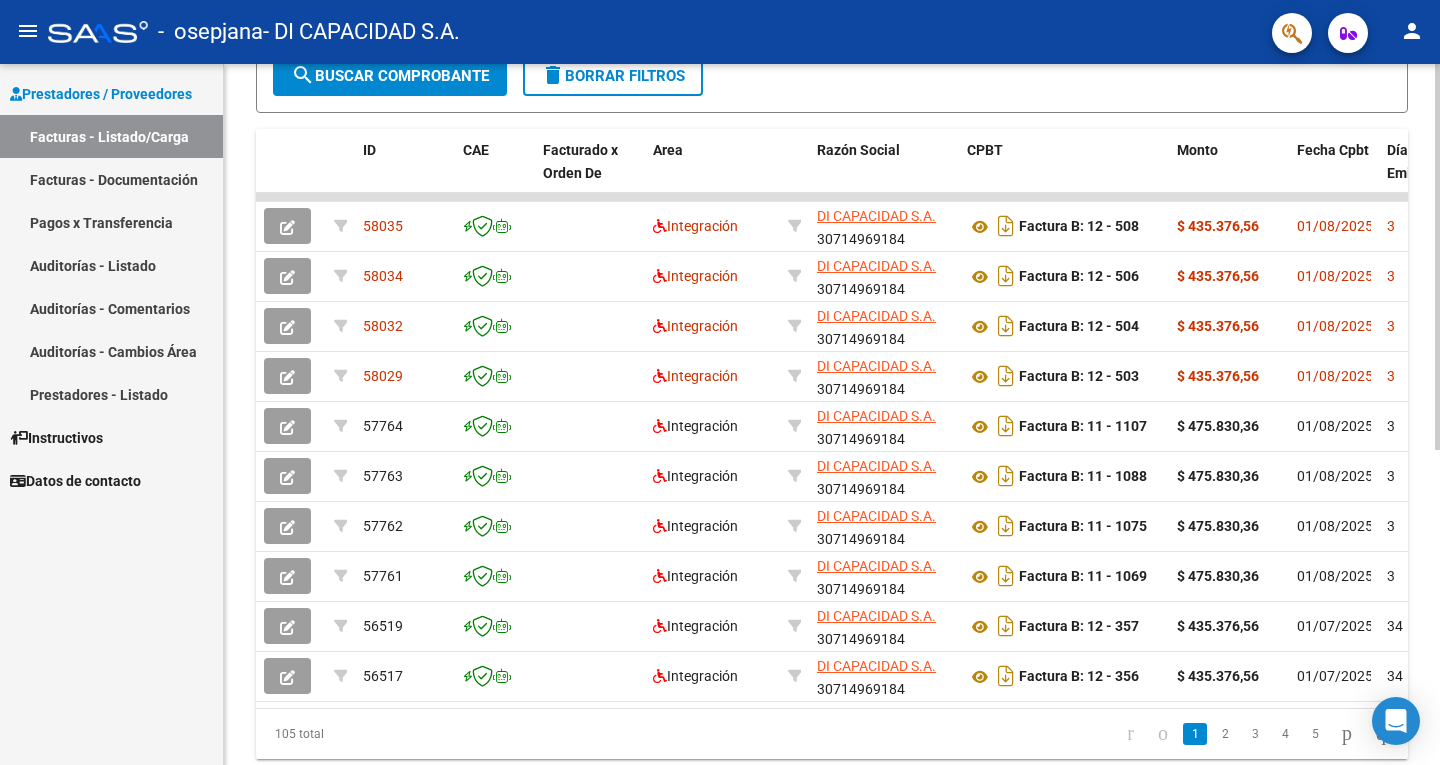 scroll, scrollTop: 521, scrollLeft: 0, axis: vertical 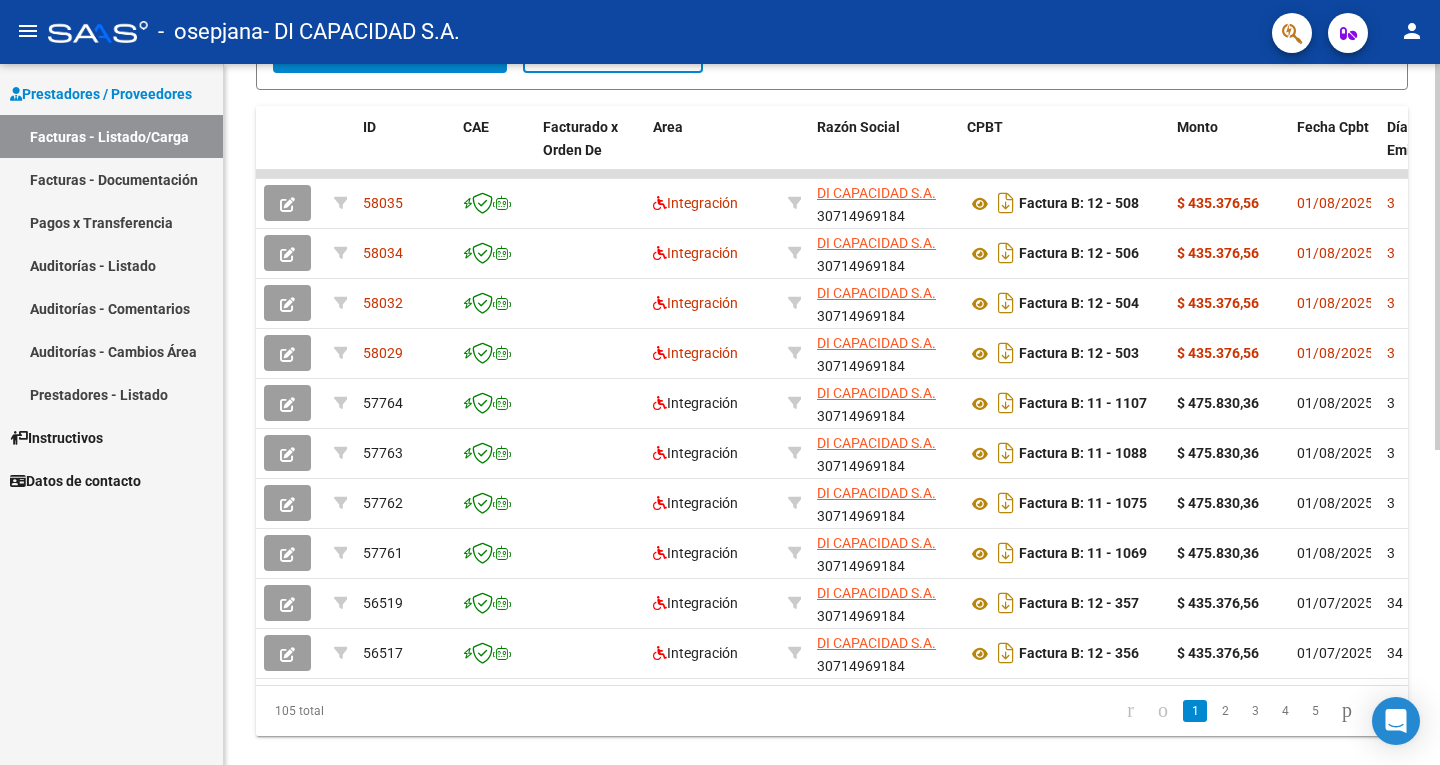 click 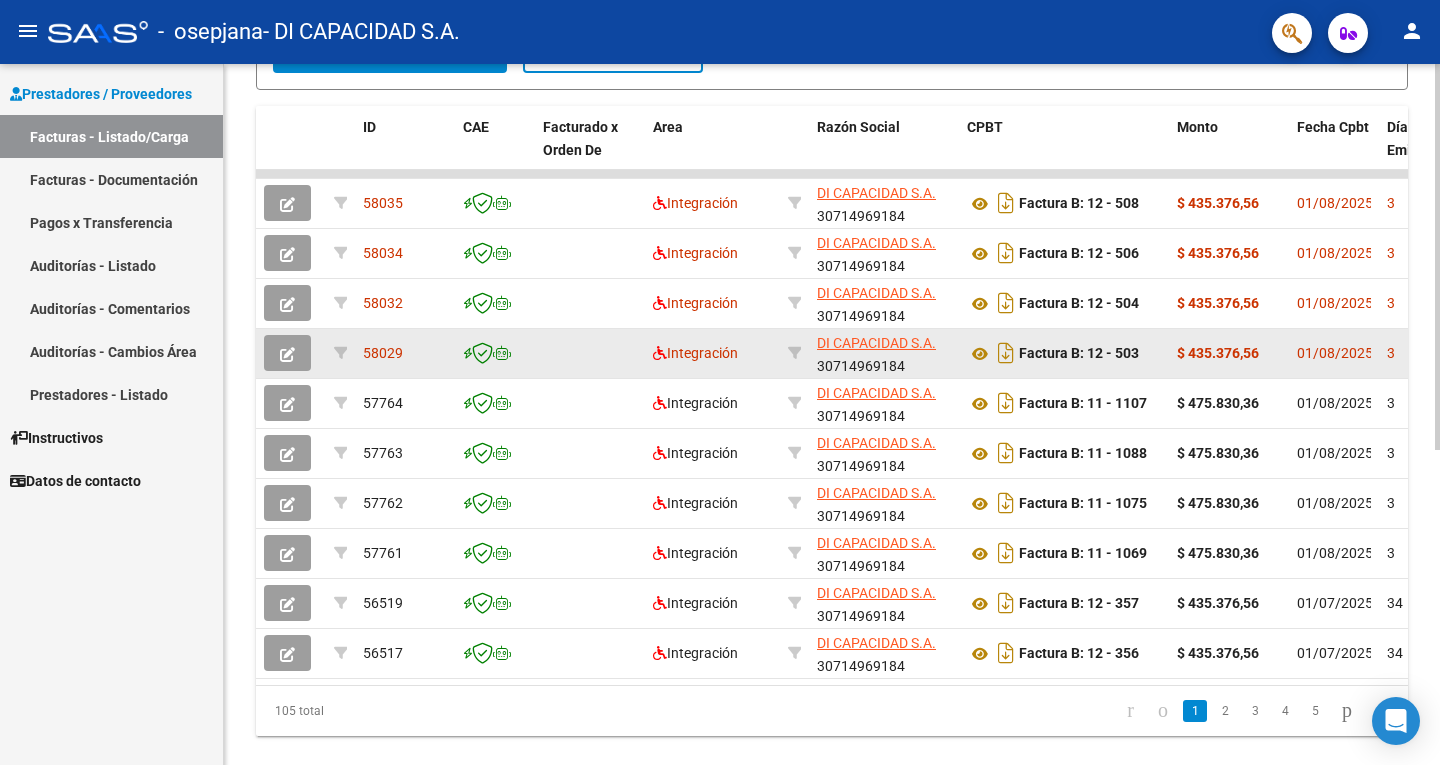 scroll, scrollTop: 0, scrollLeft: 0, axis: both 